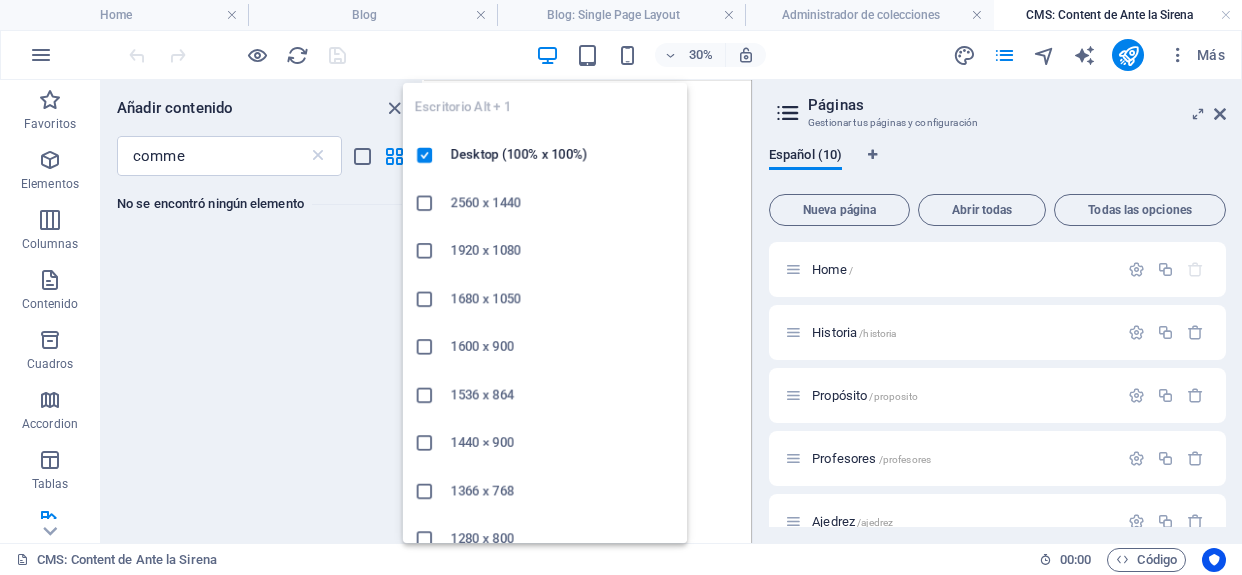 scroll, scrollTop: 0, scrollLeft: 0, axis: both 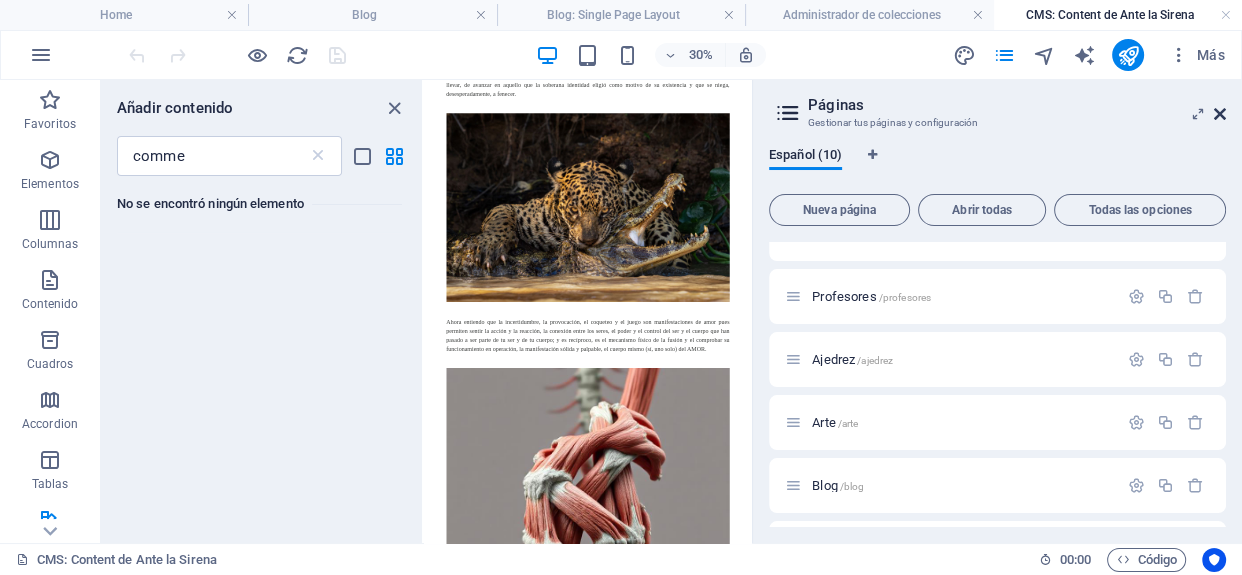 click at bounding box center (1220, 114) 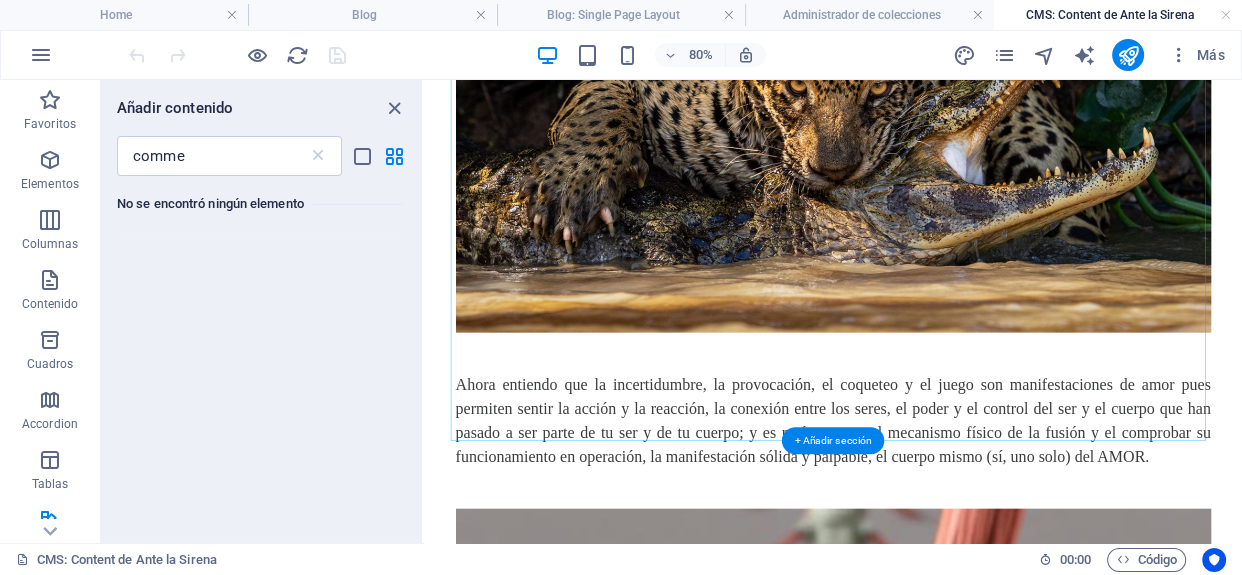 scroll, scrollTop: 1820, scrollLeft: 0, axis: vertical 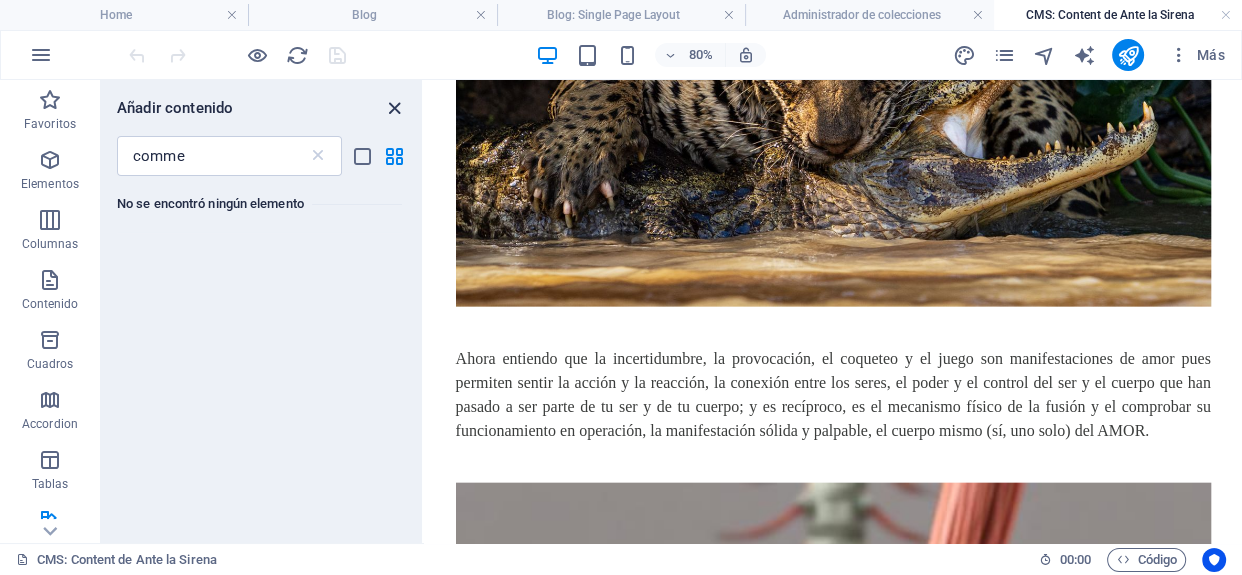 click at bounding box center [394, 108] 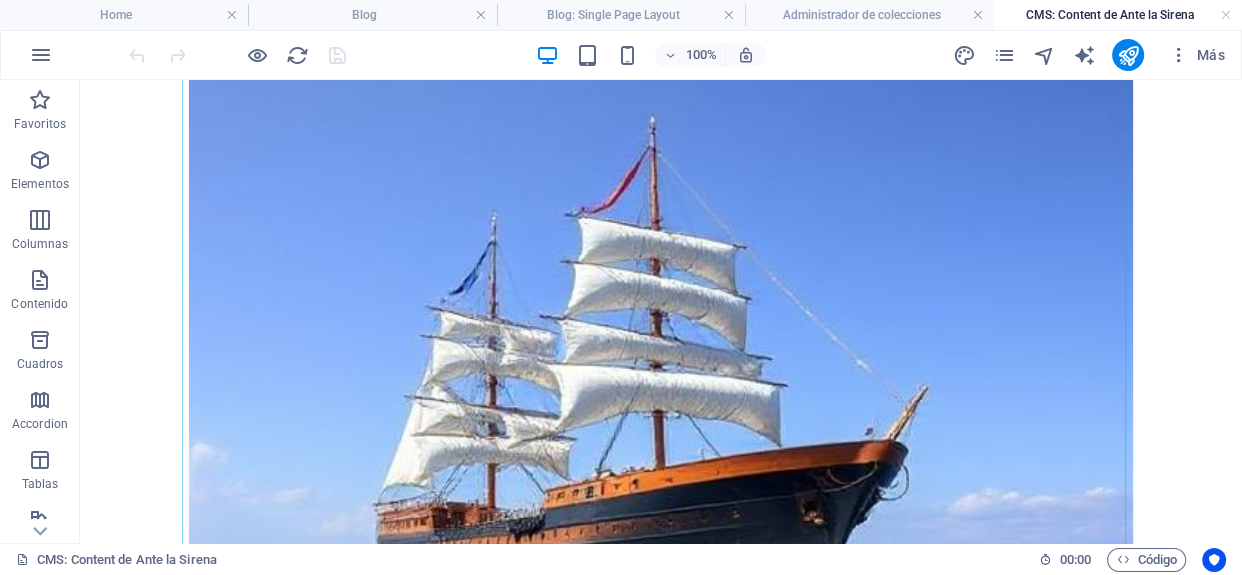 scroll, scrollTop: 8638, scrollLeft: 0, axis: vertical 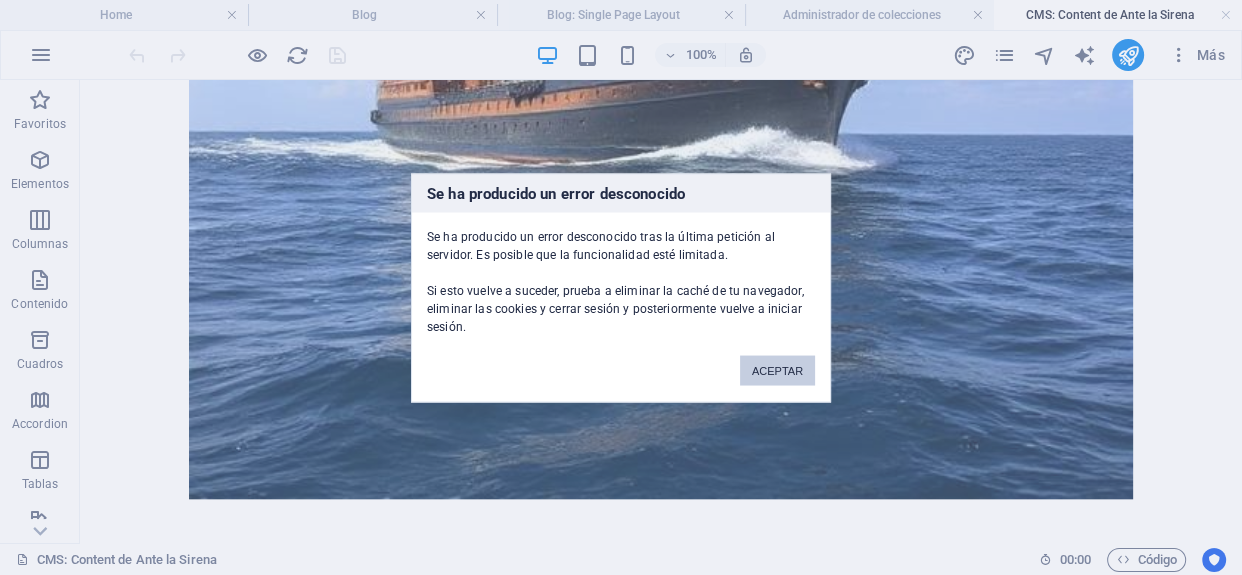 click on "ACEPTAR" at bounding box center [777, 370] 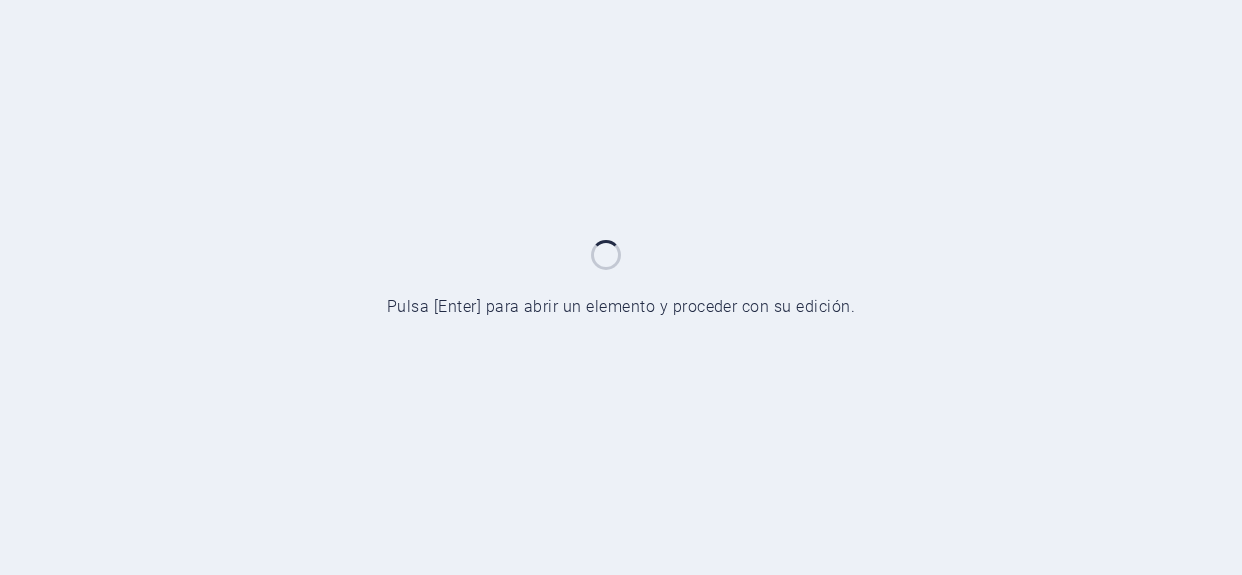 scroll, scrollTop: 0, scrollLeft: 0, axis: both 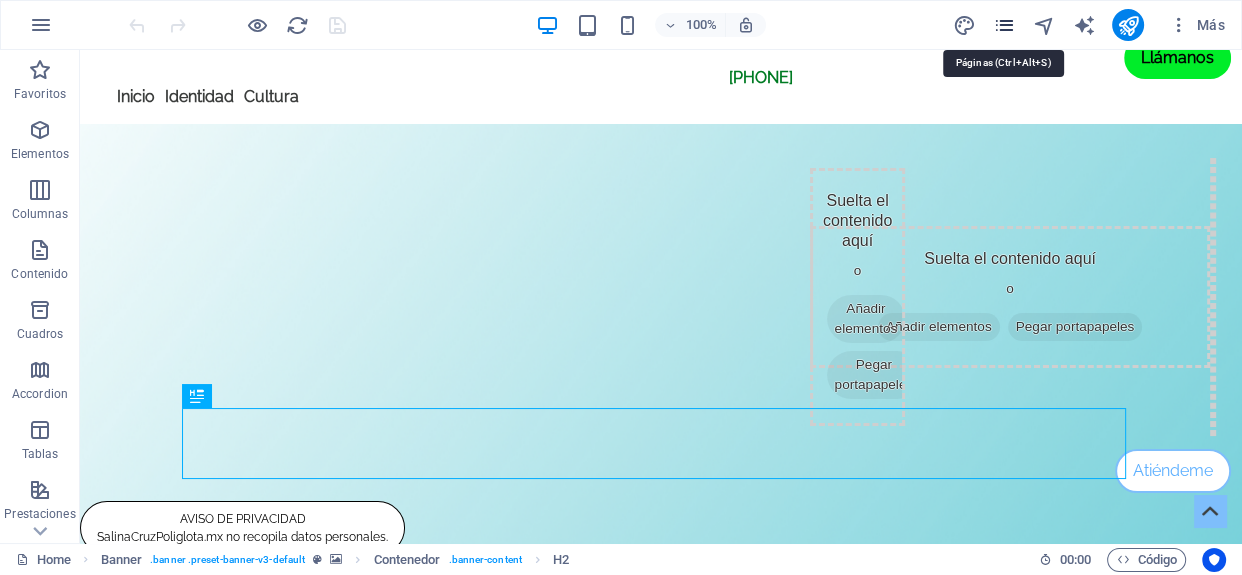 click at bounding box center [1004, 25] 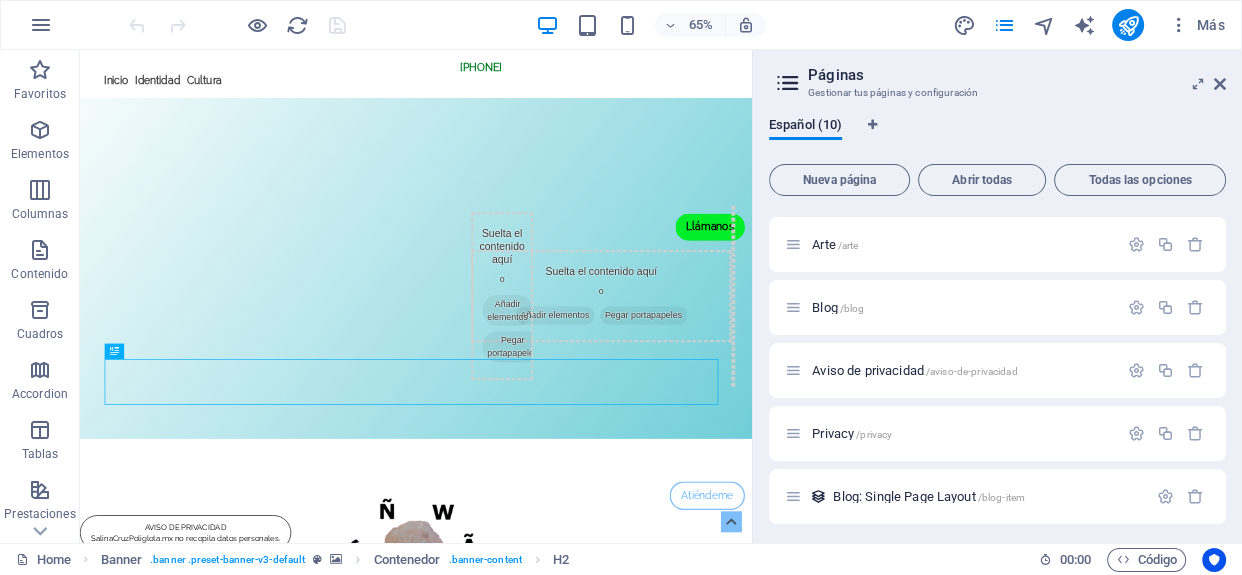 scroll, scrollTop: 314, scrollLeft: 0, axis: vertical 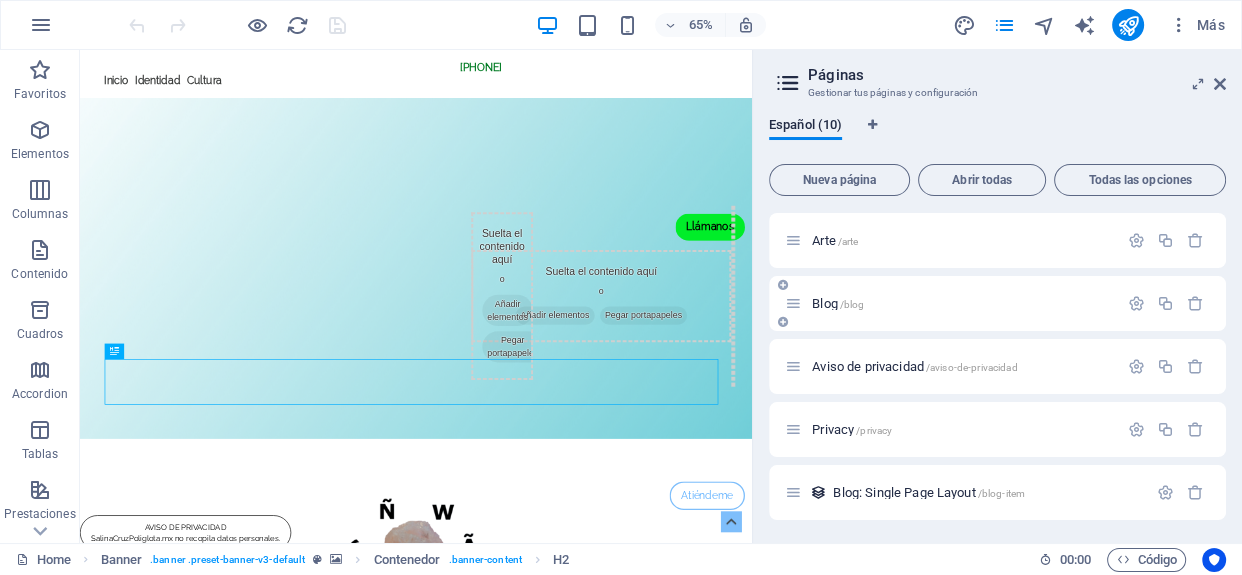 click on "Blog /blog" at bounding box center [838, 303] 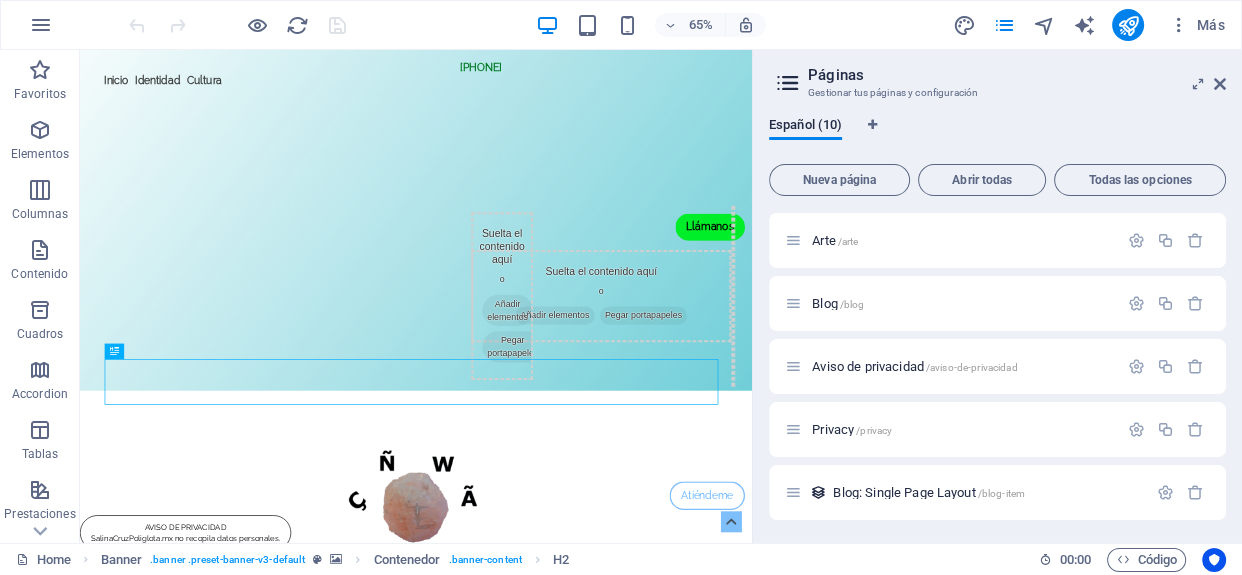 scroll, scrollTop: 263, scrollLeft: 0, axis: vertical 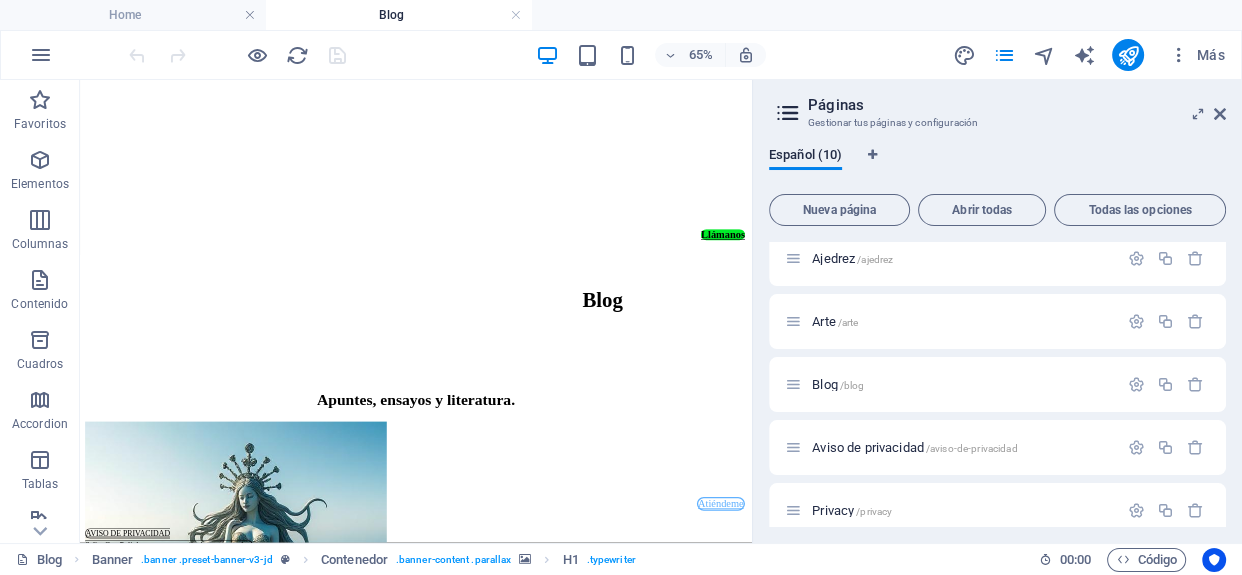 drag, startPoint x: 1107, startPoint y: 323, endPoint x: 832, endPoint y: 452, distance: 303.7532 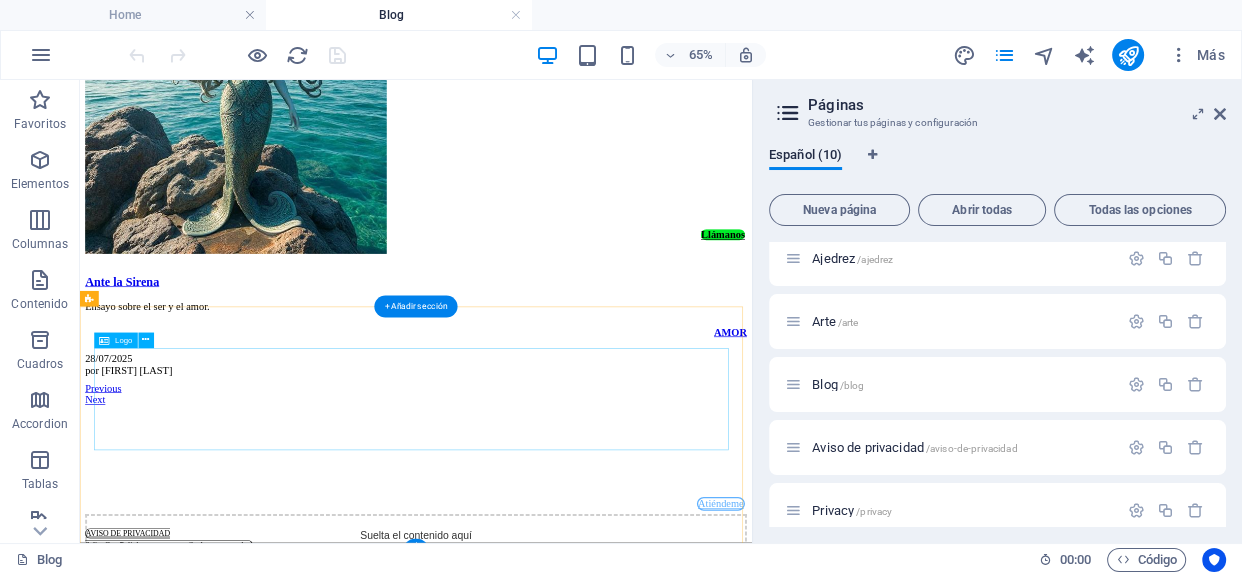 scroll, scrollTop: 2060, scrollLeft: 0, axis: vertical 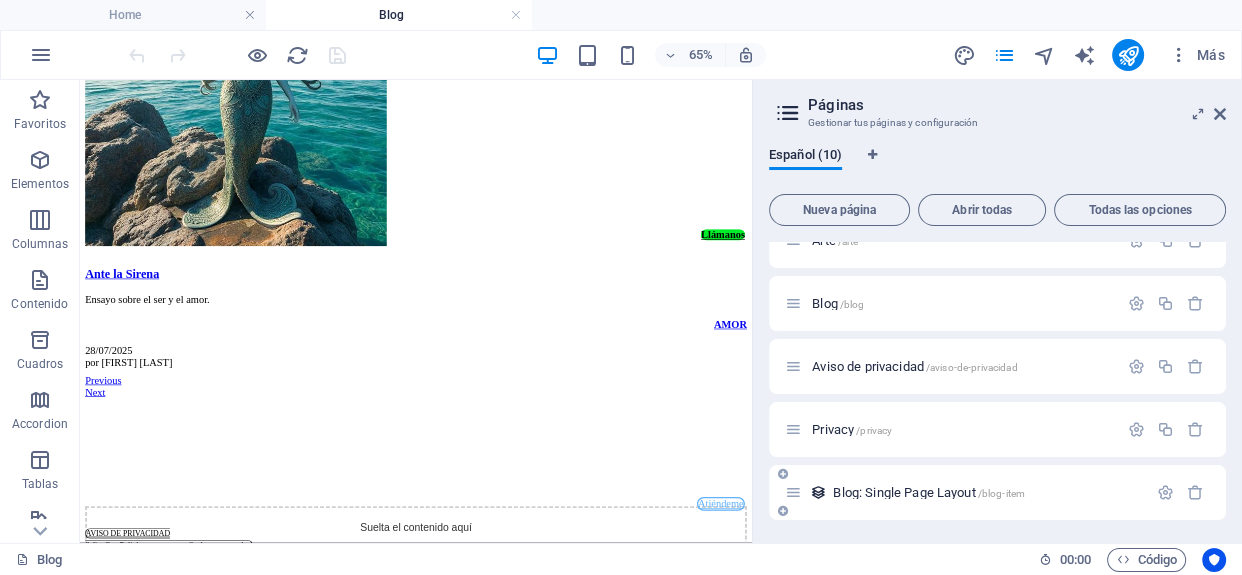 click on "Blog: Single Page Layout /blog-item" at bounding box center (929, 492) 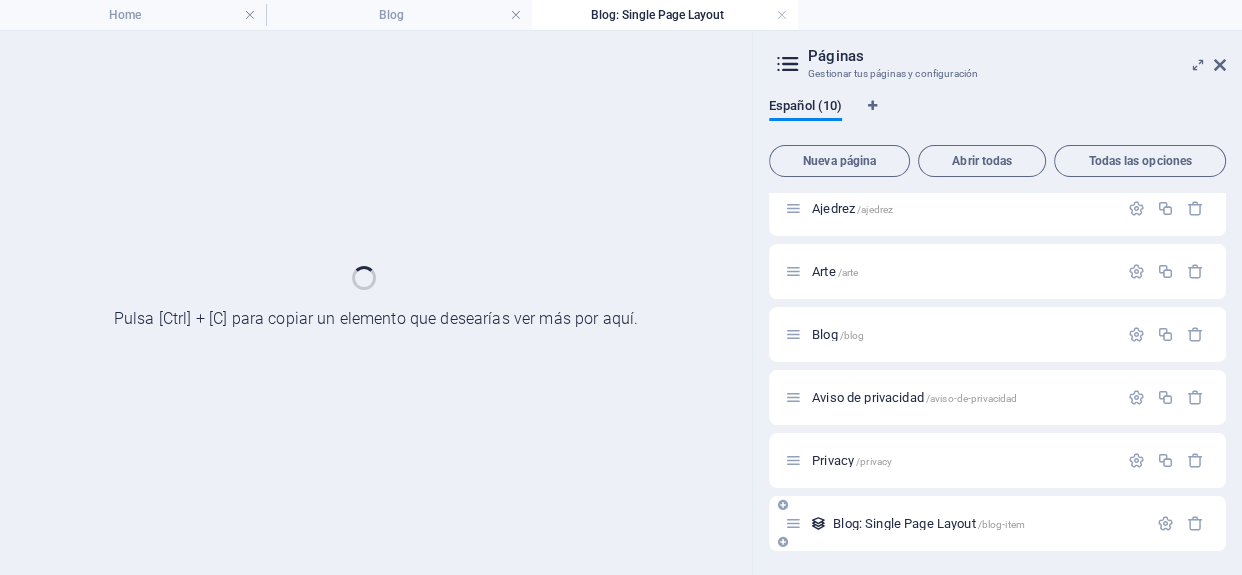 scroll, scrollTop: 263, scrollLeft: 0, axis: vertical 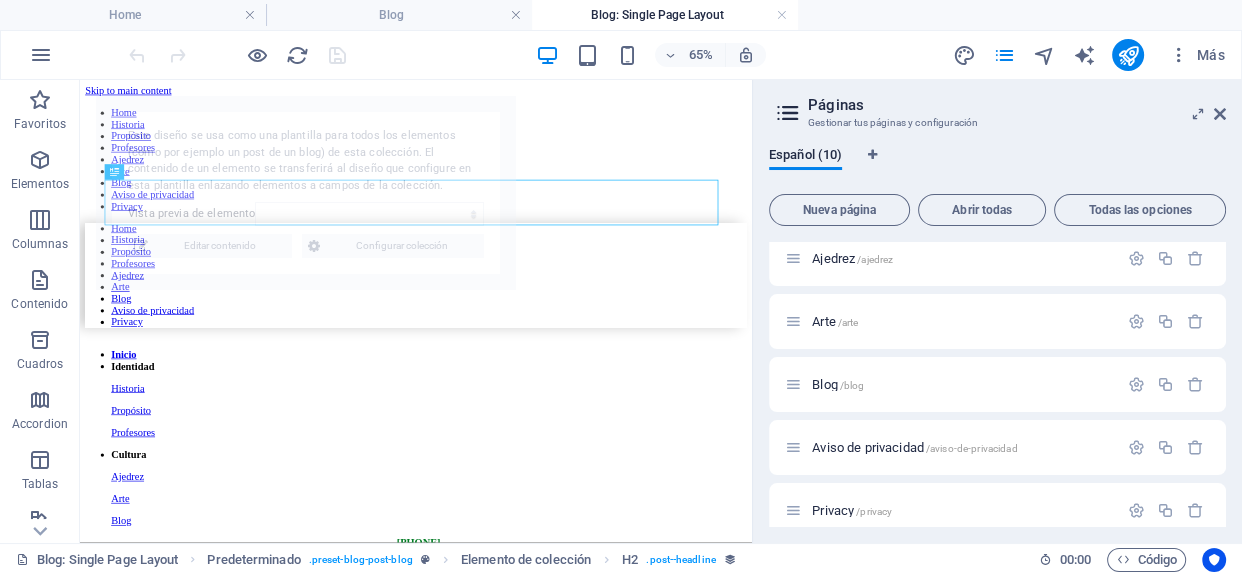 select on "688b03fa756f4ea4ef0d721e" 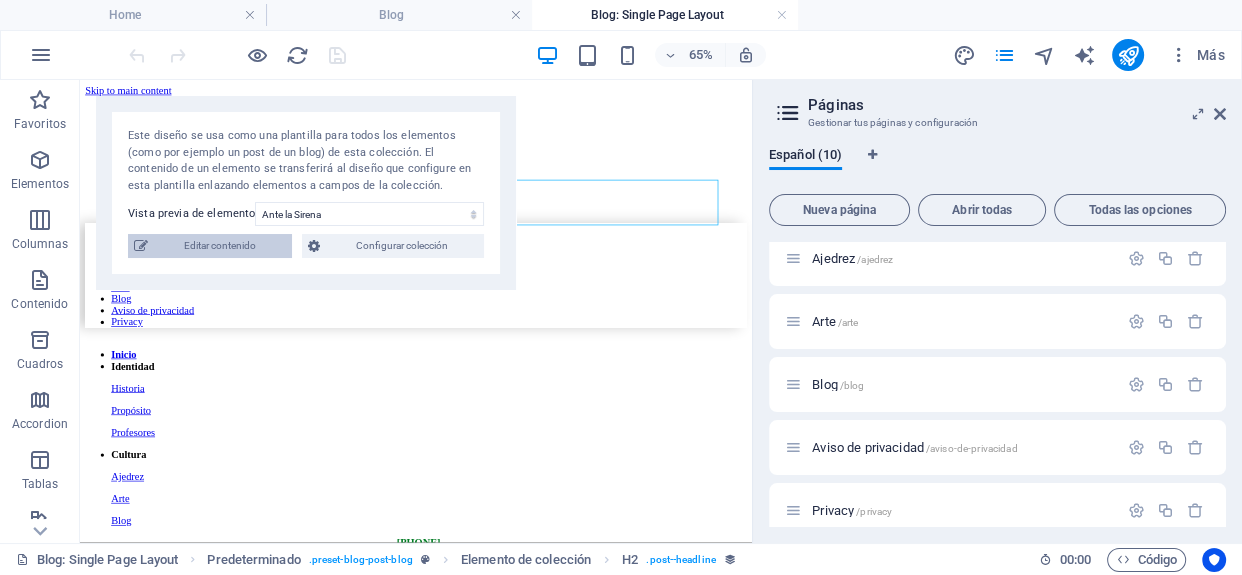 click on "Editar contenido" at bounding box center [220, 246] 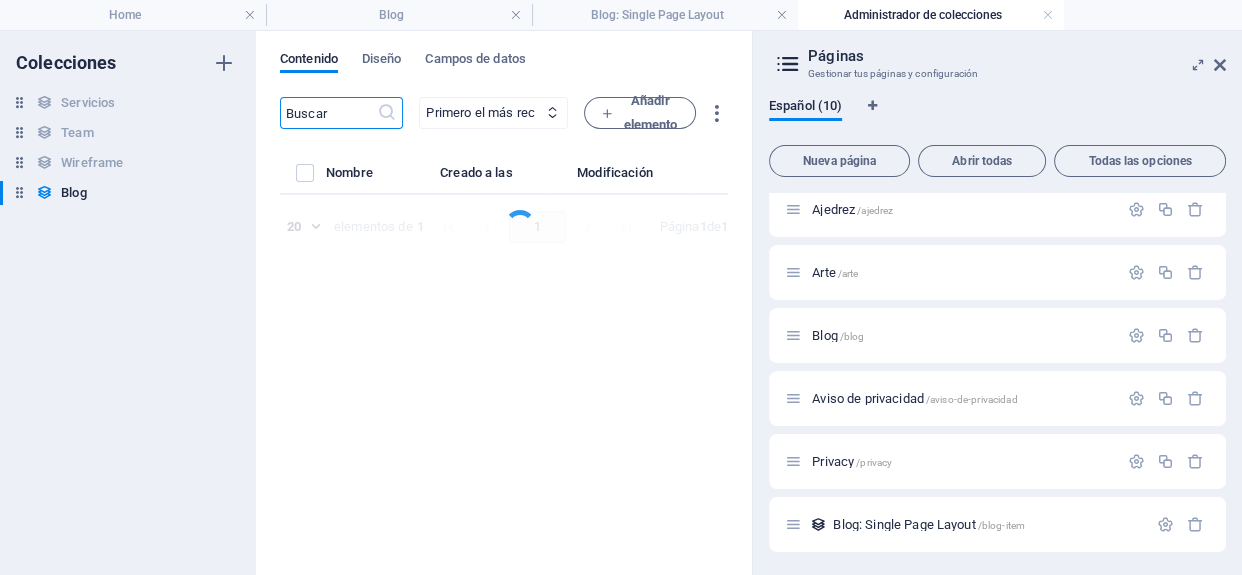 select on "AMOR" 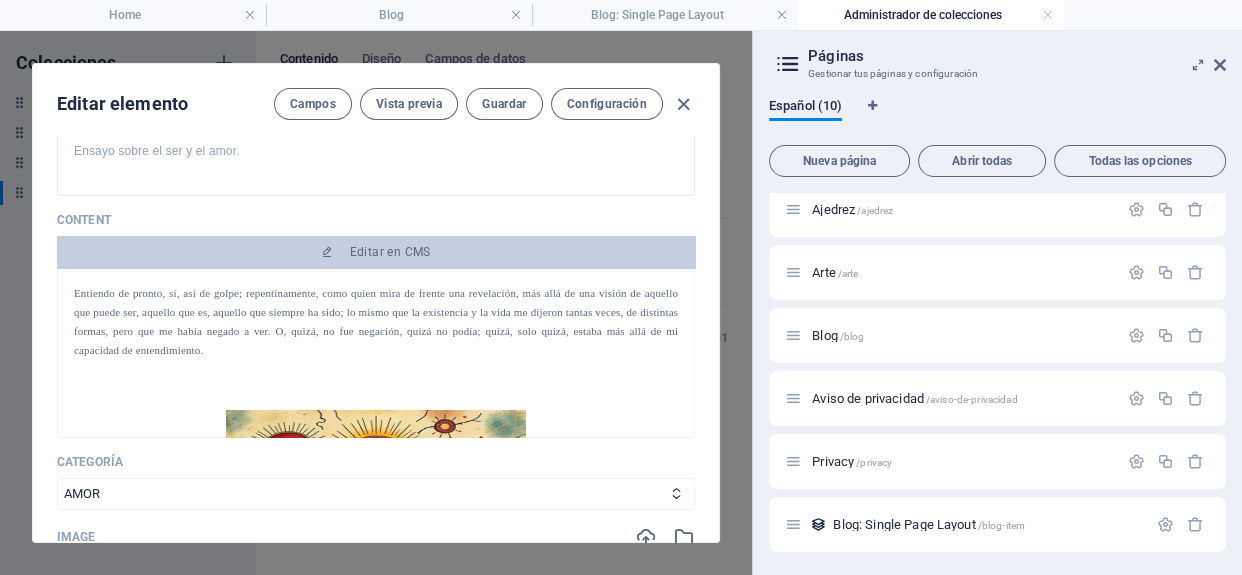 scroll, scrollTop: 363, scrollLeft: 0, axis: vertical 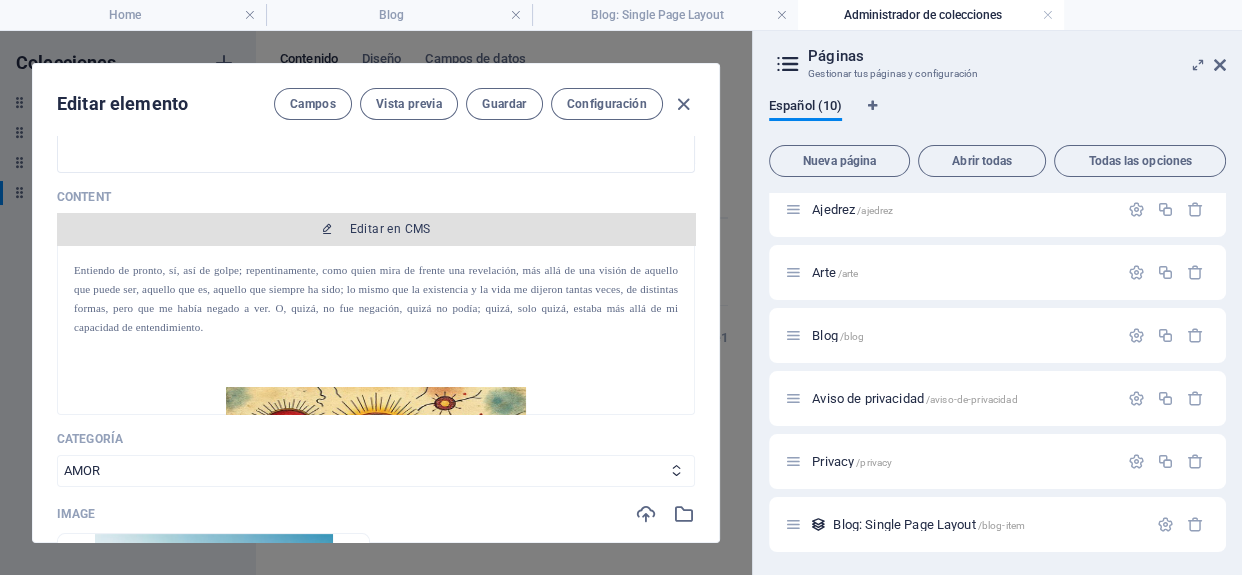 click on "Editar en CMS" at bounding box center [390, 229] 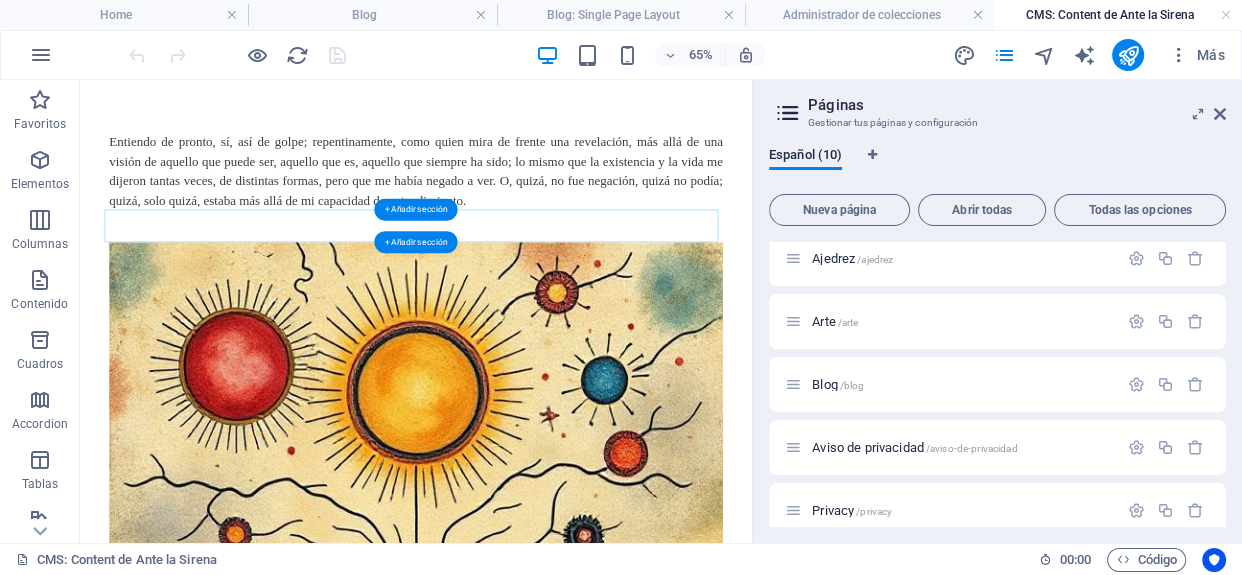 scroll, scrollTop: 0, scrollLeft: 0, axis: both 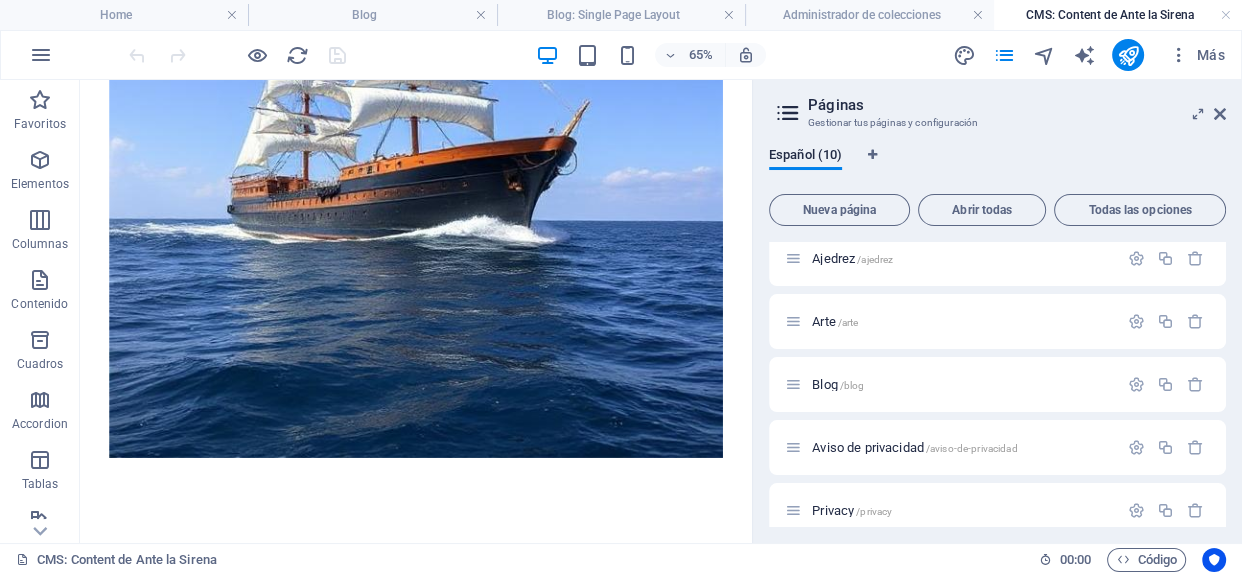 drag, startPoint x: 1110, startPoint y: 128, endPoint x: 837, endPoint y: 620, distance: 562.66595 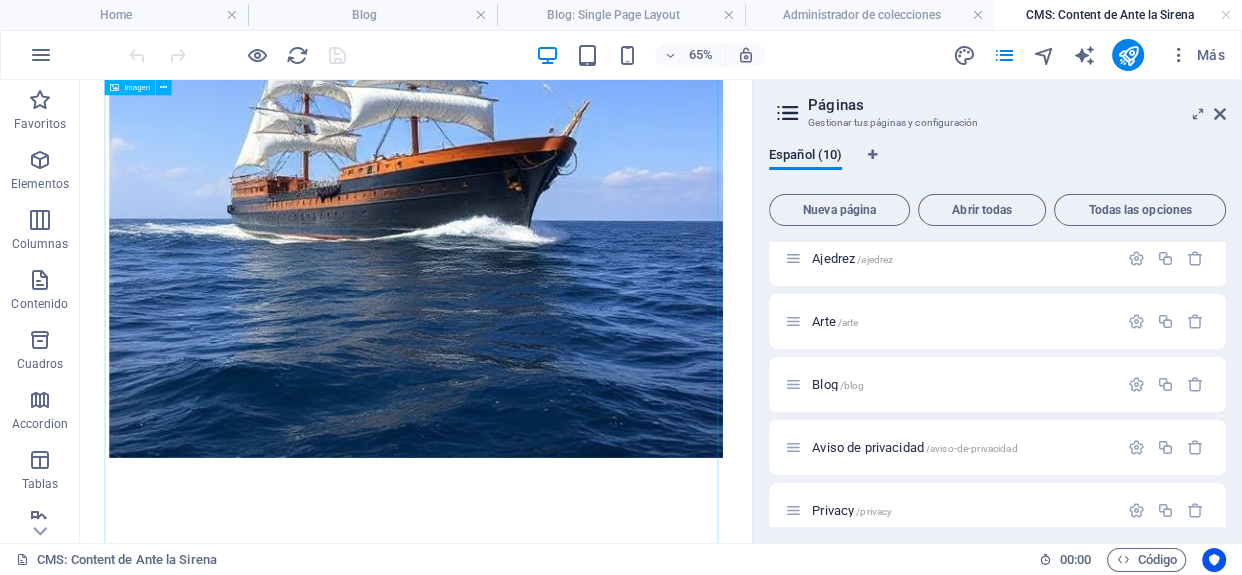scroll, scrollTop: 8504, scrollLeft: 0, axis: vertical 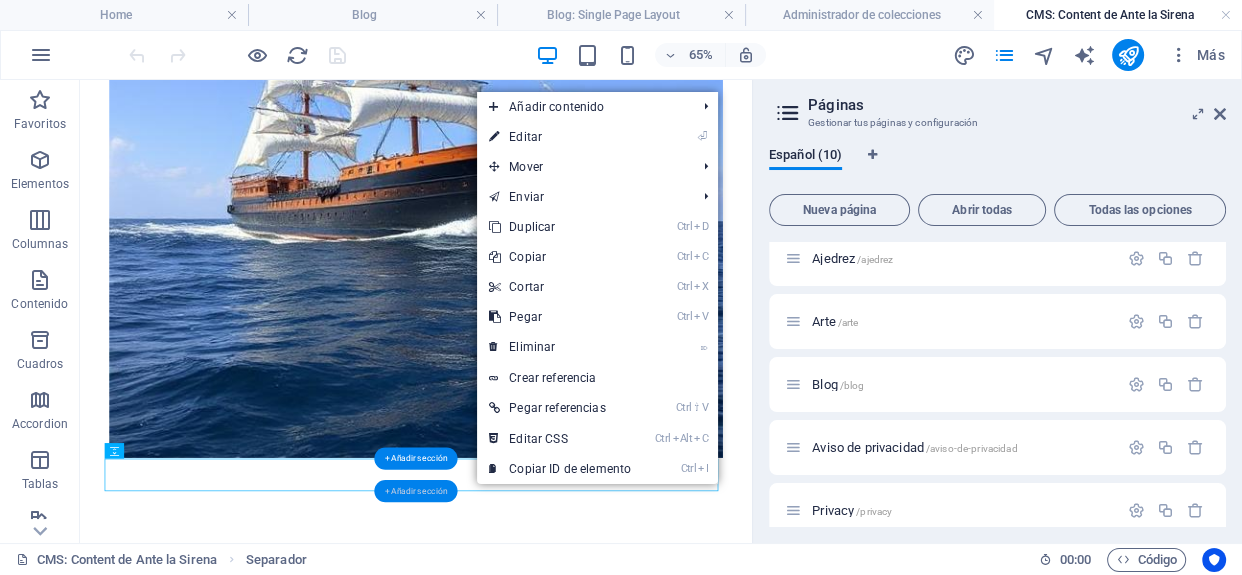 click on "+ Añadir sección" at bounding box center (415, 491) 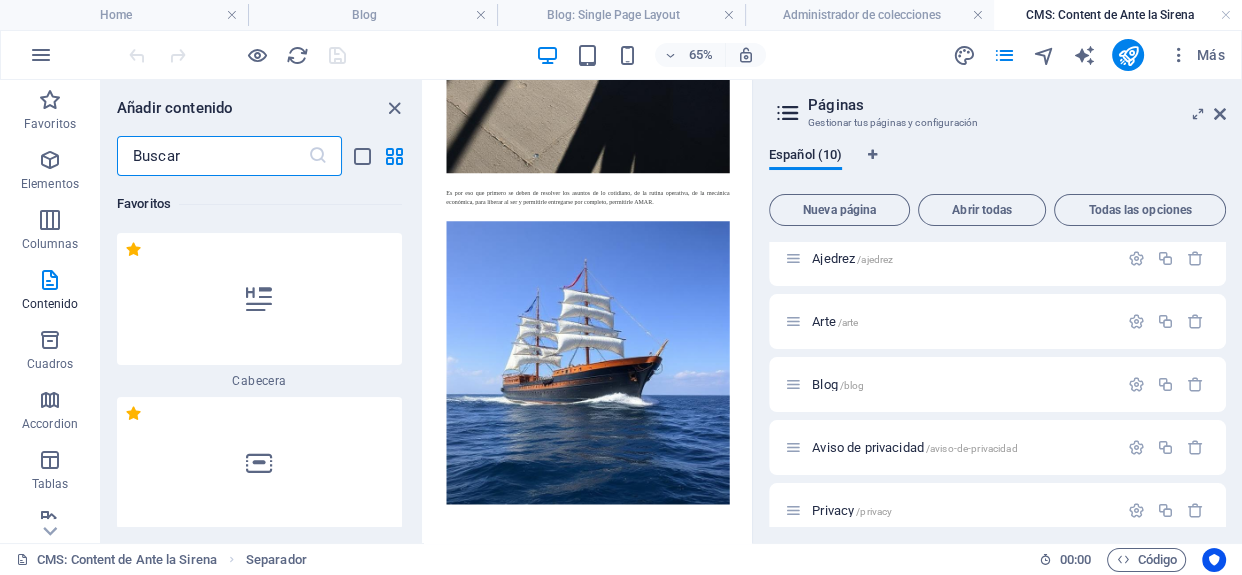 scroll, scrollTop: 5820, scrollLeft: 0, axis: vertical 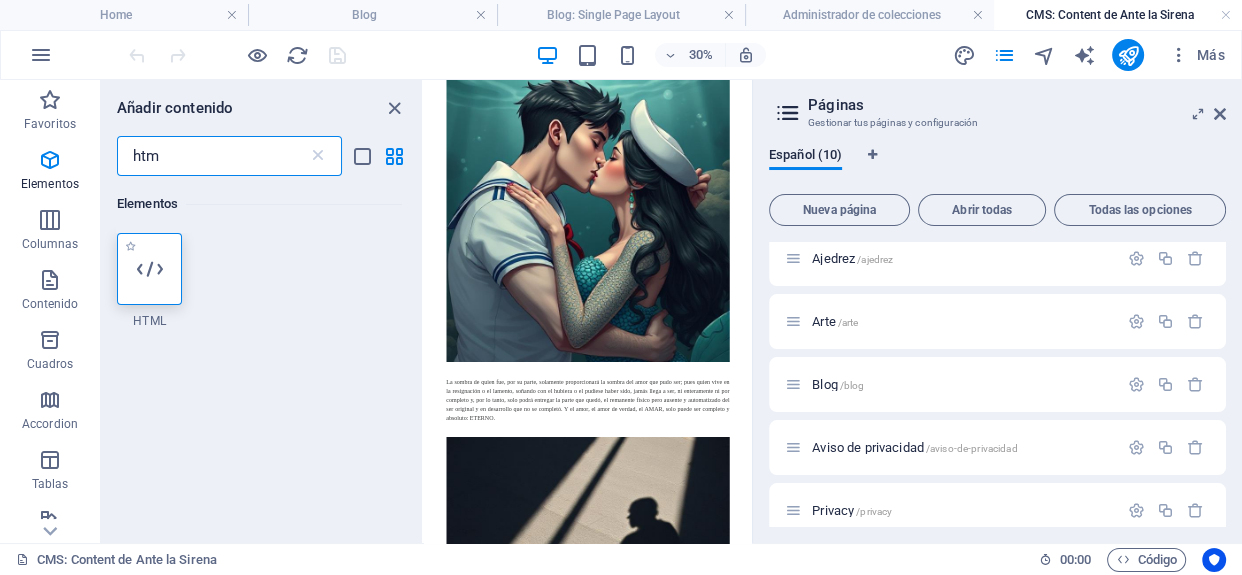 type on "htm" 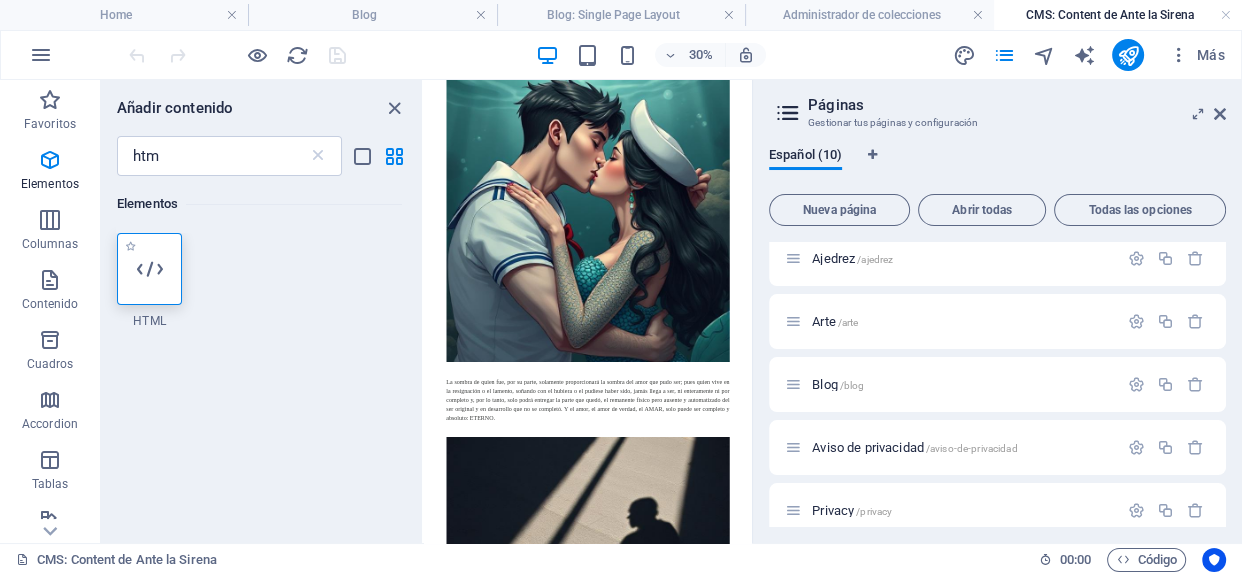click at bounding box center (150, 269) 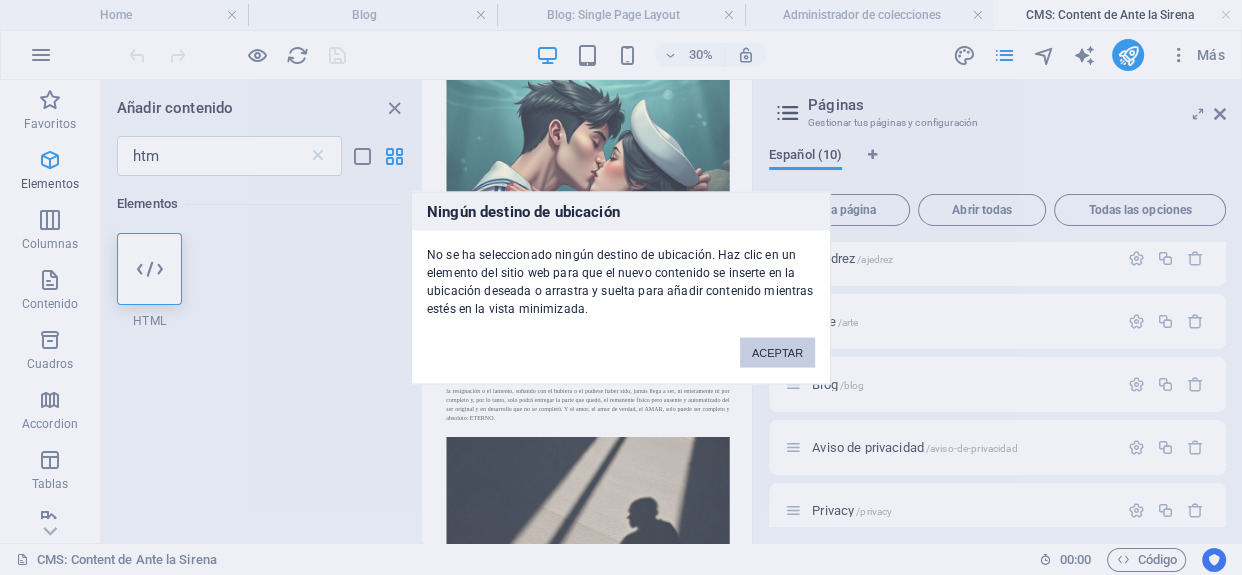 click on "ACEPTAR" at bounding box center (777, 352) 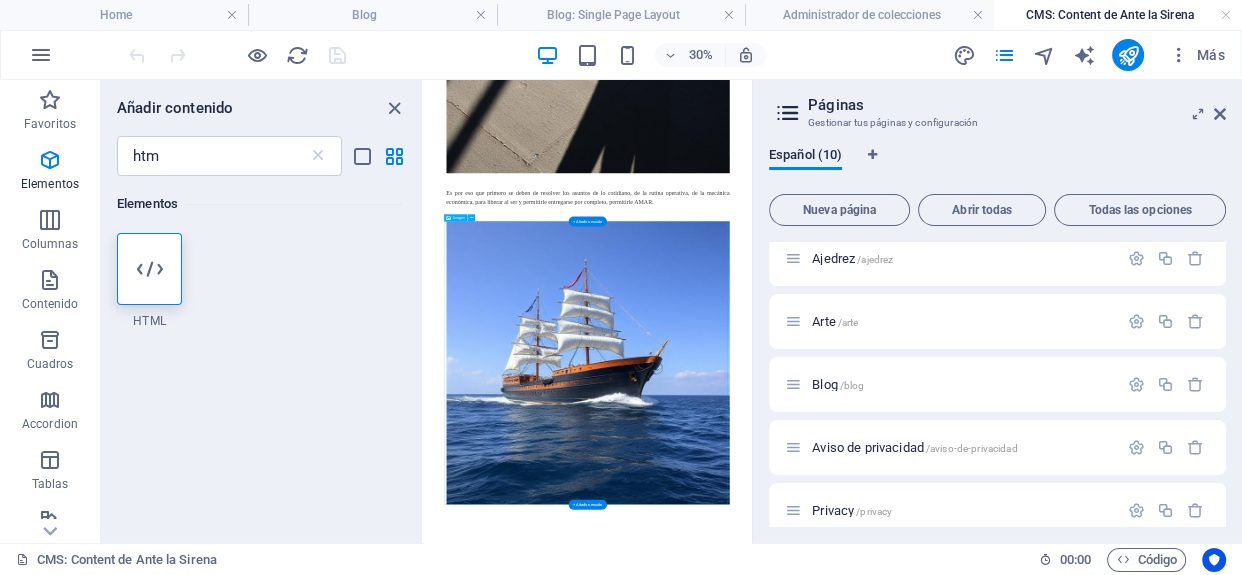 scroll, scrollTop: 7672, scrollLeft: 0, axis: vertical 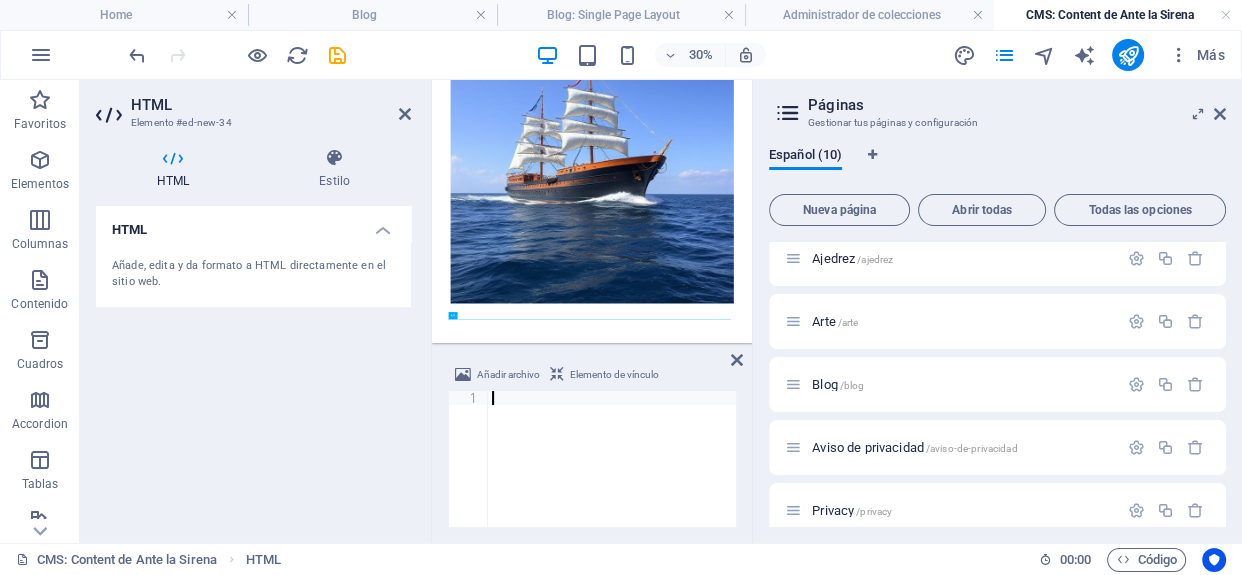 type on "<div class="commonninja_component pid-a19115b5-8f3a-4822-b9b5-1a521bf6e7d3"></div>" 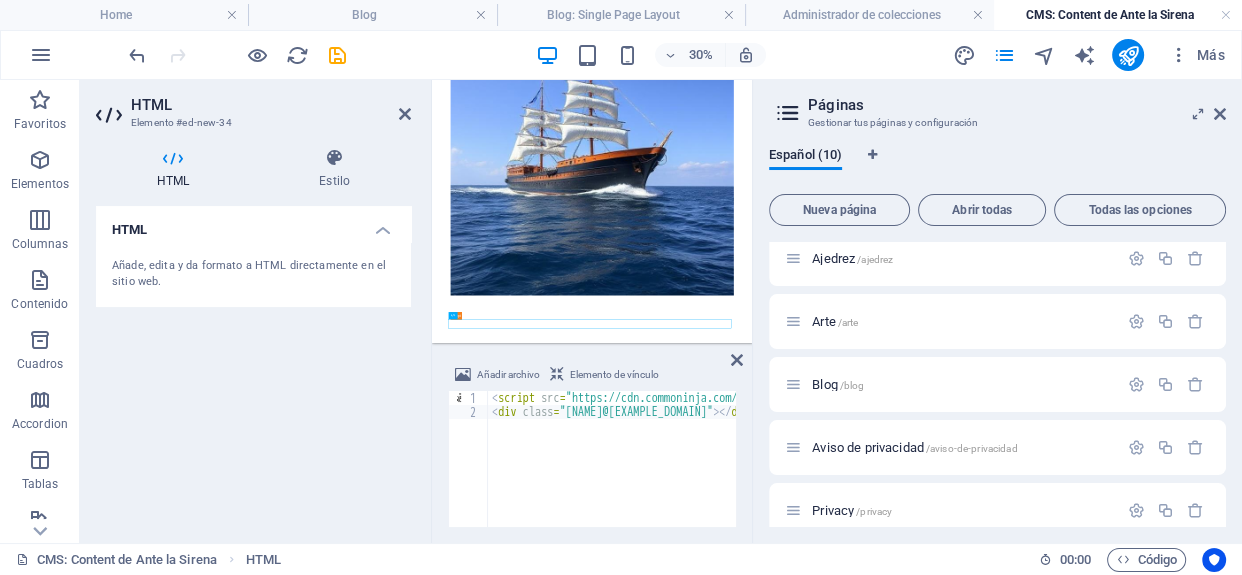 scroll, scrollTop: 0, scrollLeft: 0, axis: both 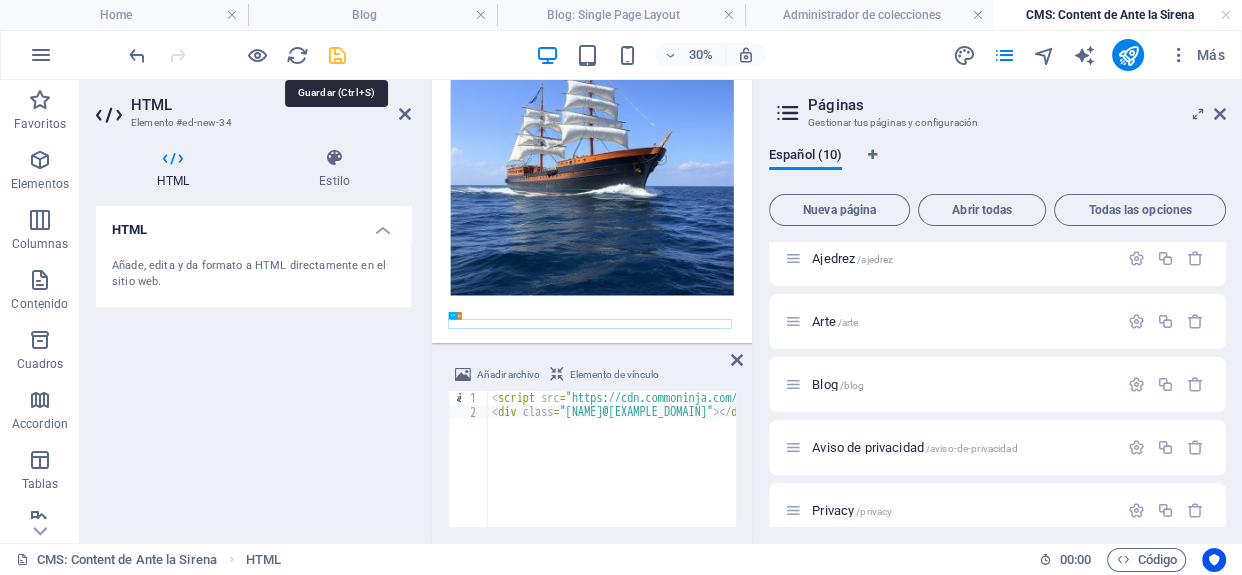 click at bounding box center [337, 55] 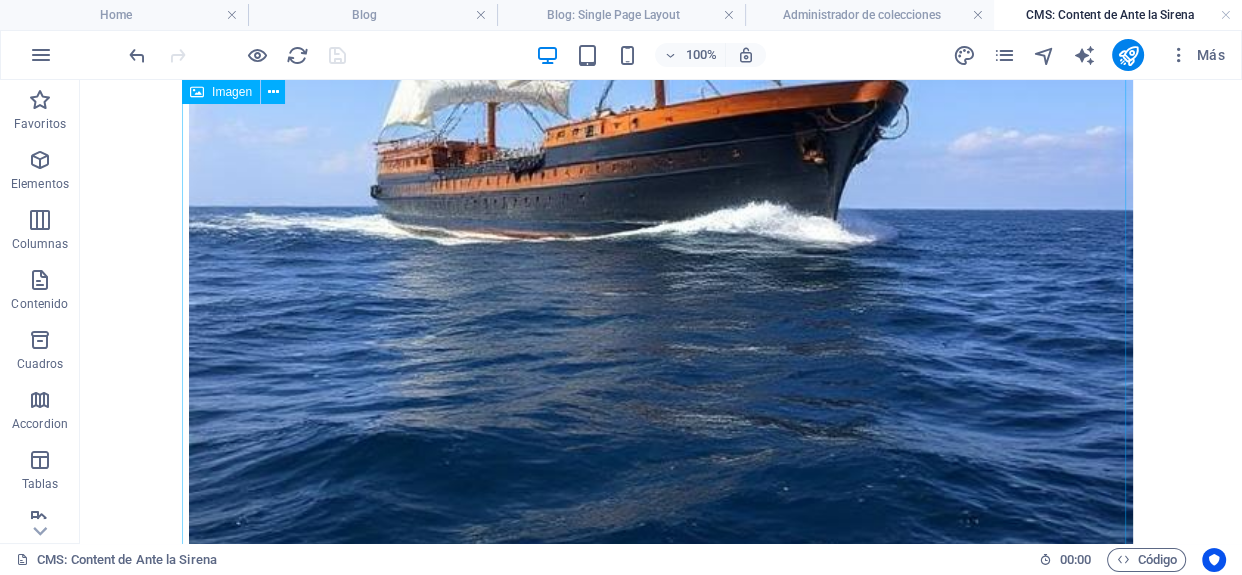 scroll, scrollTop: 8420, scrollLeft: 0, axis: vertical 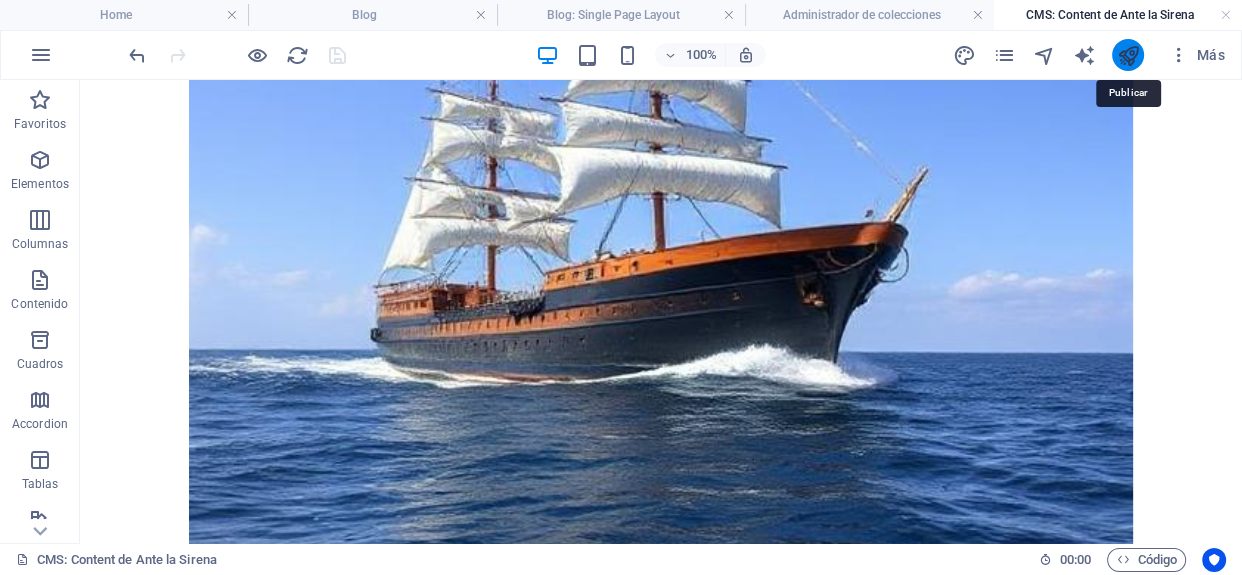 click at bounding box center (1128, 55) 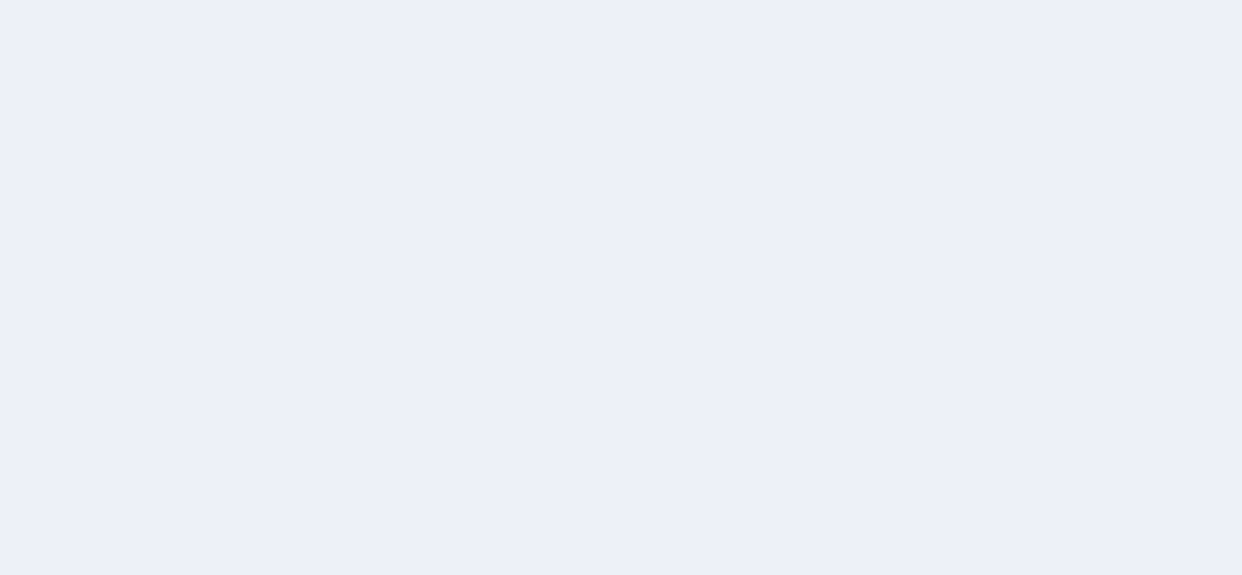 scroll, scrollTop: 0, scrollLeft: 0, axis: both 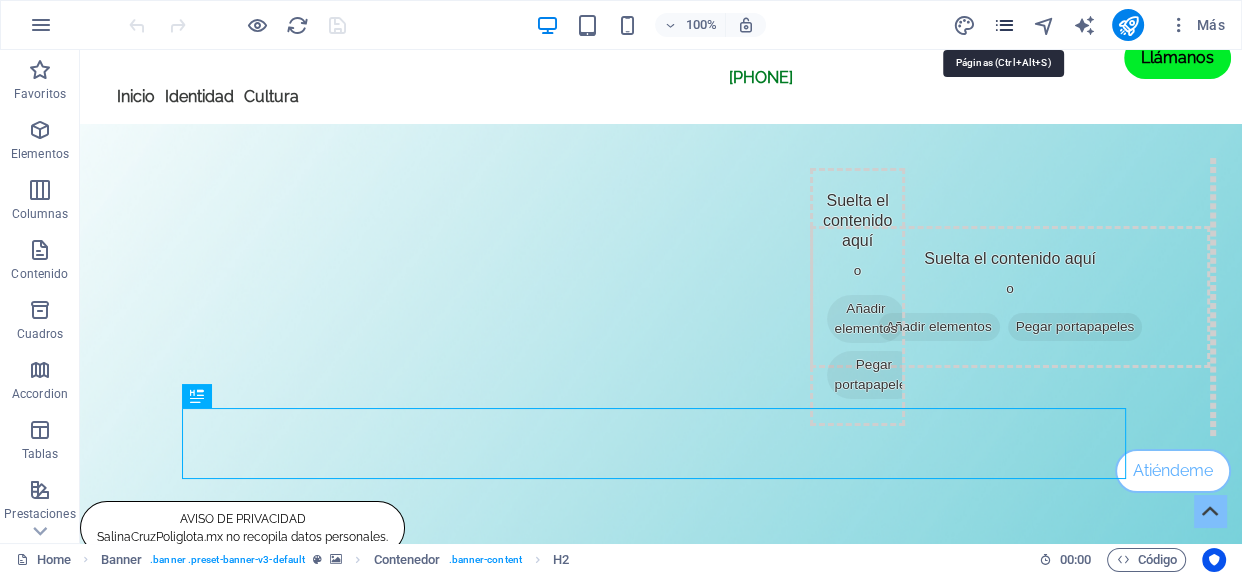 click at bounding box center [1004, 25] 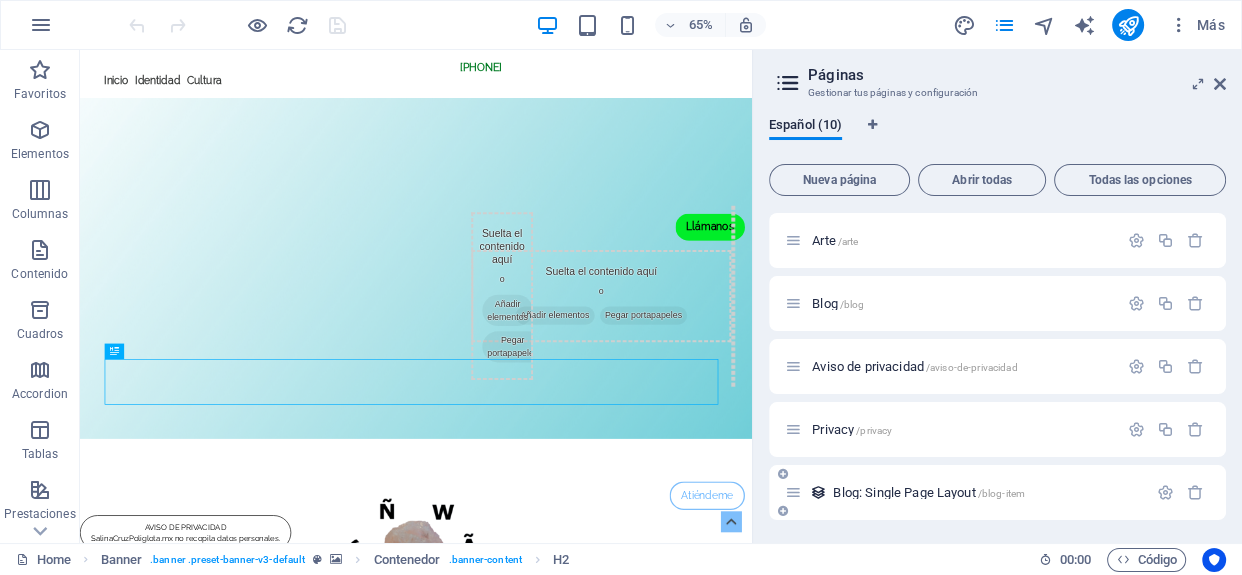 click on "Blog: Single Page Layout /blog-item" at bounding box center (929, 492) 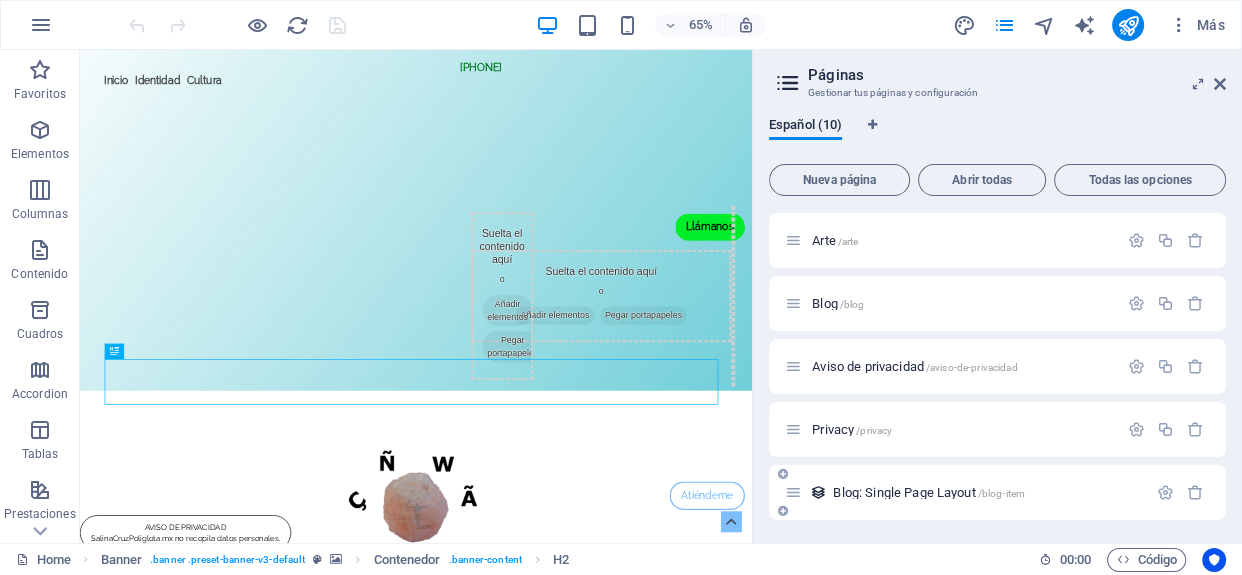 scroll, scrollTop: 263, scrollLeft: 0, axis: vertical 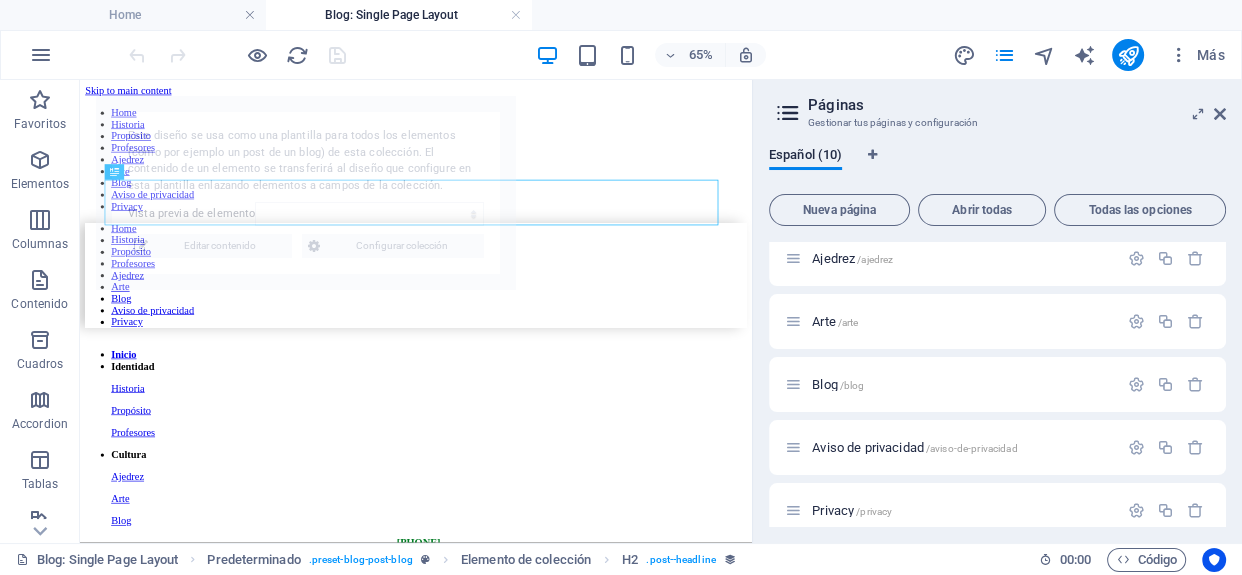 select on "688b03fa756f4ea4ef0d721e" 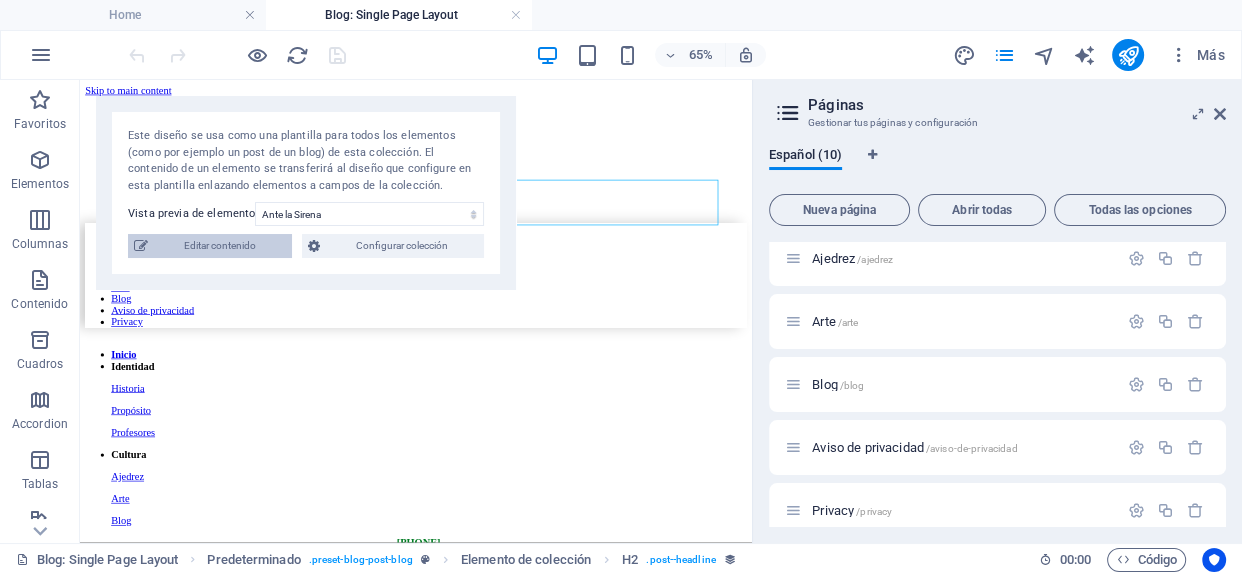 click on "Editar contenido" at bounding box center [220, 246] 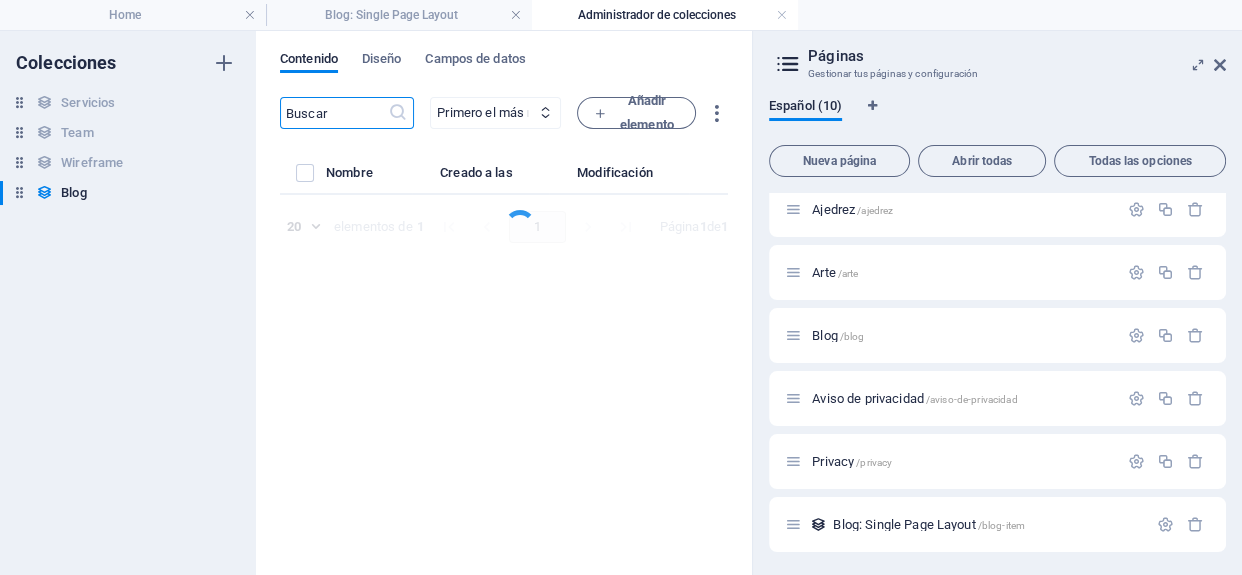select on "AMOR" 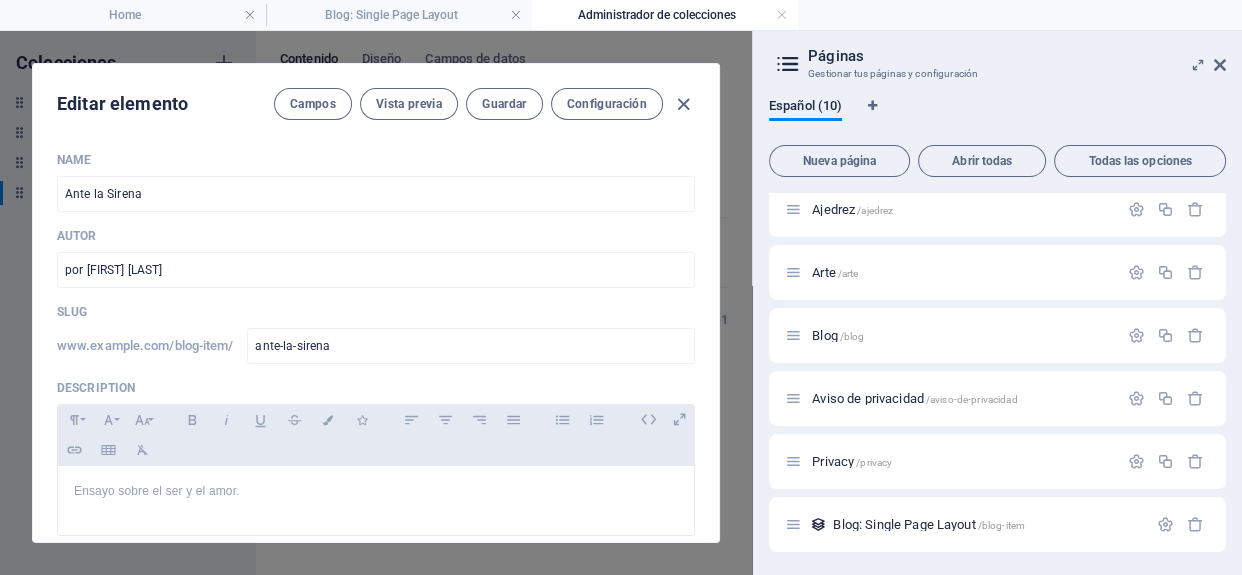 scroll, scrollTop: 363, scrollLeft: 0, axis: vertical 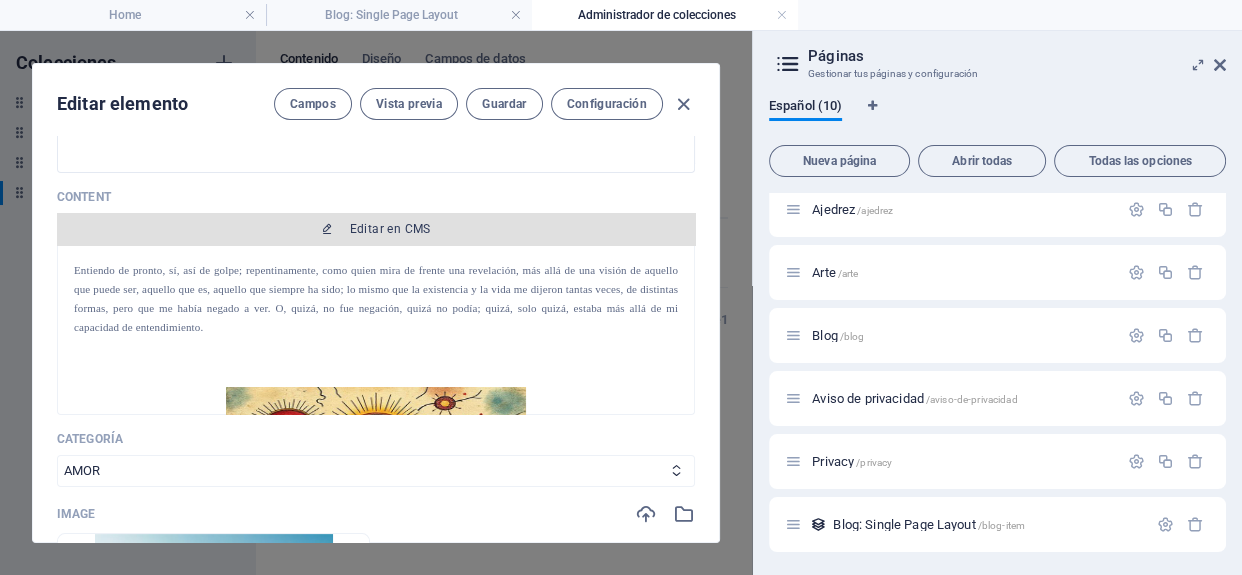 click on "Editar en CMS" at bounding box center [390, 229] 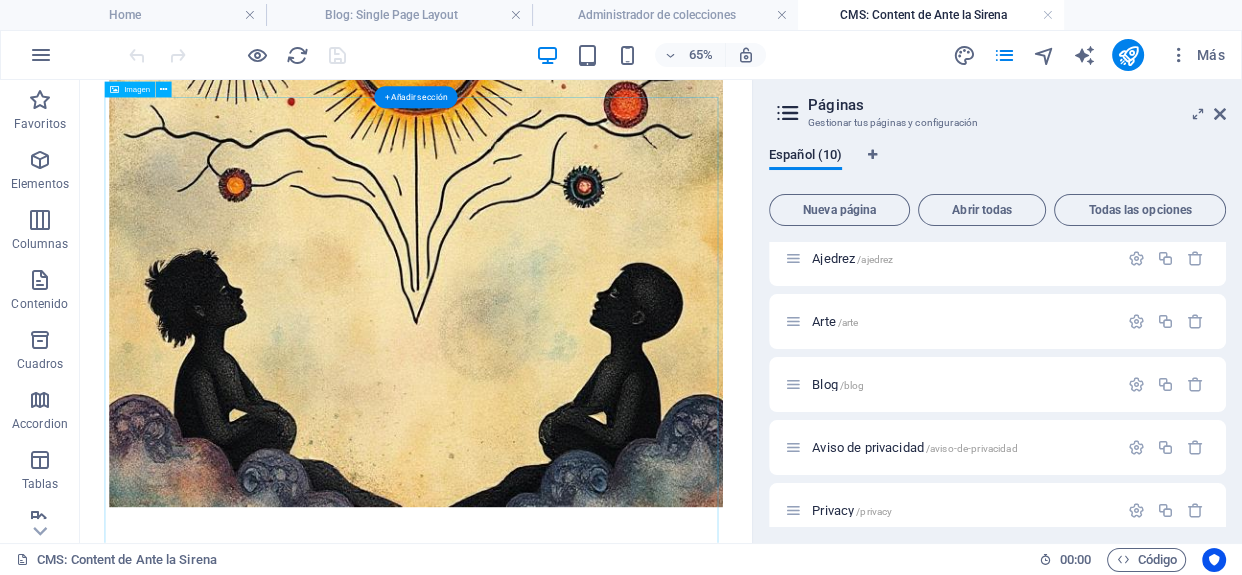 scroll, scrollTop: 545, scrollLeft: 0, axis: vertical 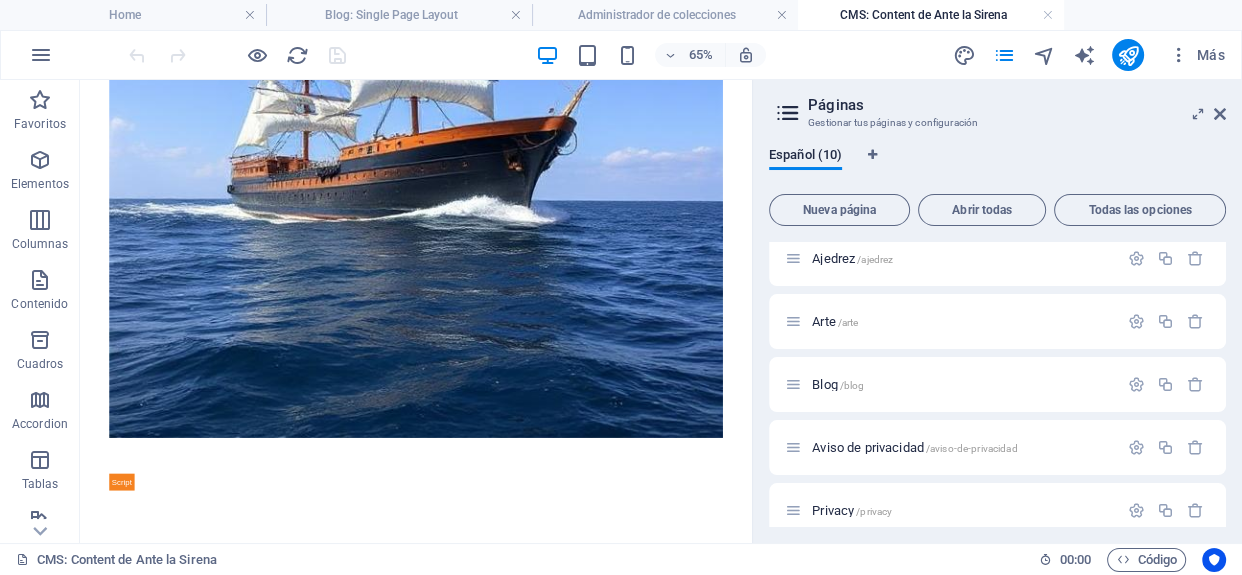 drag, startPoint x: 1106, startPoint y: 173, endPoint x: 824, endPoint y: 637, distance: 542.97327 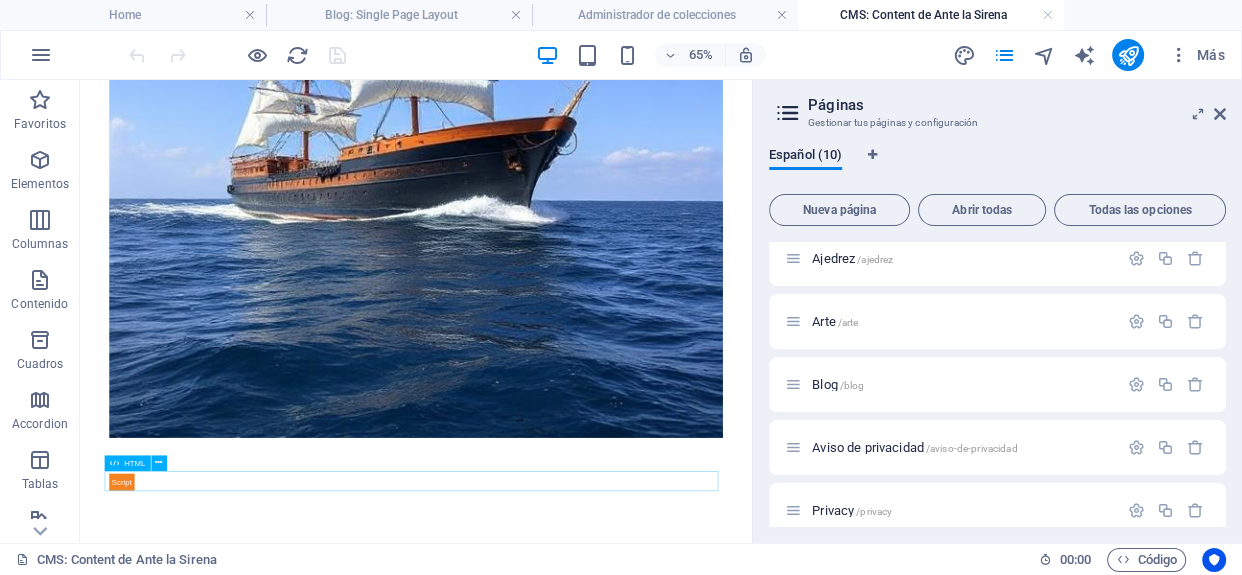 click at bounding box center (597, 696) 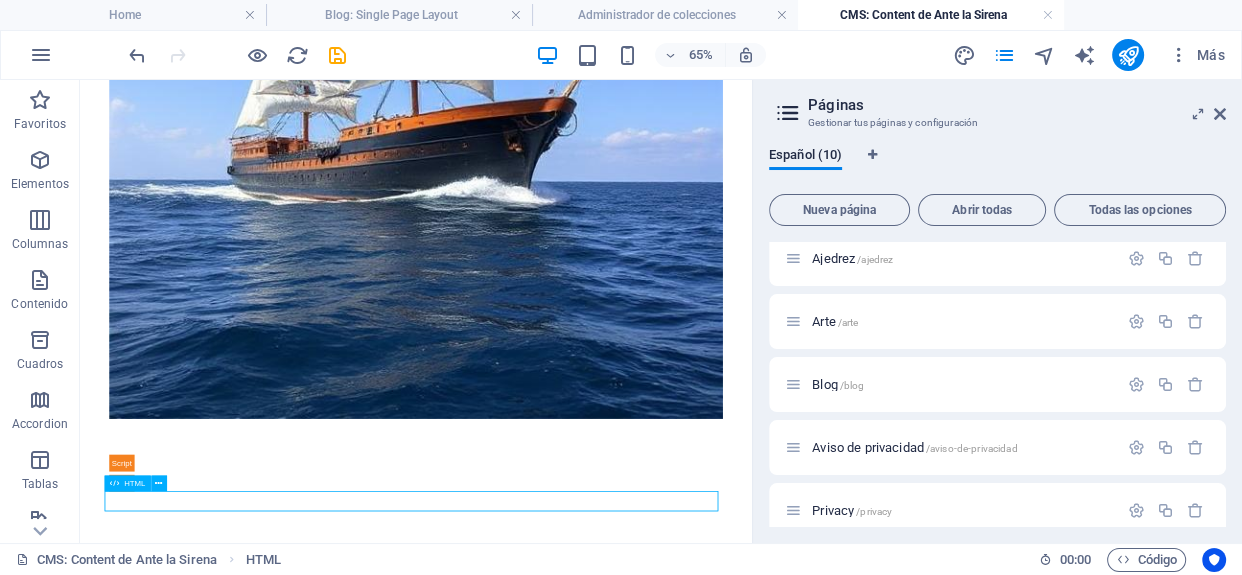 click at bounding box center (597, 698) 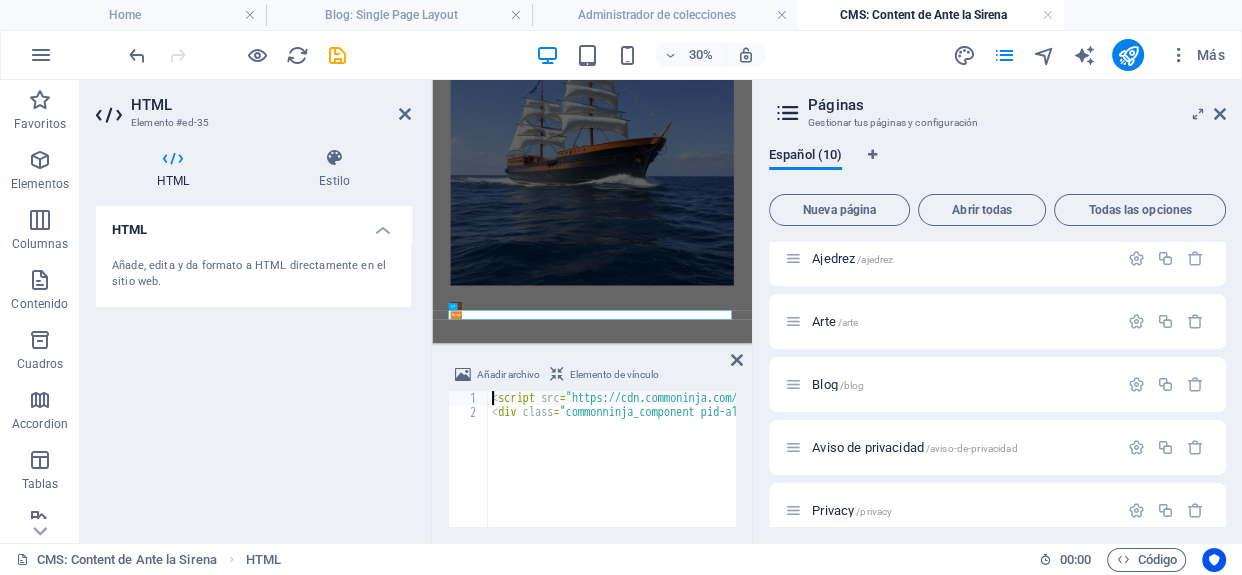 scroll, scrollTop: 8400, scrollLeft: 0, axis: vertical 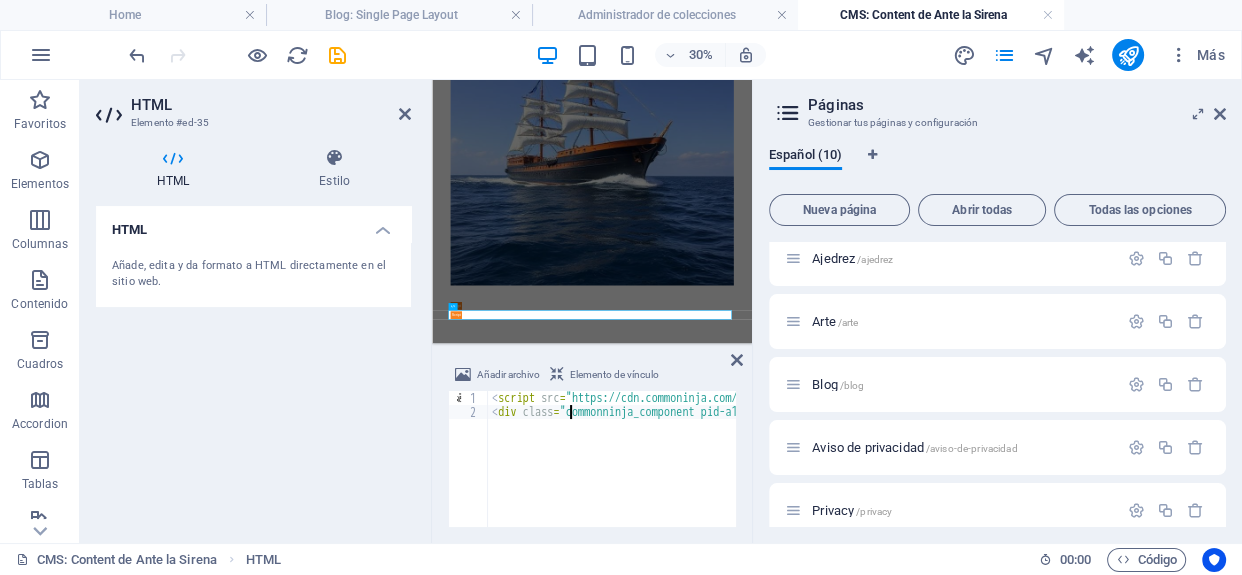 click on "< script   src = "https://cdn.commoninja.com/sdk/latest/commonninja.js"   defer > </ script > < div   class = "commonninja_component pid-a19115b5-8f3a-4822-b9b5-1a521bf6e7d3 hid-yEyLSL" > </ div >" at bounding box center [794, 471] 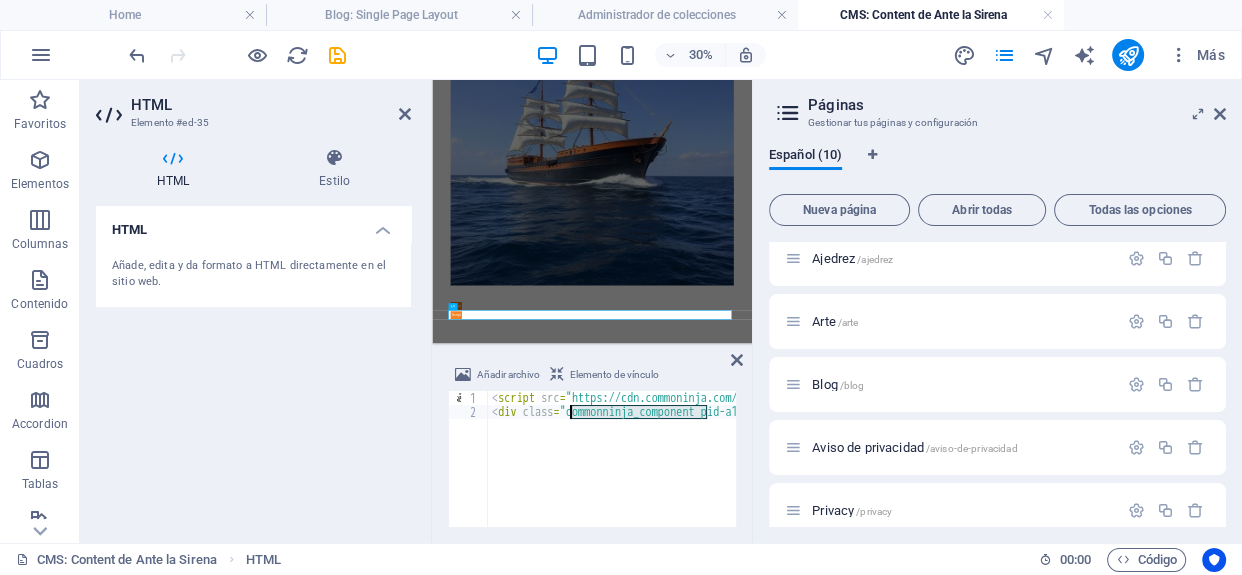 scroll, scrollTop: 0, scrollLeft: 364, axis: horizontal 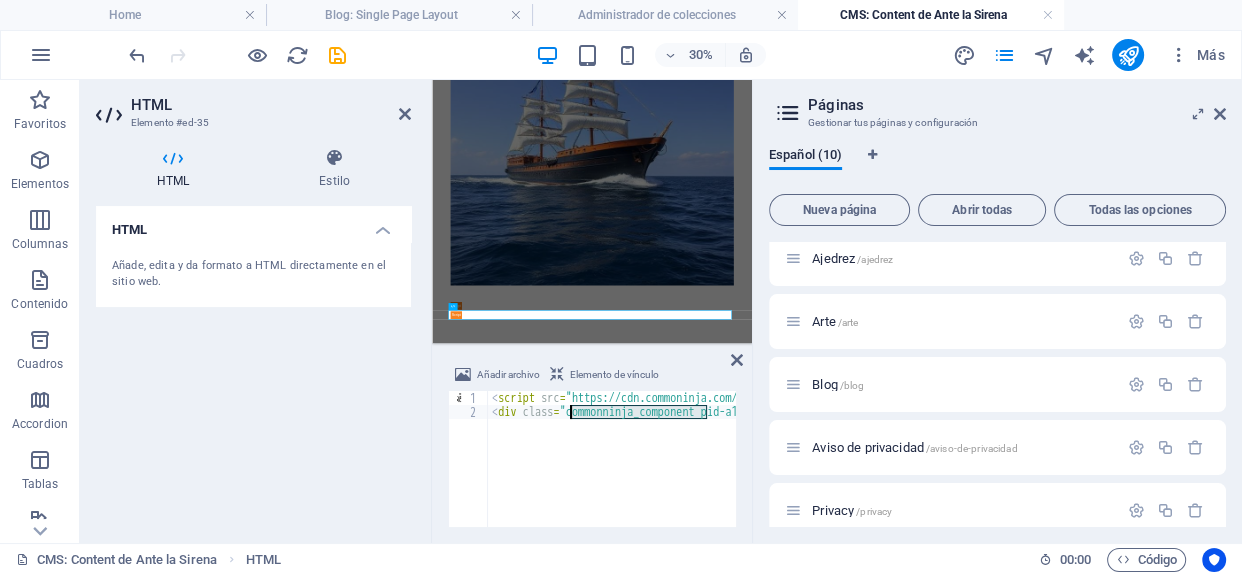 click on "< script   src = "https://cdn.commoninja.com/sdk/latest/commonninja.js"   defer > </ script > < div   class = "commonninja_component pid-a19115b5-8f3a-4822-b9b5-1a521bf6e7d3 hid-yEyLSL" > </ div >" at bounding box center (794, 471) 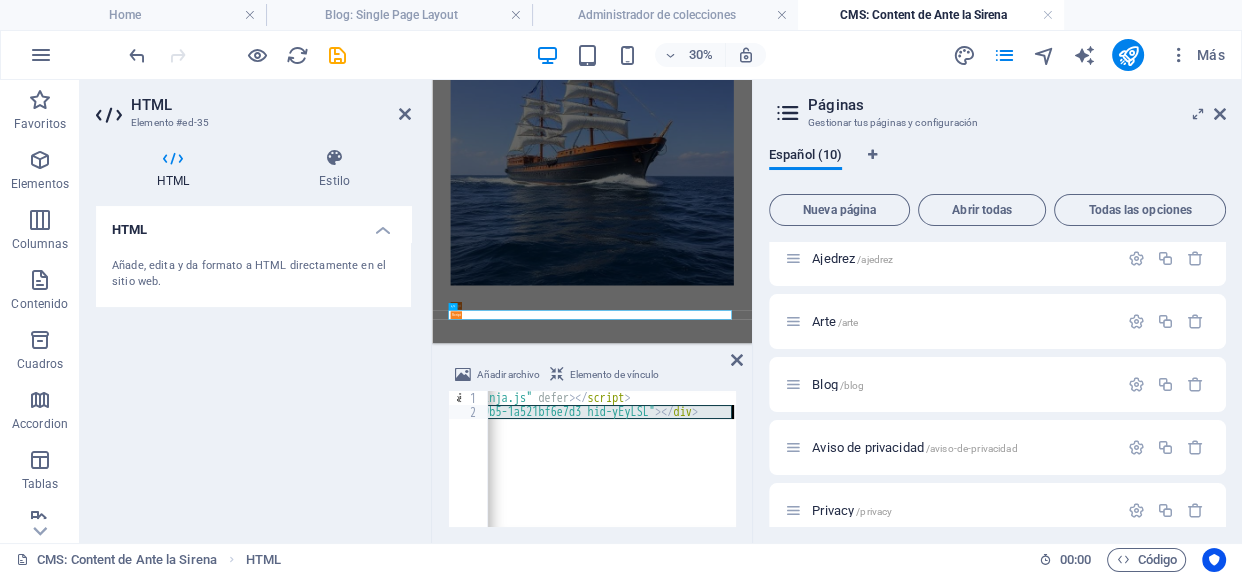 click on "< script   src = "https://cdn.commoninja.com/sdk/latest/commonninja.js"   defer > </ script > < div   class = "commonninja_component pid-a19115b5-8f3a-4822-b9b5-1a521bf6e7d3 hid-yEyLSL" > </ div >" at bounding box center [429, 471] 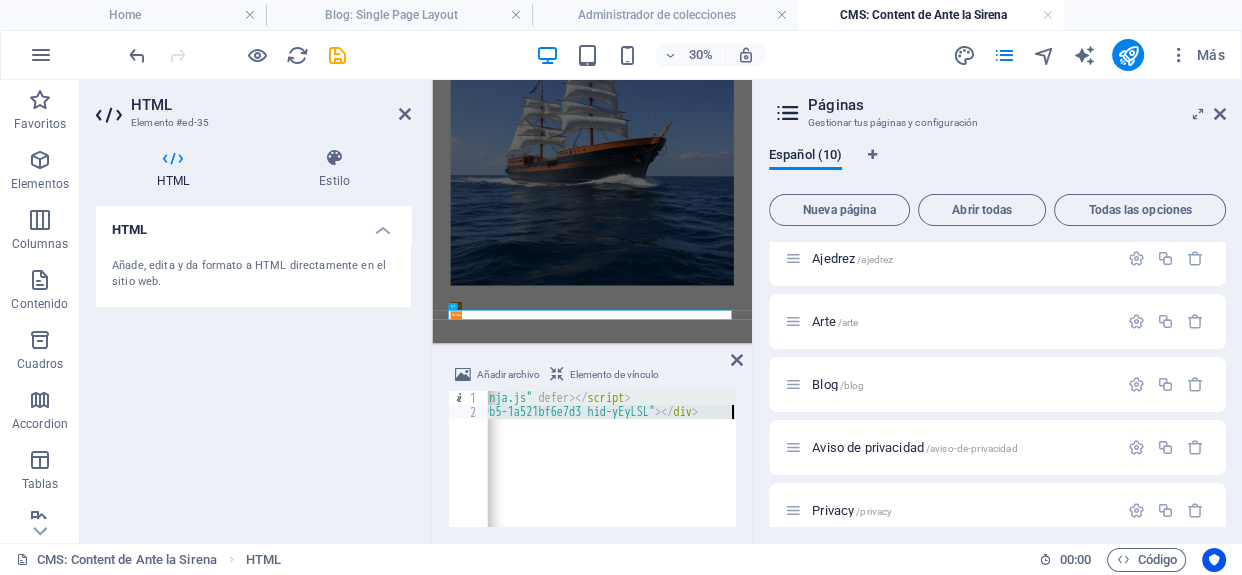 scroll, scrollTop: 8370, scrollLeft: 0, axis: vertical 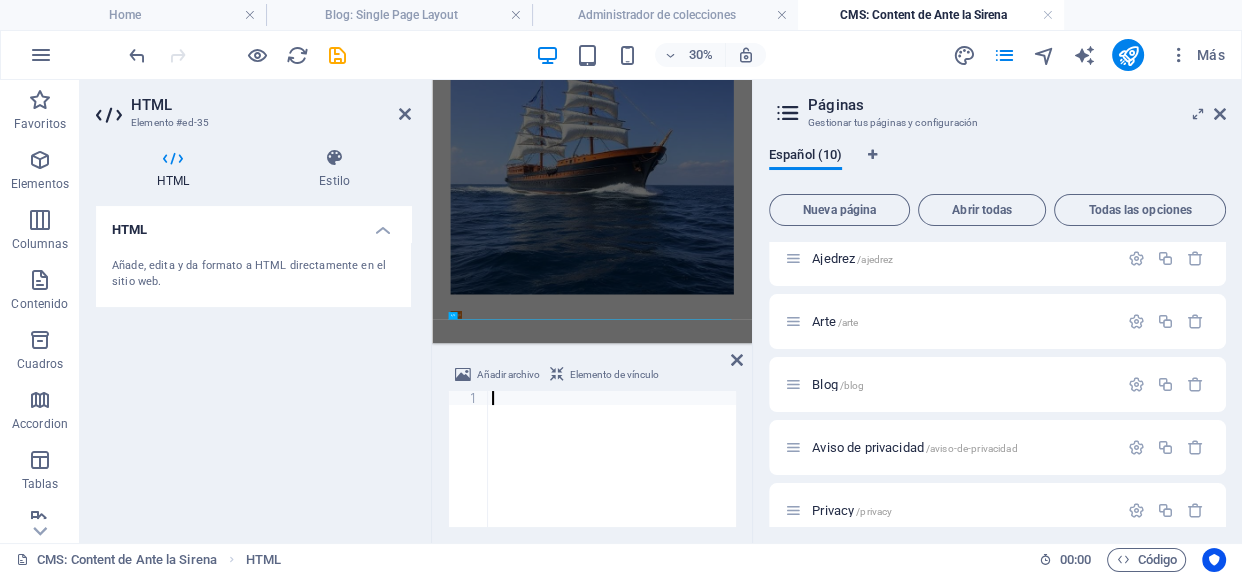 type on "<script async defer crossorigin="anonymous" src="https://connect.facebook.net/es_LA/sdk.js#xfbml=1&version=v23.0"></script>" 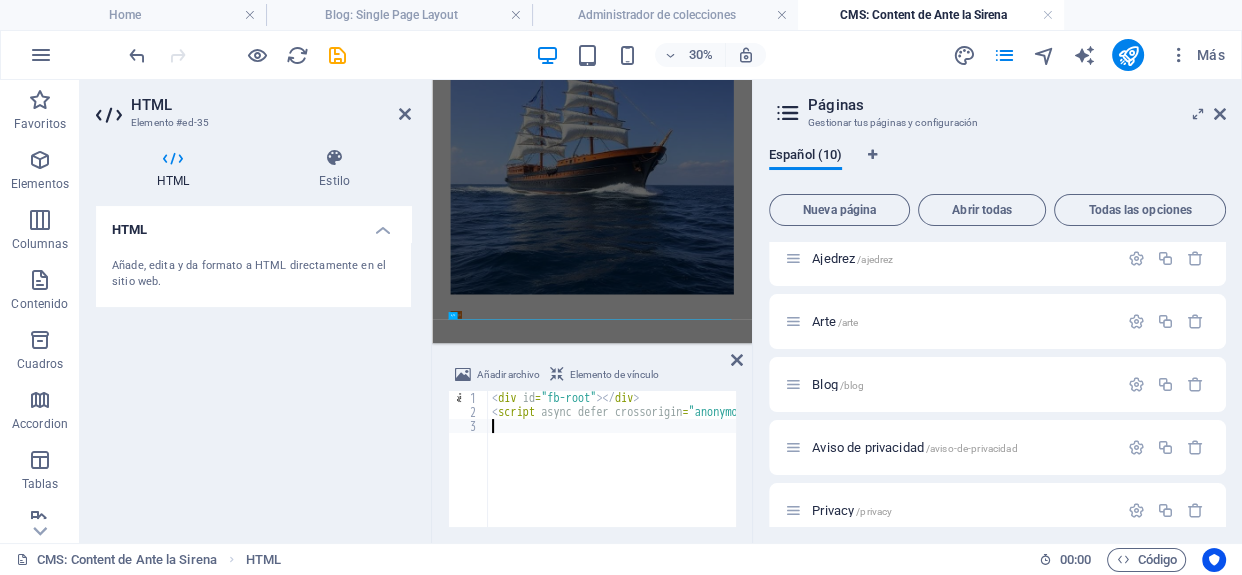 scroll, scrollTop: 0, scrollLeft: 0, axis: both 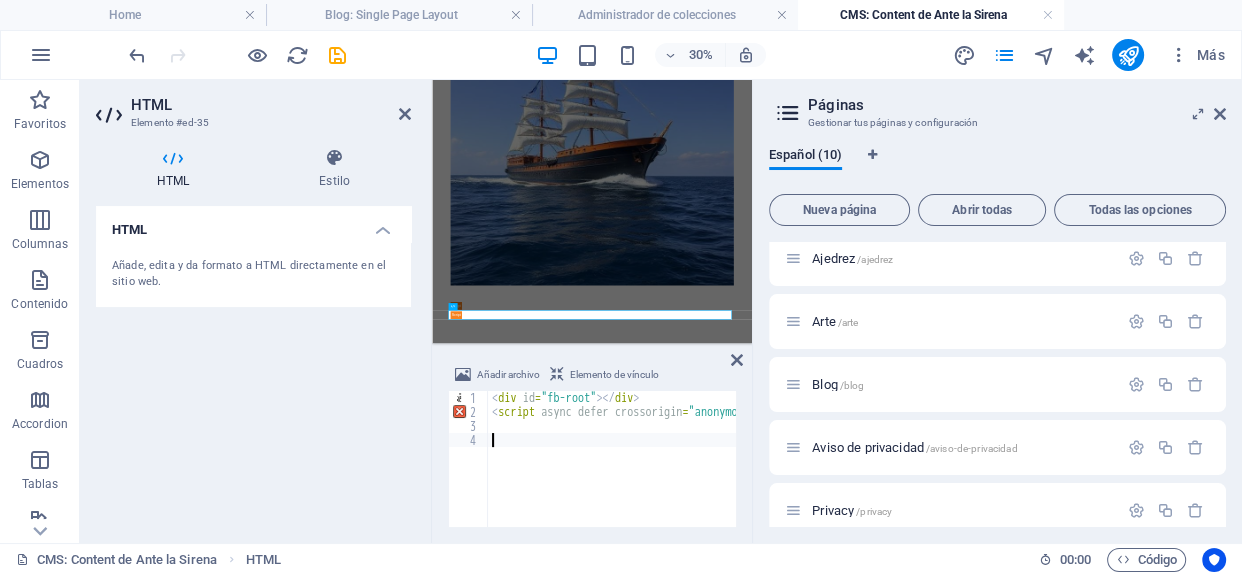 paste on "<div class="fb-comments" data-href="https://salinacruzpoliglota.mx/blog-item/ante-la-sirena/" data-width="" data-numposts="20"></div>" 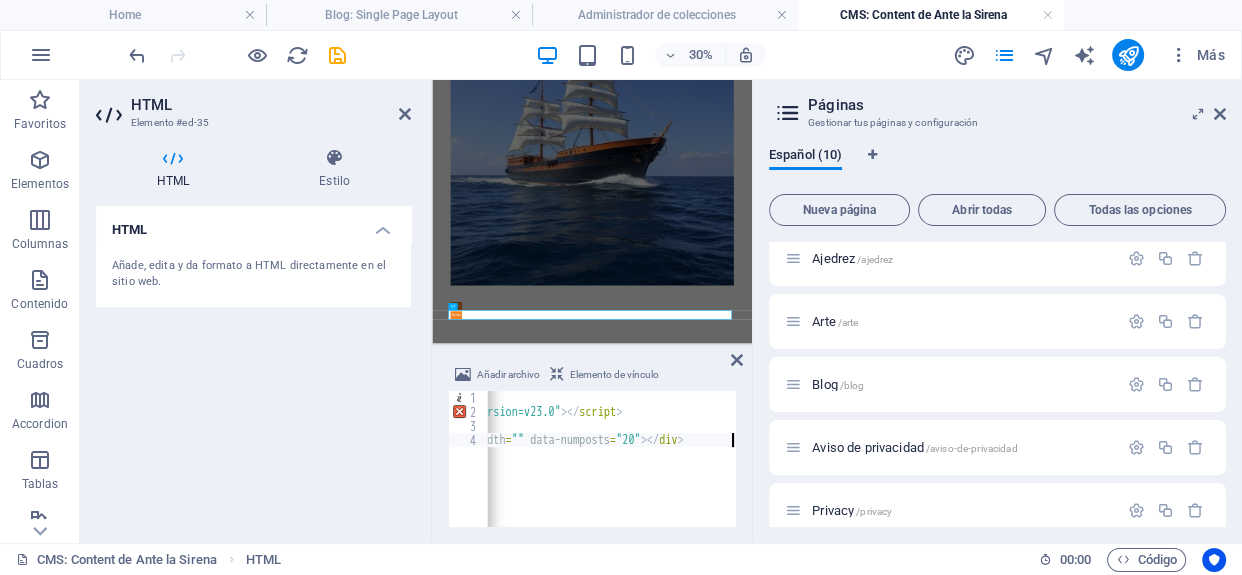 scroll, scrollTop: 0, scrollLeft: 624, axis: horizontal 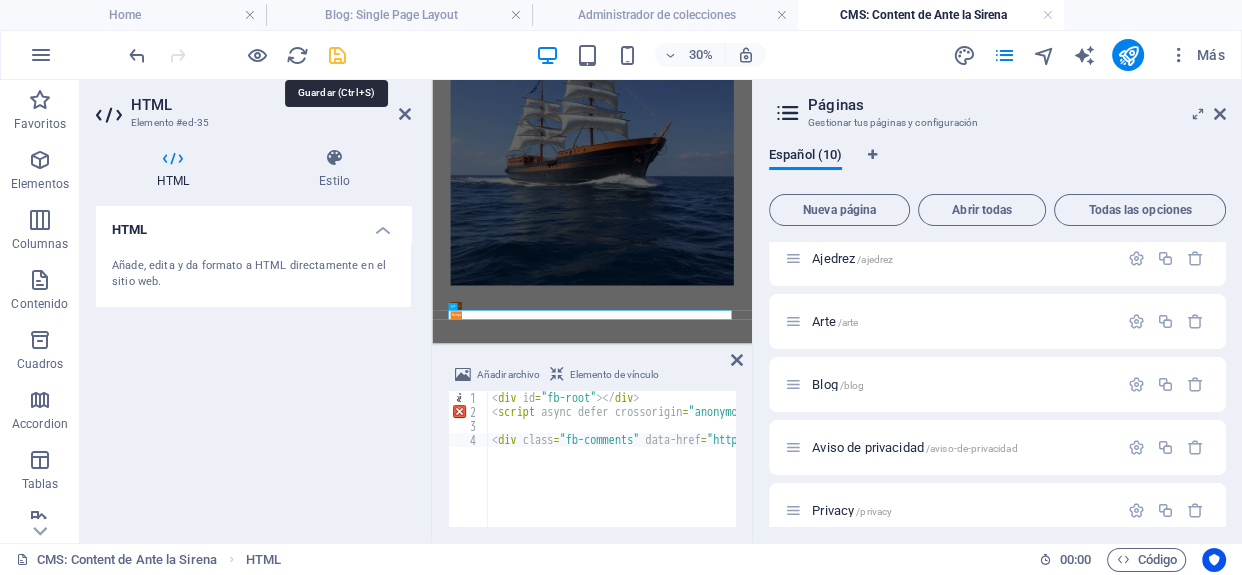 click at bounding box center [337, 55] 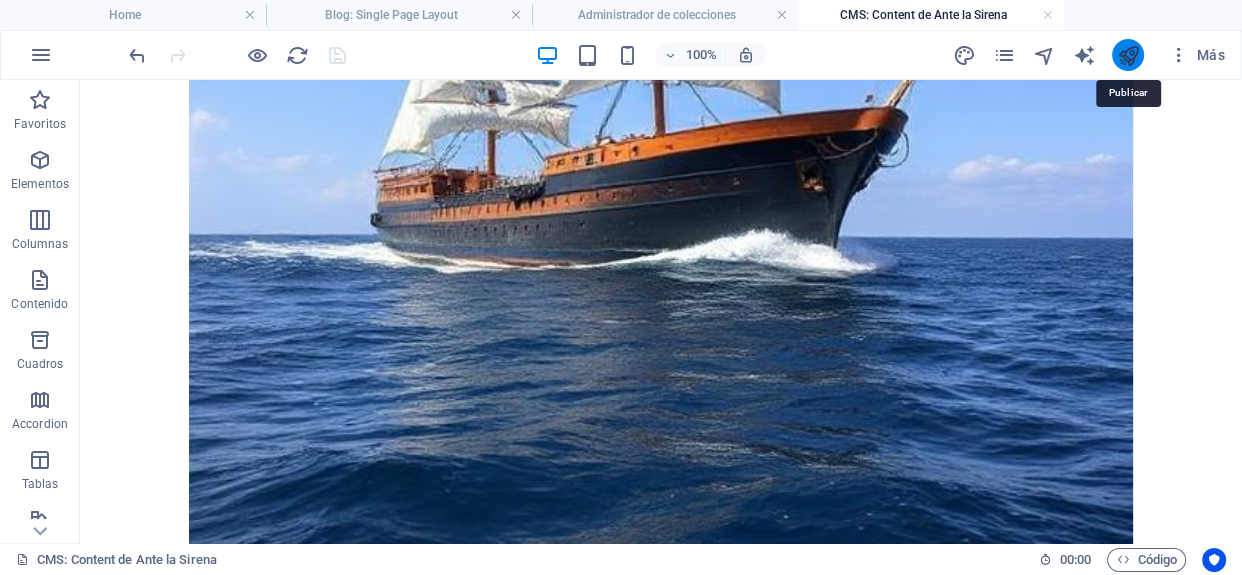 click at bounding box center [1128, 55] 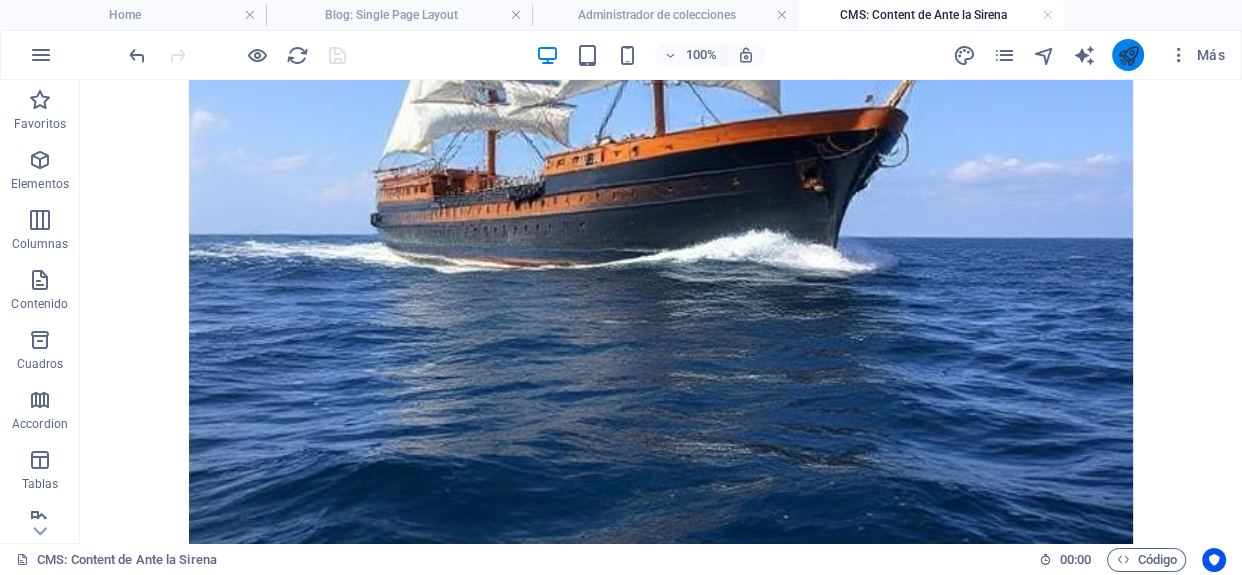 click at bounding box center (1128, 55) 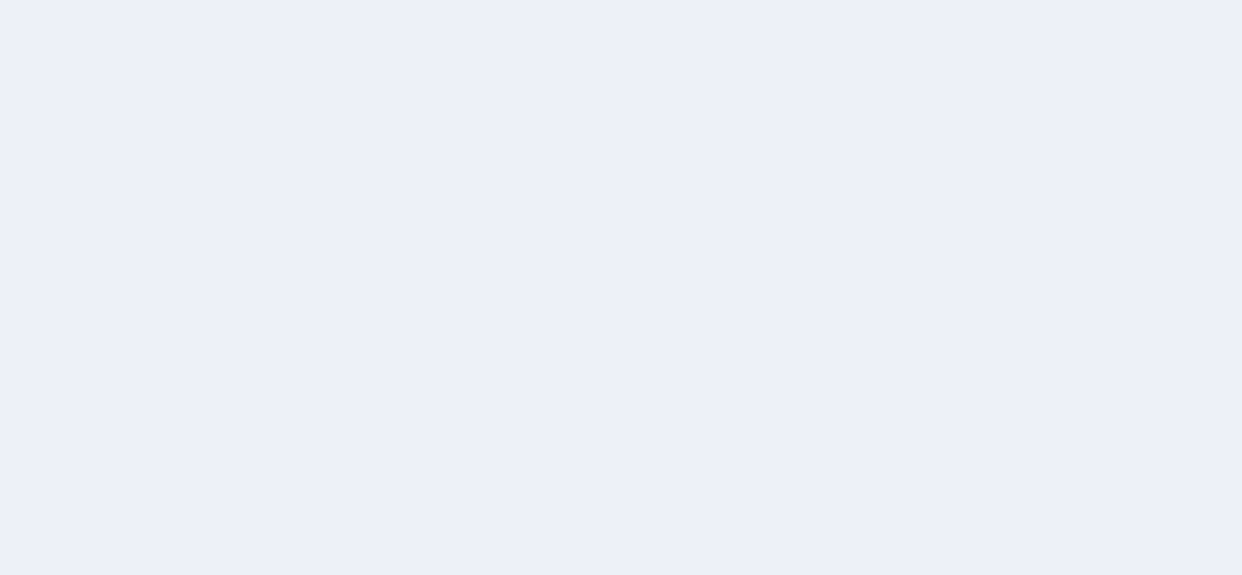 scroll, scrollTop: 0, scrollLeft: 0, axis: both 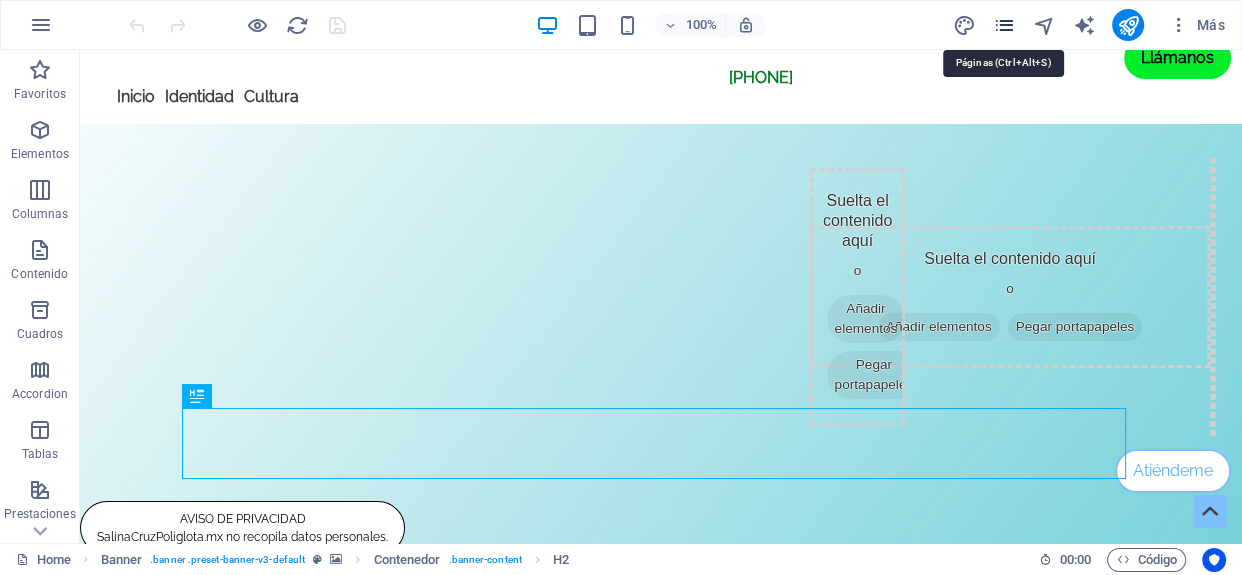 click at bounding box center (1004, 25) 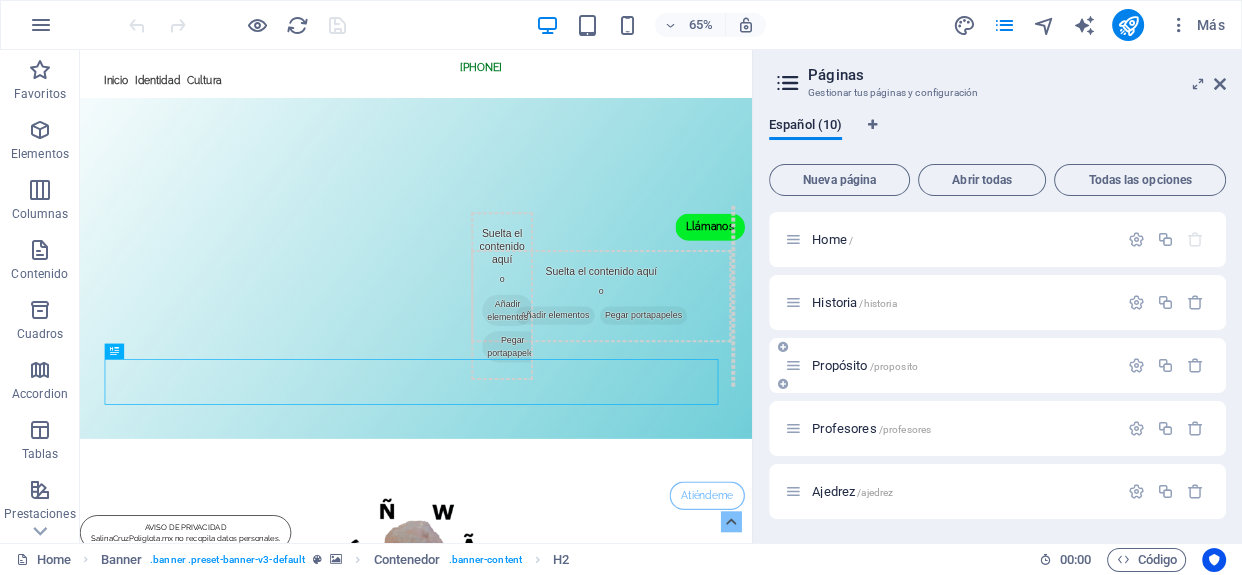 scroll, scrollTop: 314, scrollLeft: 0, axis: vertical 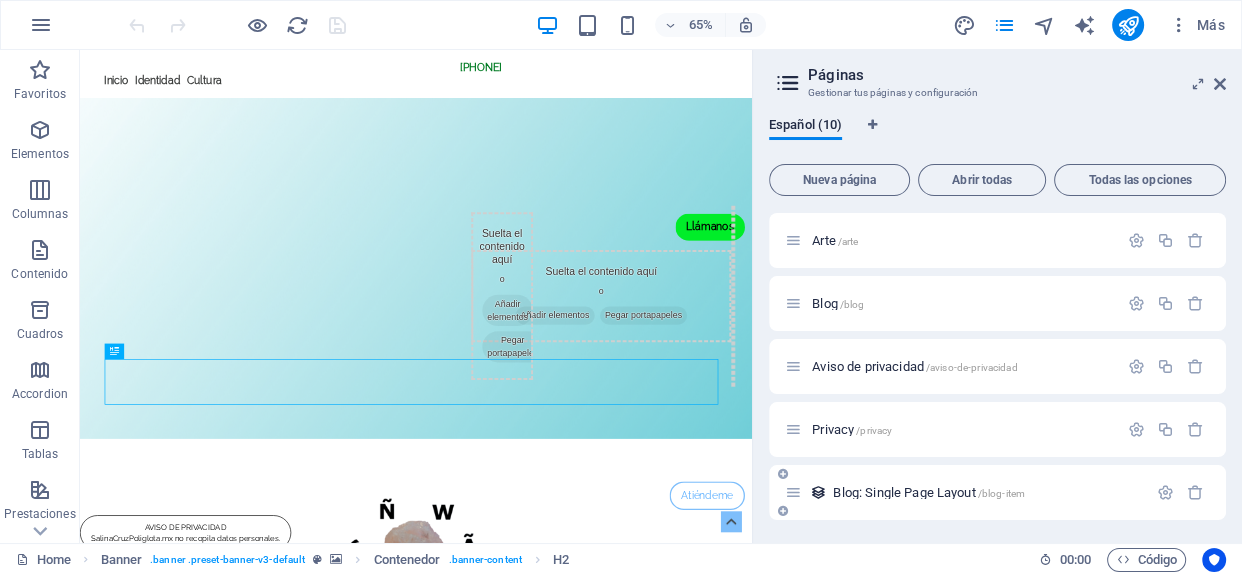 click on "Blog: Single Page Layout /blog-item" at bounding box center [929, 492] 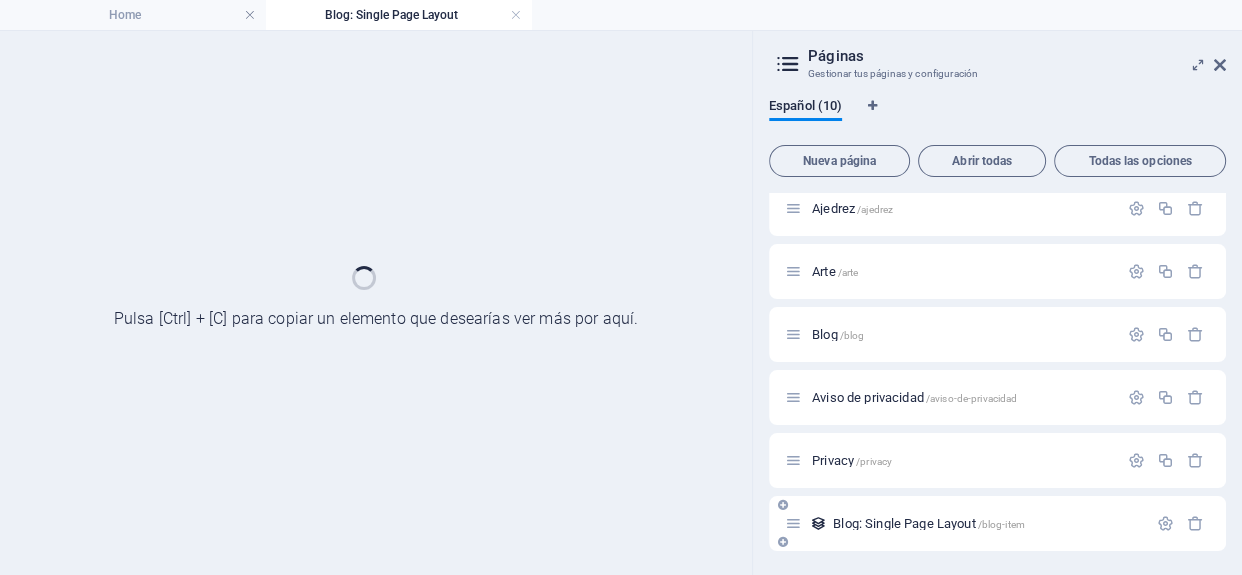 scroll, scrollTop: 263, scrollLeft: 0, axis: vertical 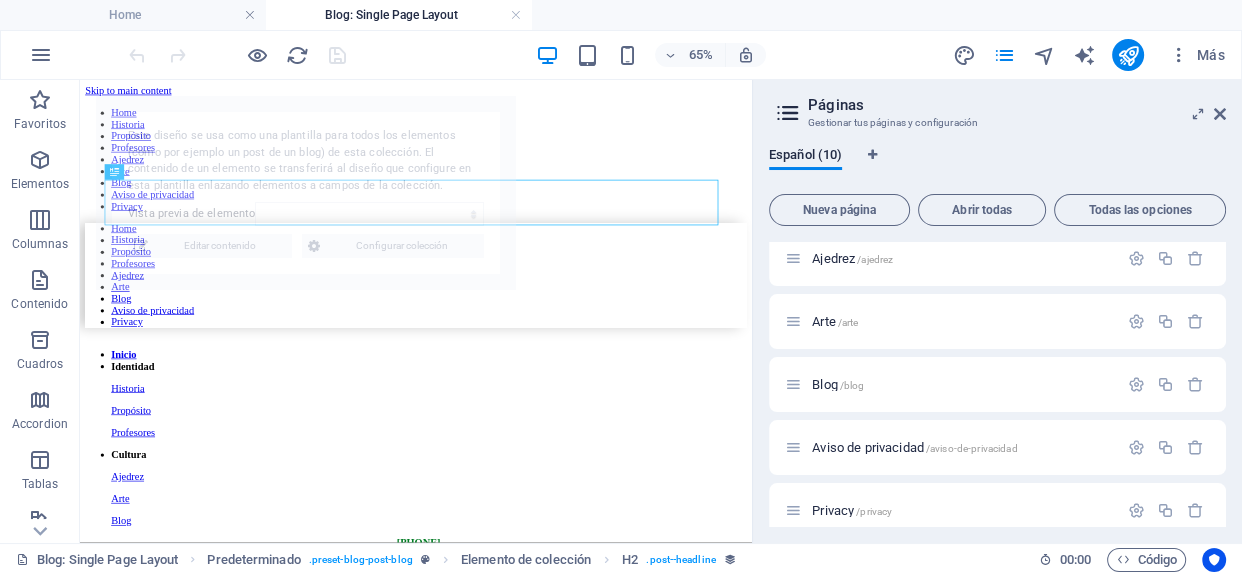 select on "688b03fa756f4ea4ef0d721e" 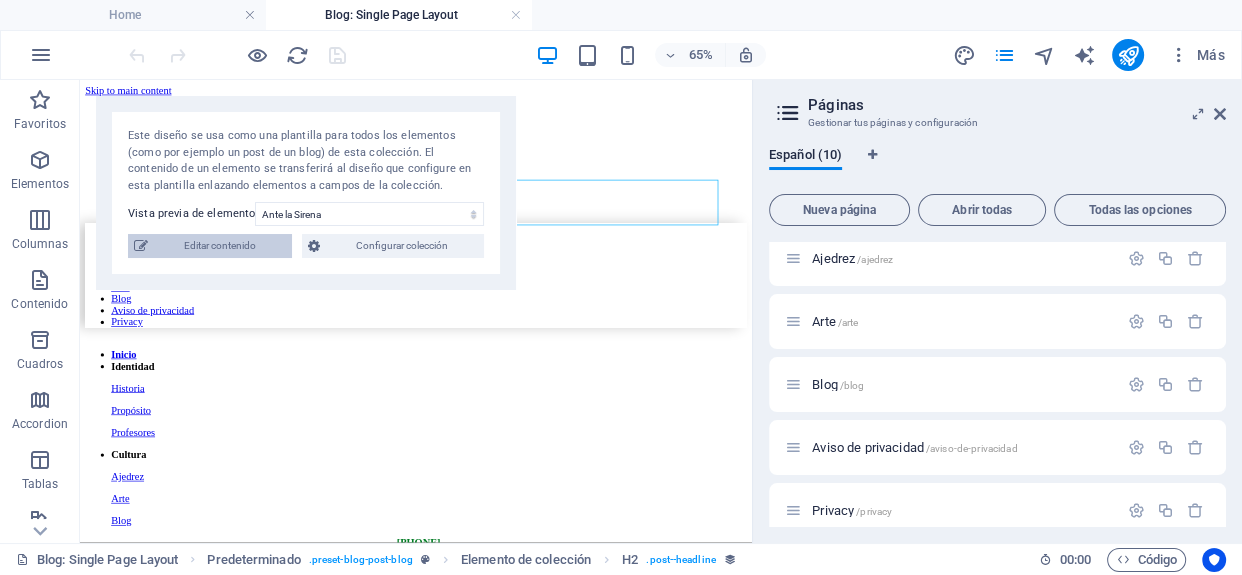 click on "Editar contenido" at bounding box center (220, 246) 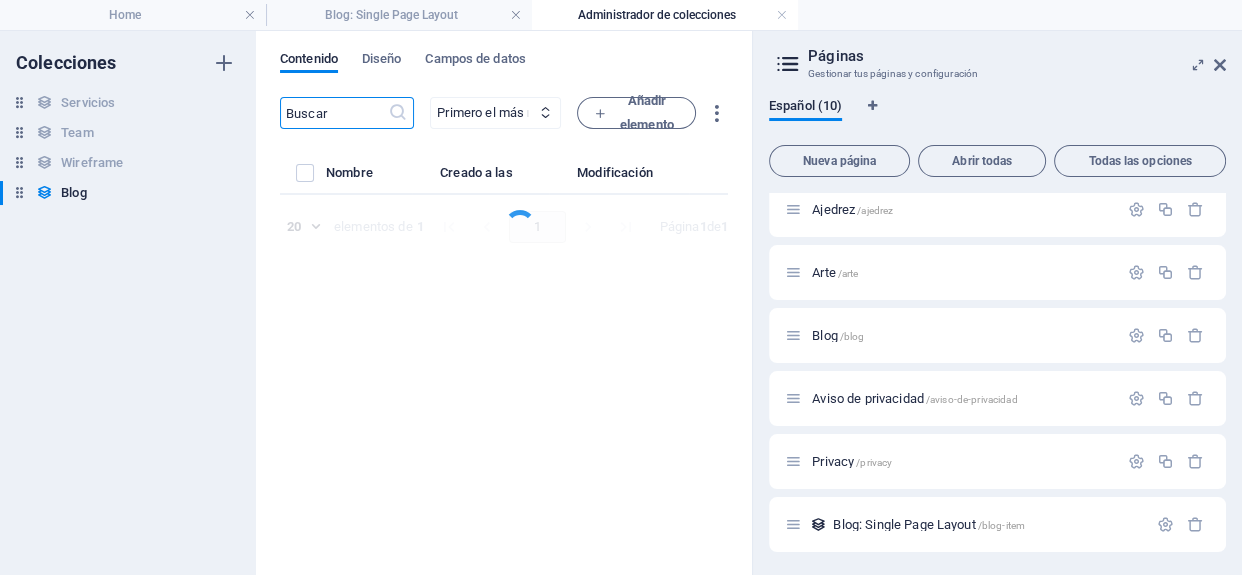 select on "AMOR" 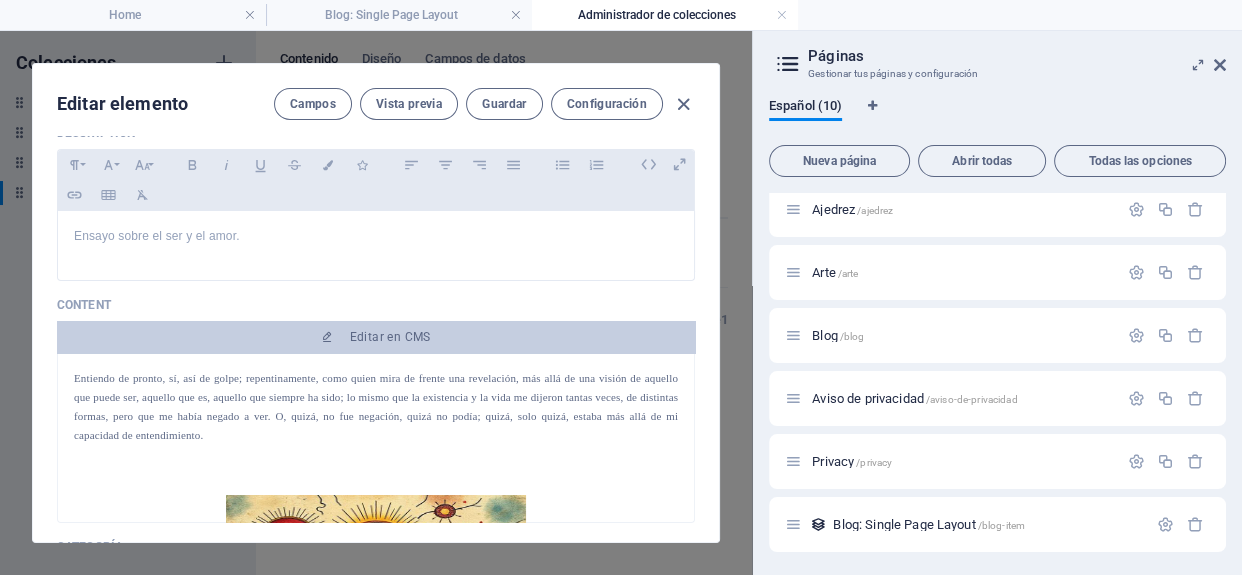 scroll, scrollTop: 254, scrollLeft: 0, axis: vertical 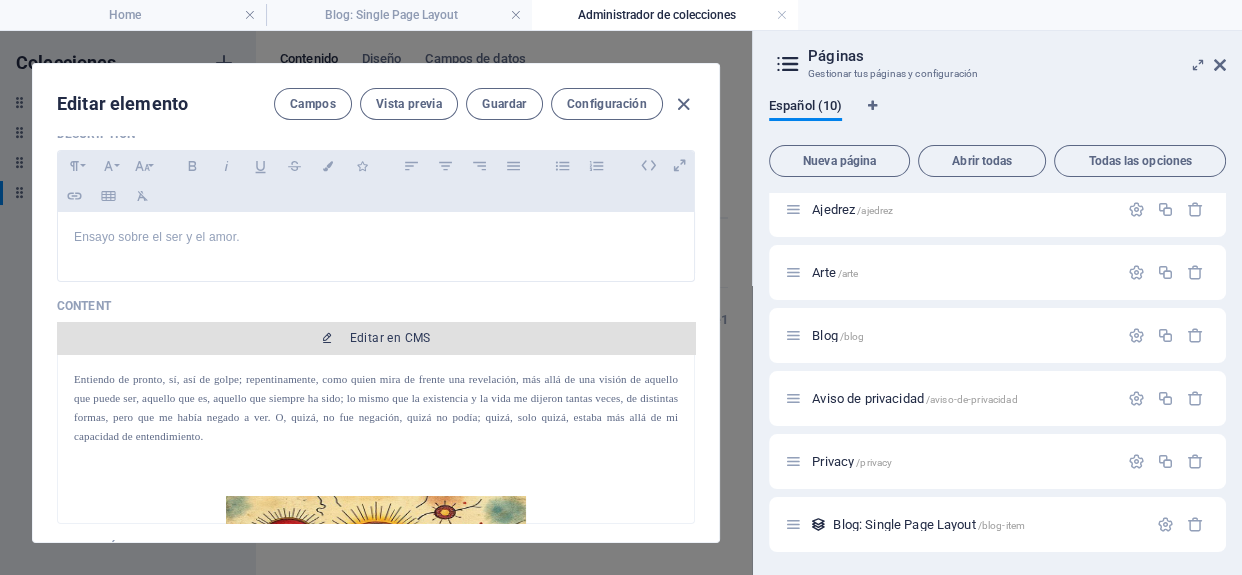 click on "Editar en CMS" at bounding box center [390, 338] 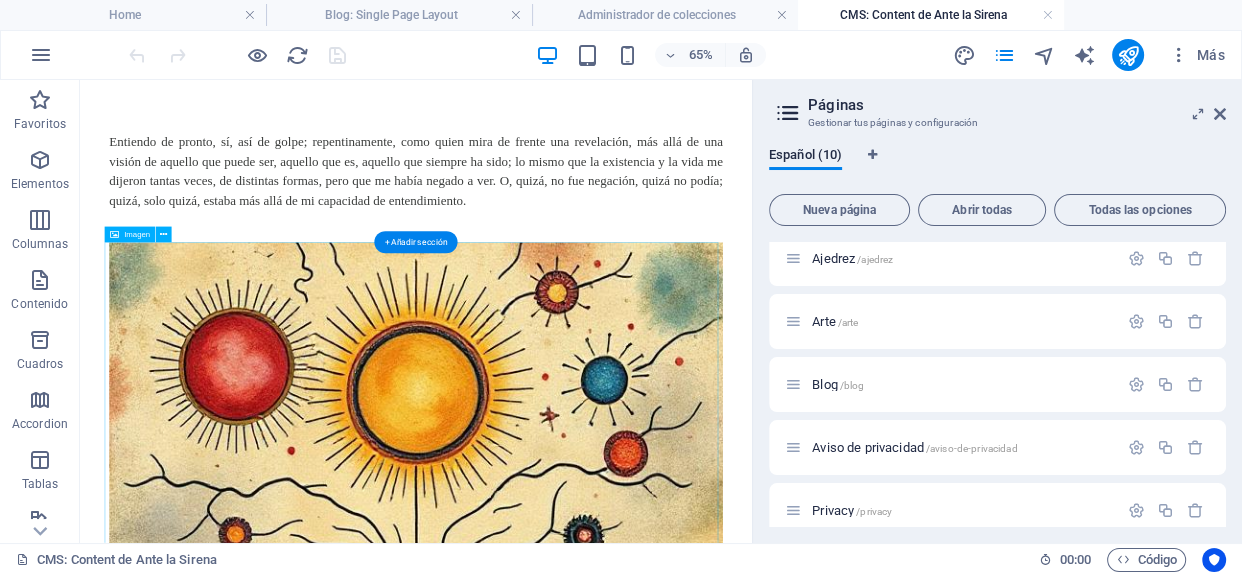 scroll, scrollTop: 0, scrollLeft: 0, axis: both 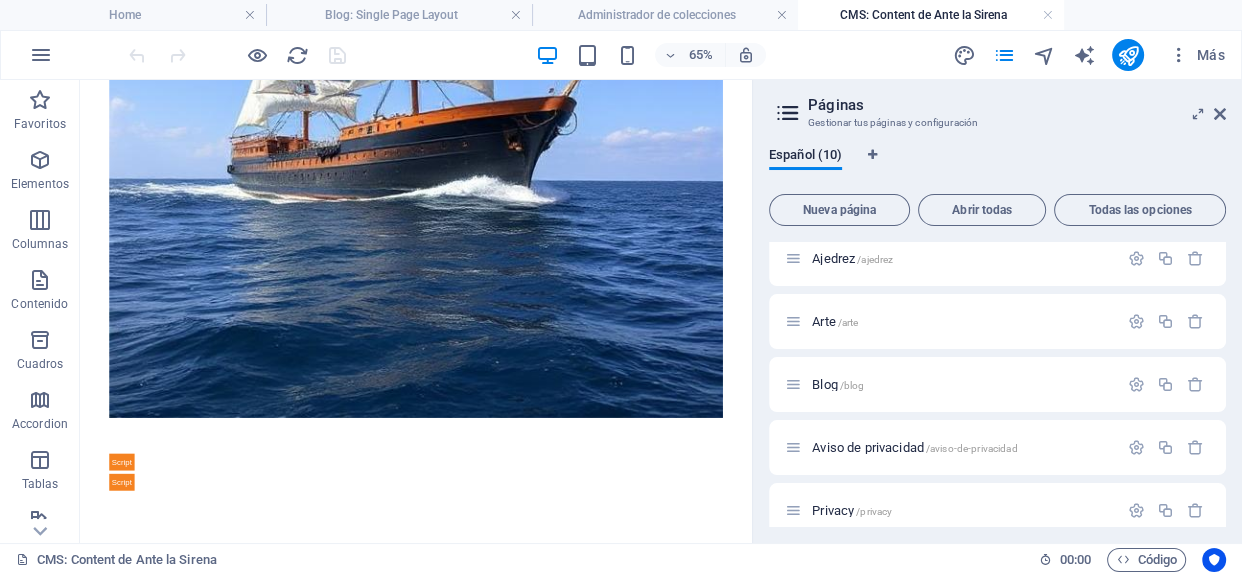 drag, startPoint x: 1099, startPoint y: 127, endPoint x: 750, endPoint y: 640, distance: 620.45953 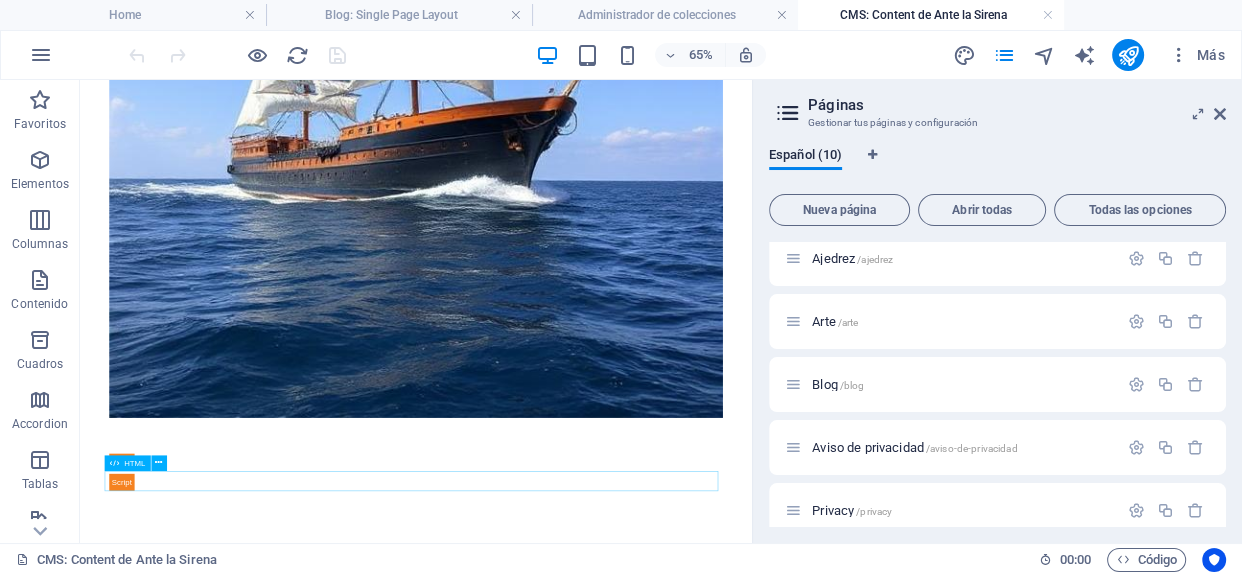 click at bounding box center [597, 696] 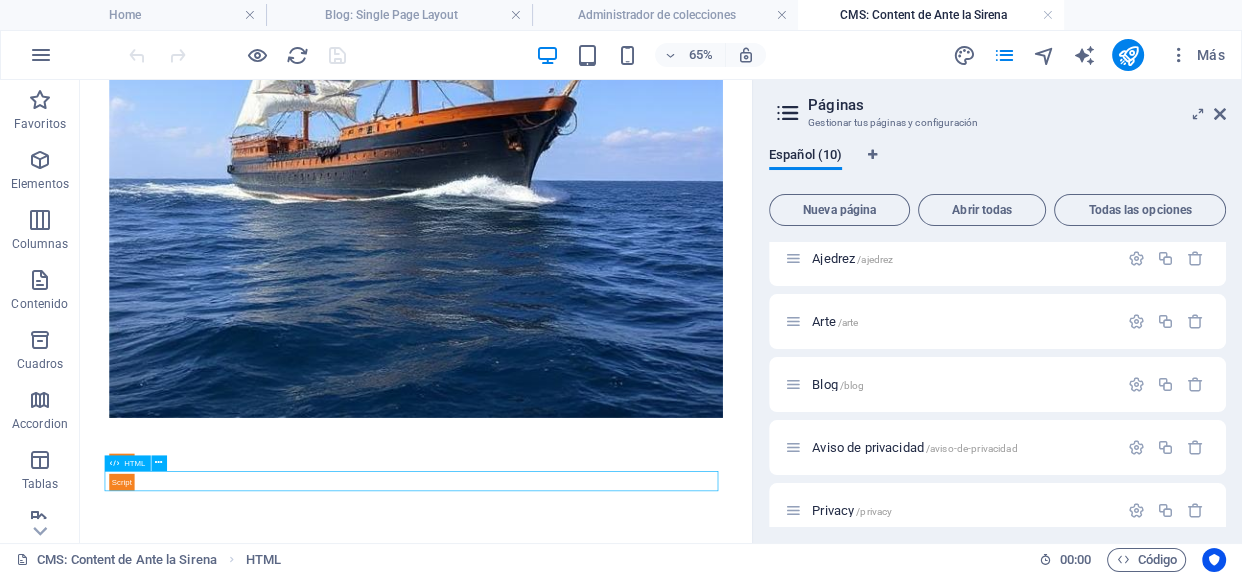 click at bounding box center (597, 696) 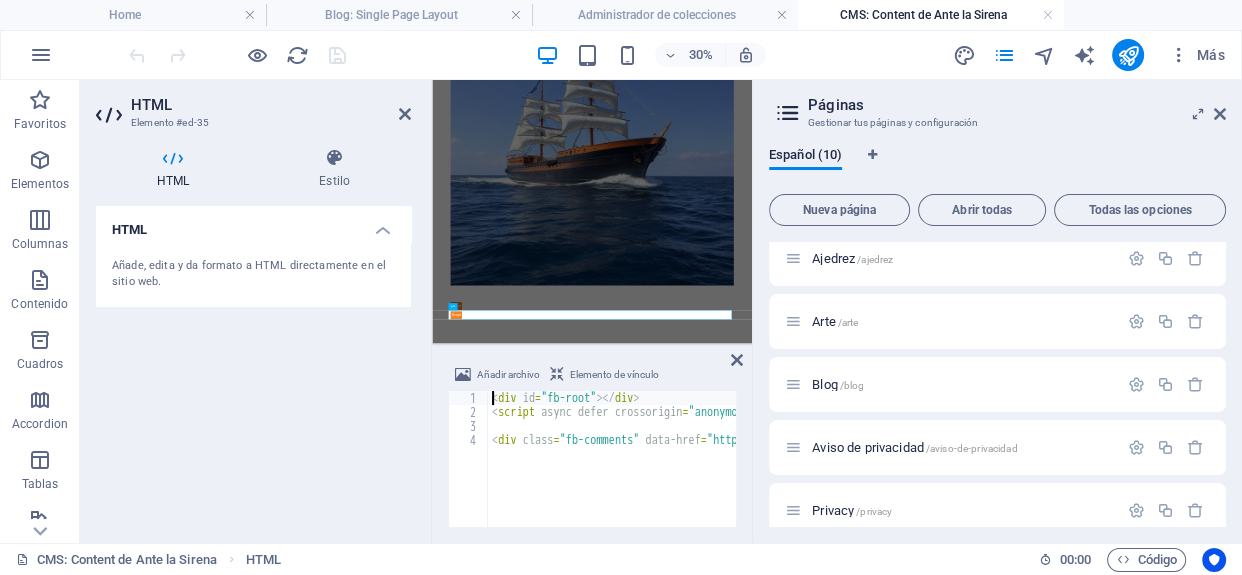 scroll, scrollTop: 8400, scrollLeft: 0, axis: vertical 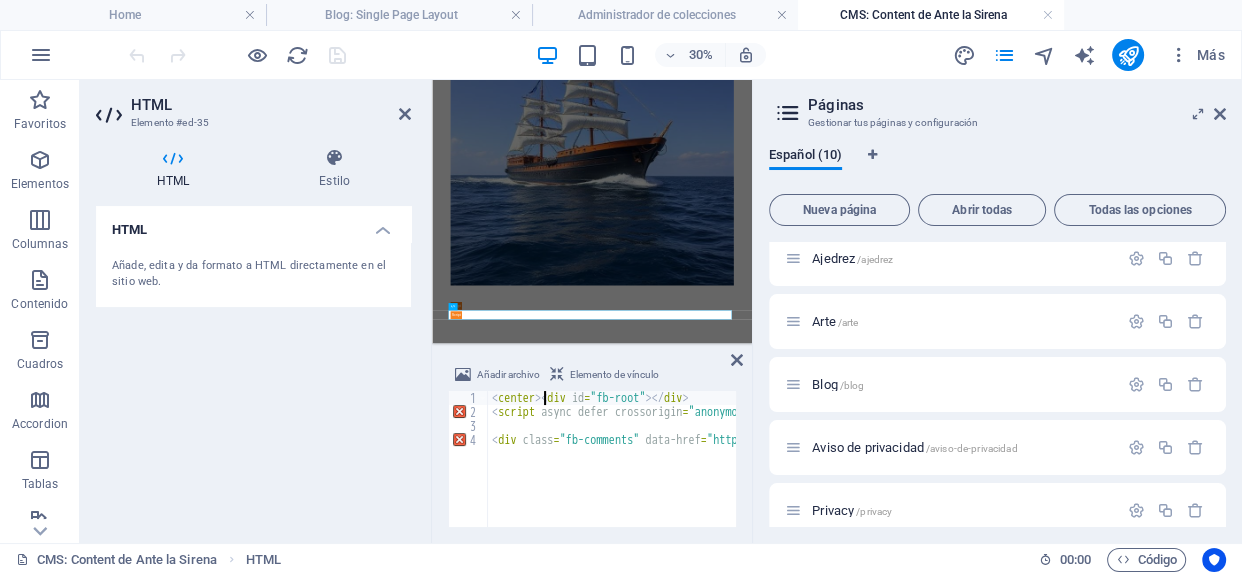 type on "<script async defer crossorigin="anonymous" src="https://connect.facebook.net/es_LA/sdk.js#xfbml=1&version=v23.0"></script>" 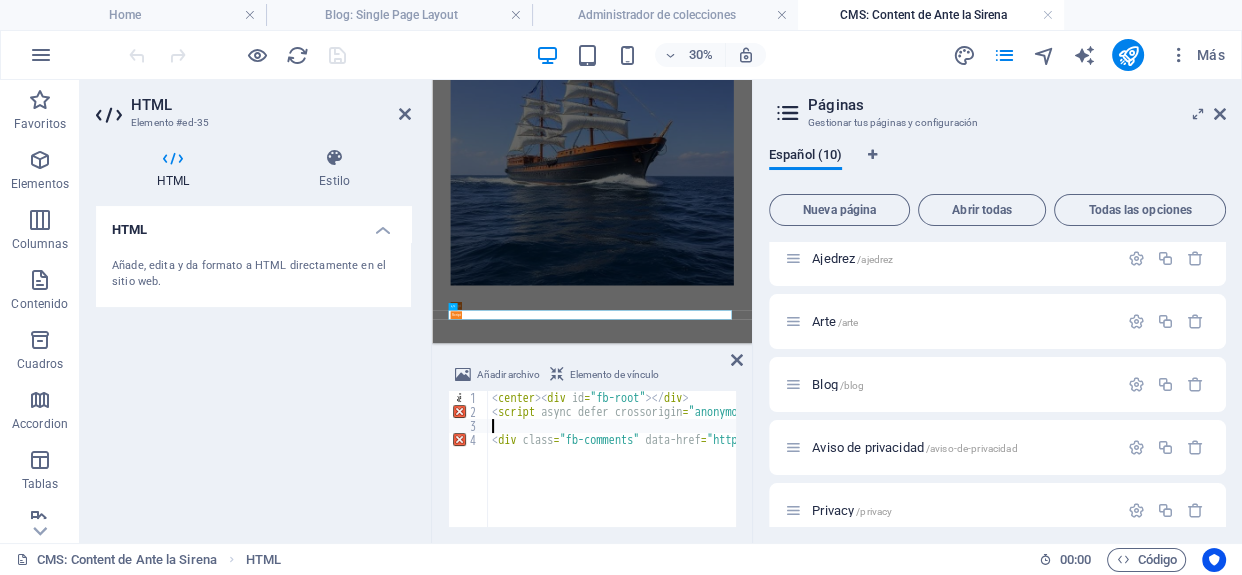 scroll, scrollTop: 0, scrollLeft: 0, axis: both 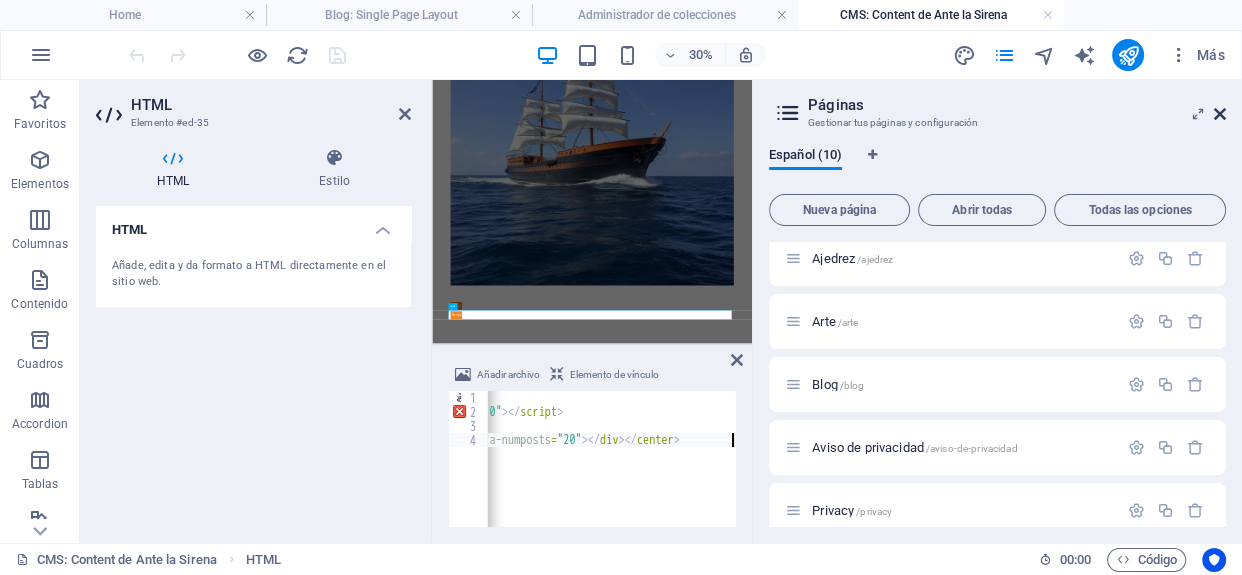 type on "<div class="fb-comments" data-href="https://salinacruzpoliglota.mx/blog-item/ante-la-sirena/" data-width="" data-numposts="20"></div></center>" 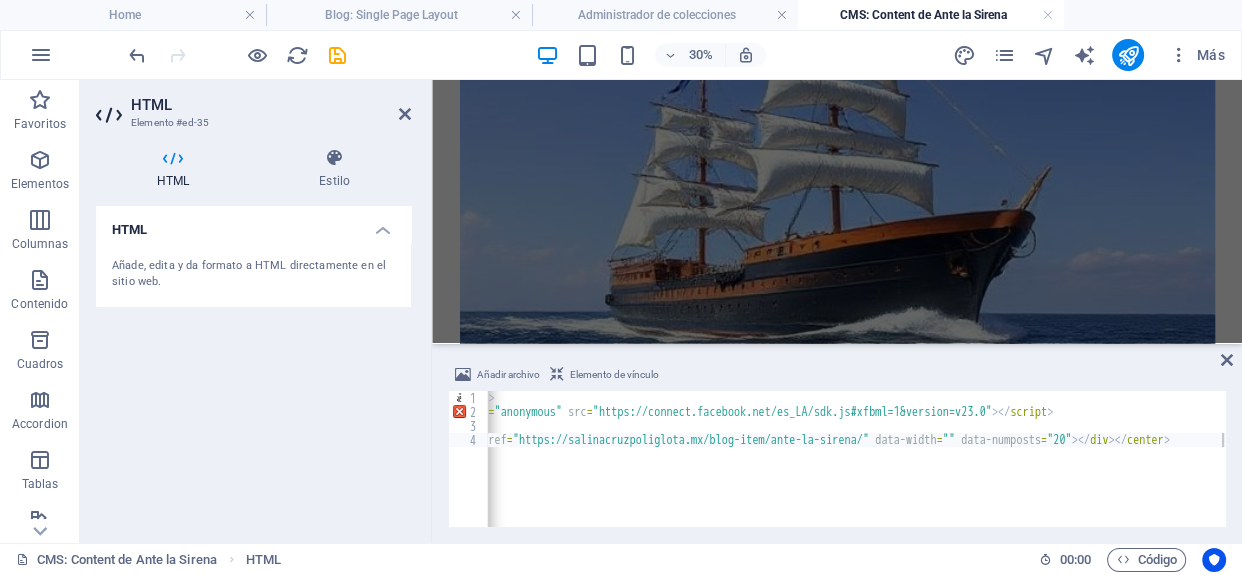scroll, scrollTop: 8566, scrollLeft: 0, axis: vertical 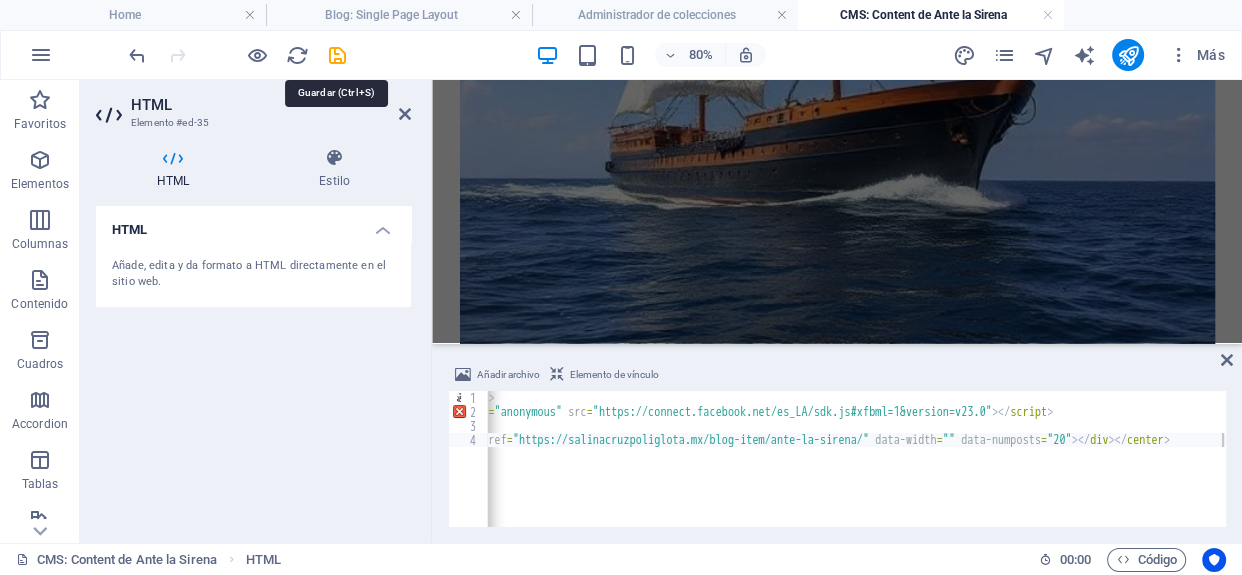 click at bounding box center [337, 55] 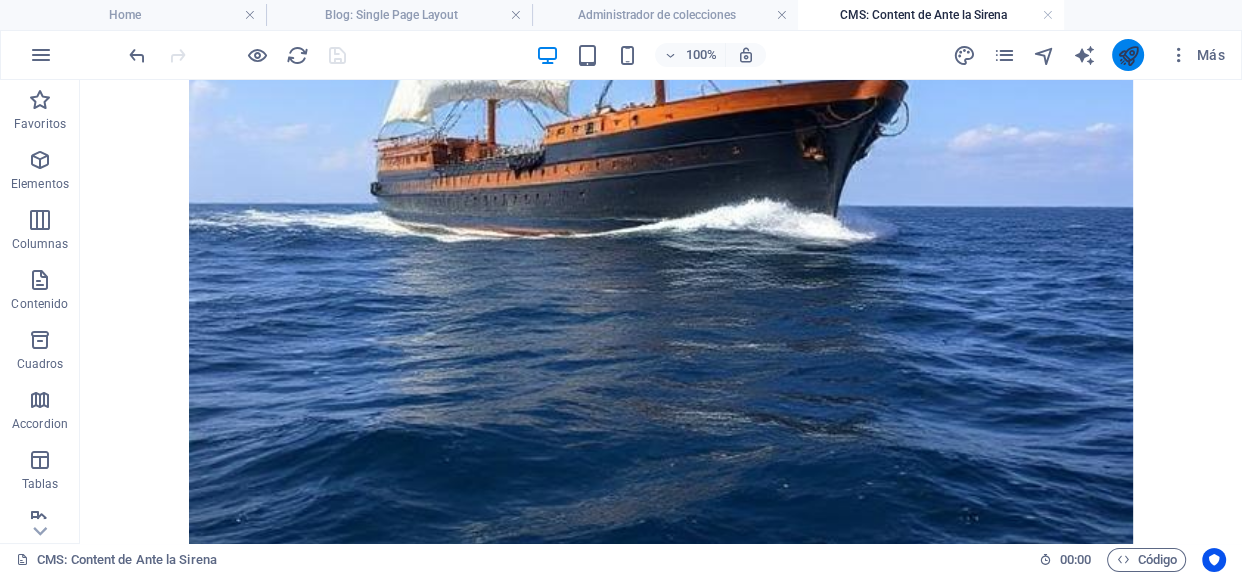 click at bounding box center (1128, 55) 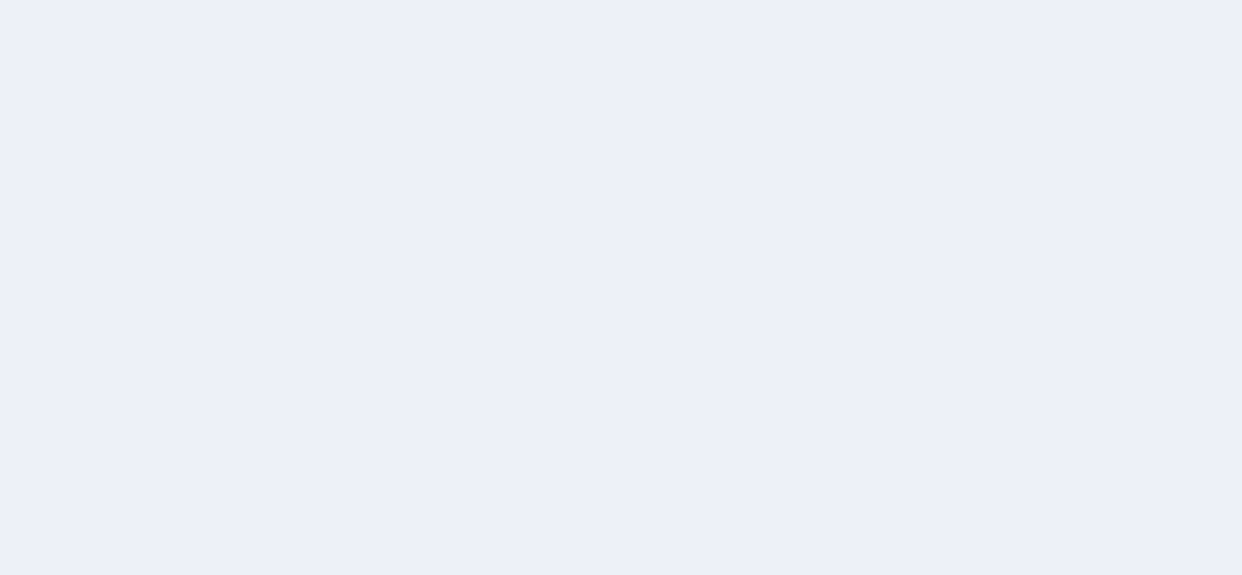 scroll, scrollTop: 0, scrollLeft: 0, axis: both 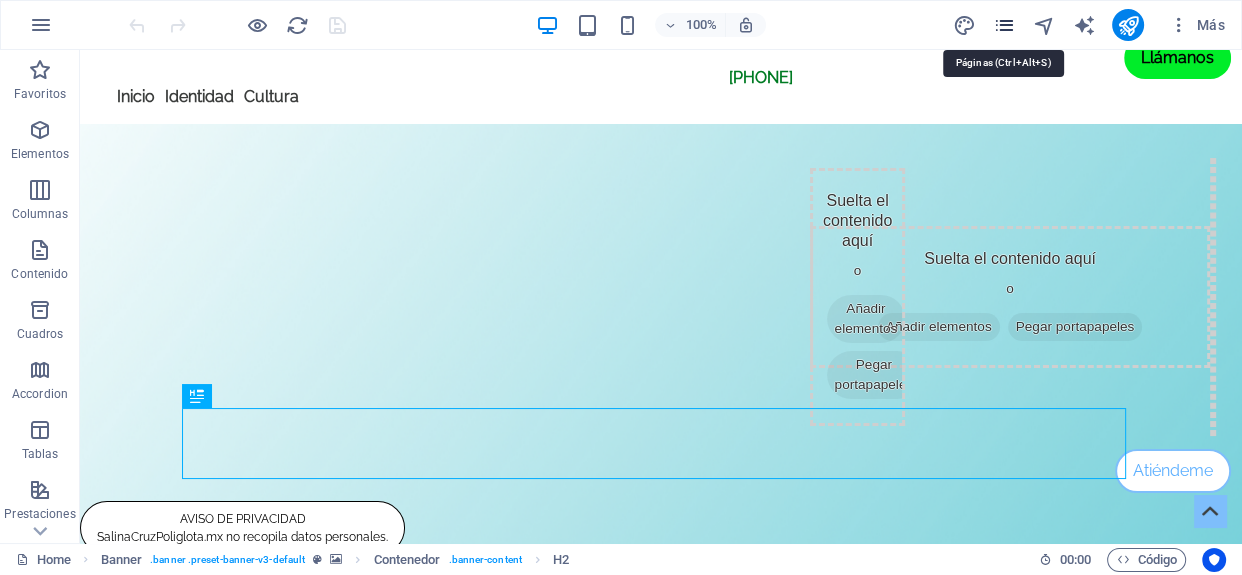 click at bounding box center [1004, 25] 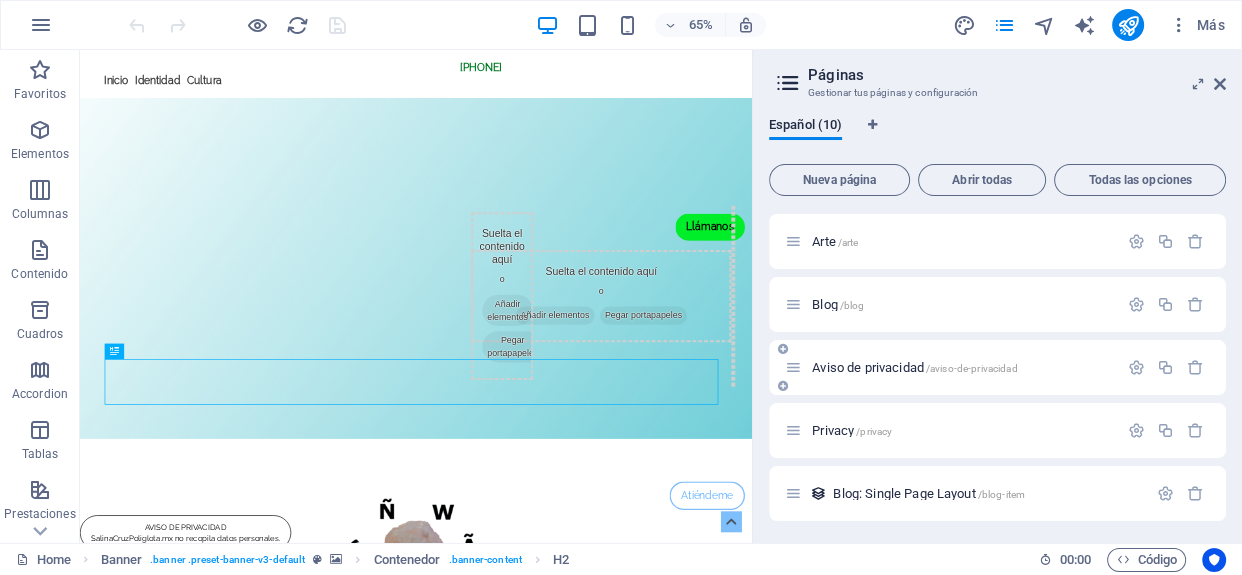 scroll, scrollTop: 314, scrollLeft: 0, axis: vertical 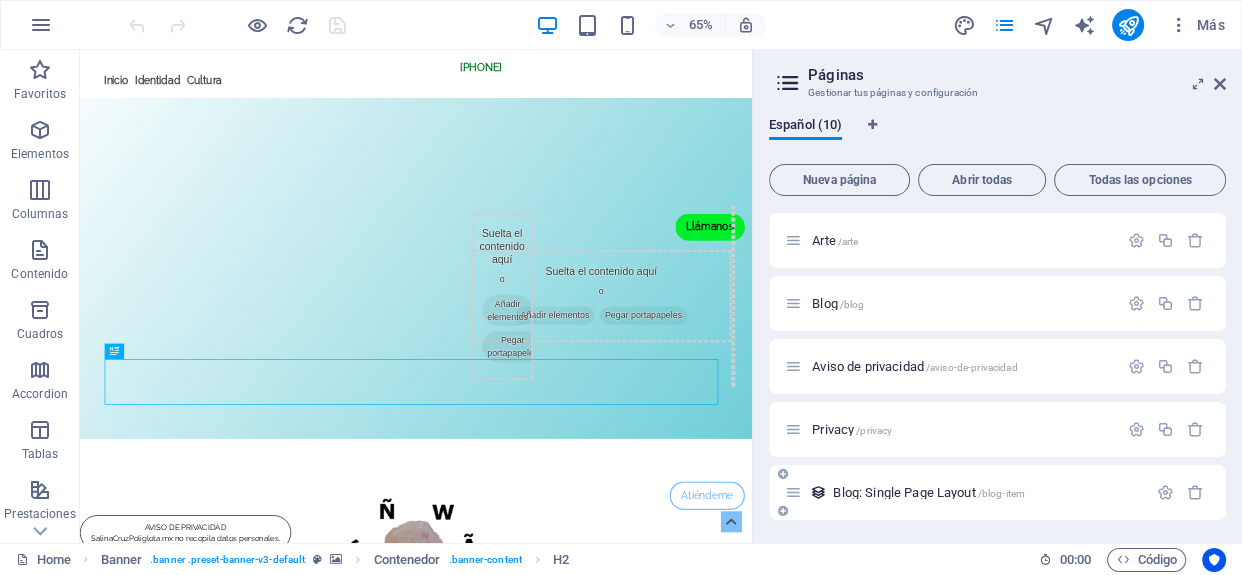 click on "Blog: Single Page Layout /blog-item" at bounding box center [929, 492] 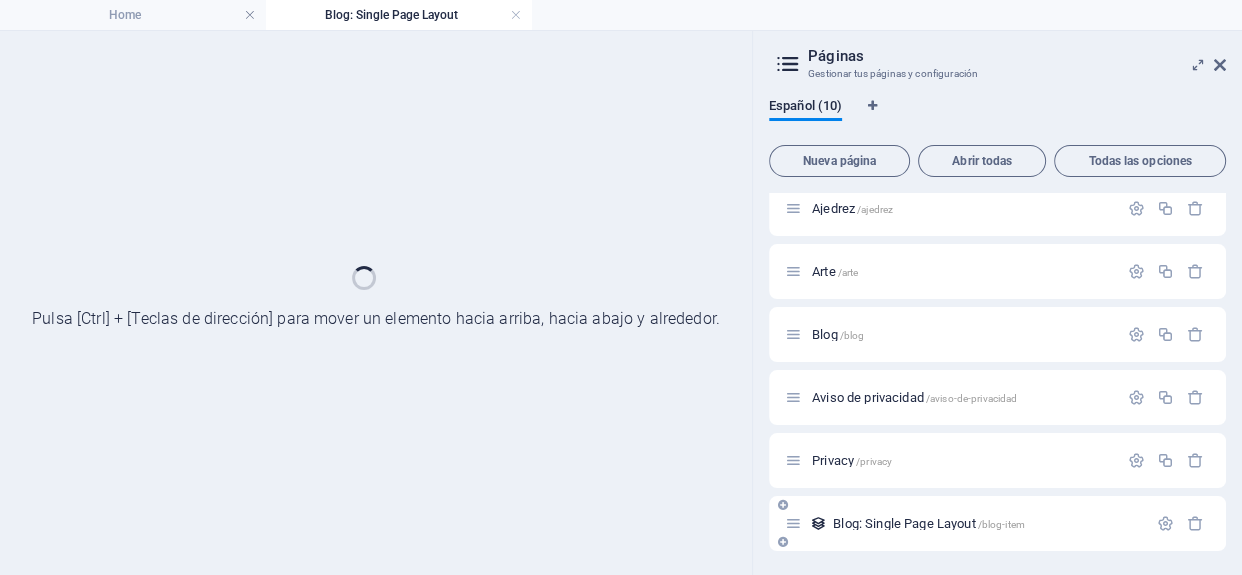 scroll, scrollTop: 263, scrollLeft: 0, axis: vertical 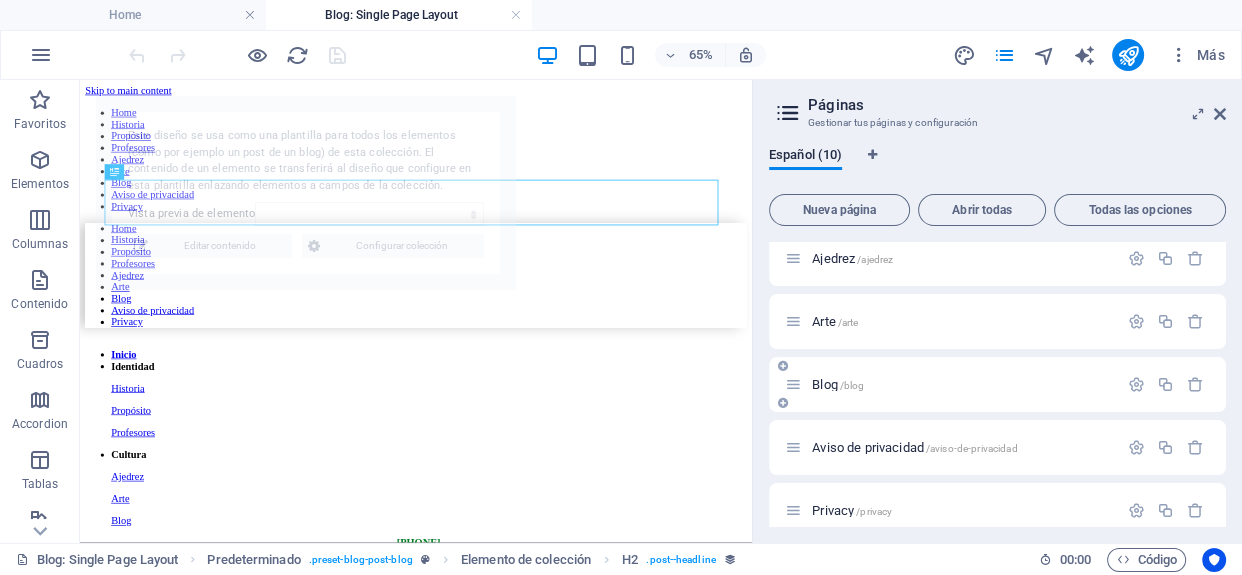 select on "688b03fa756f4ea4ef0d721e" 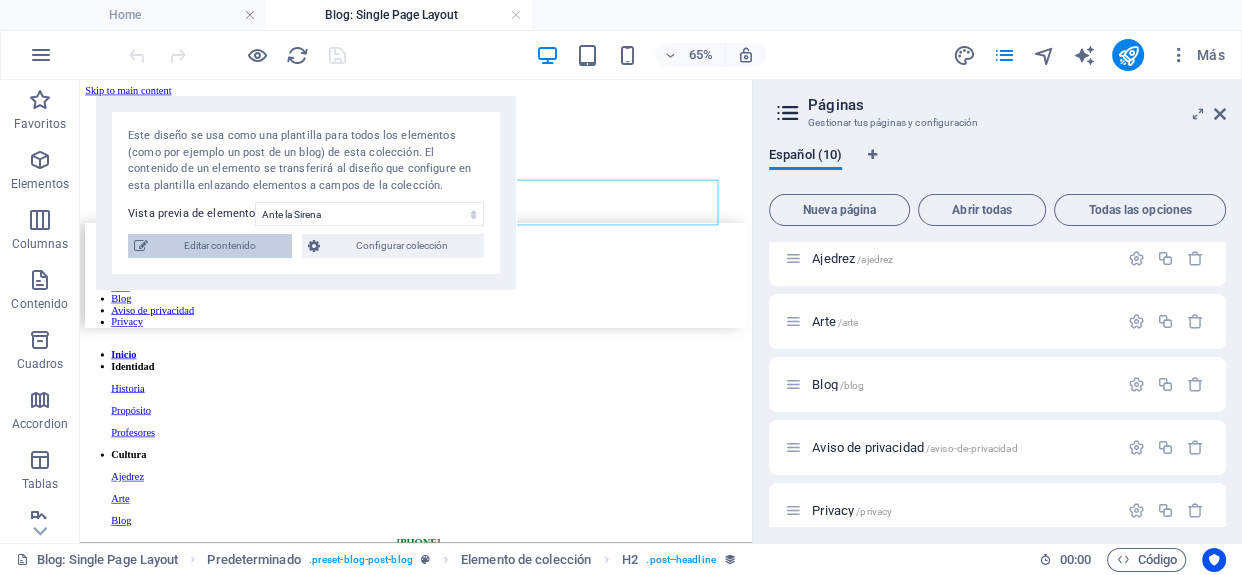 click on "Editar contenido" at bounding box center (220, 246) 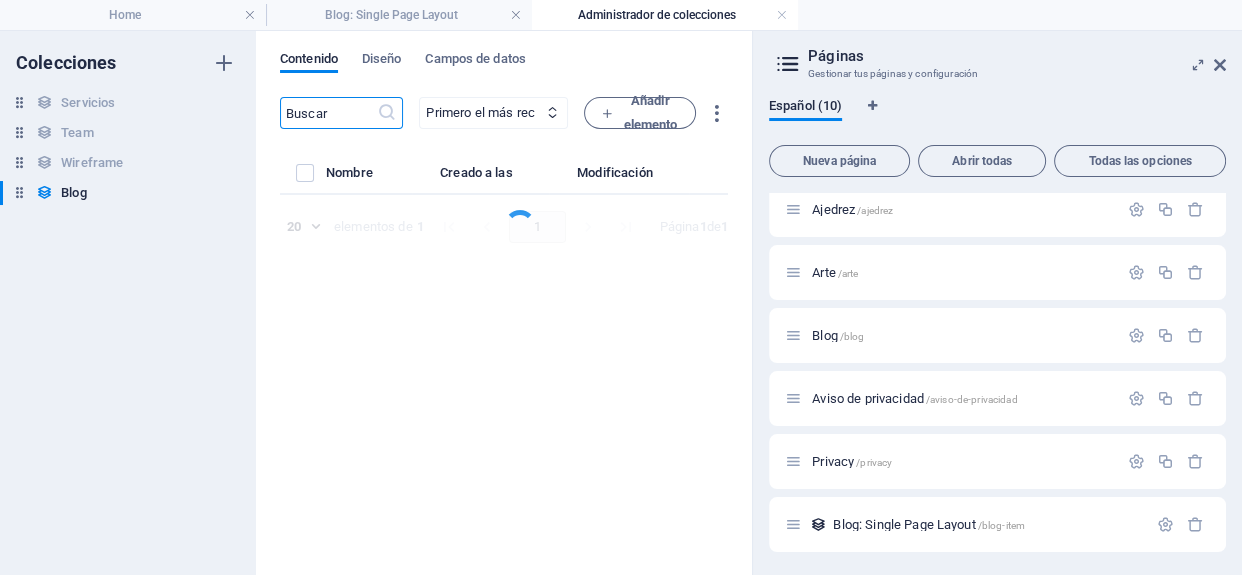 select on "AMOR" 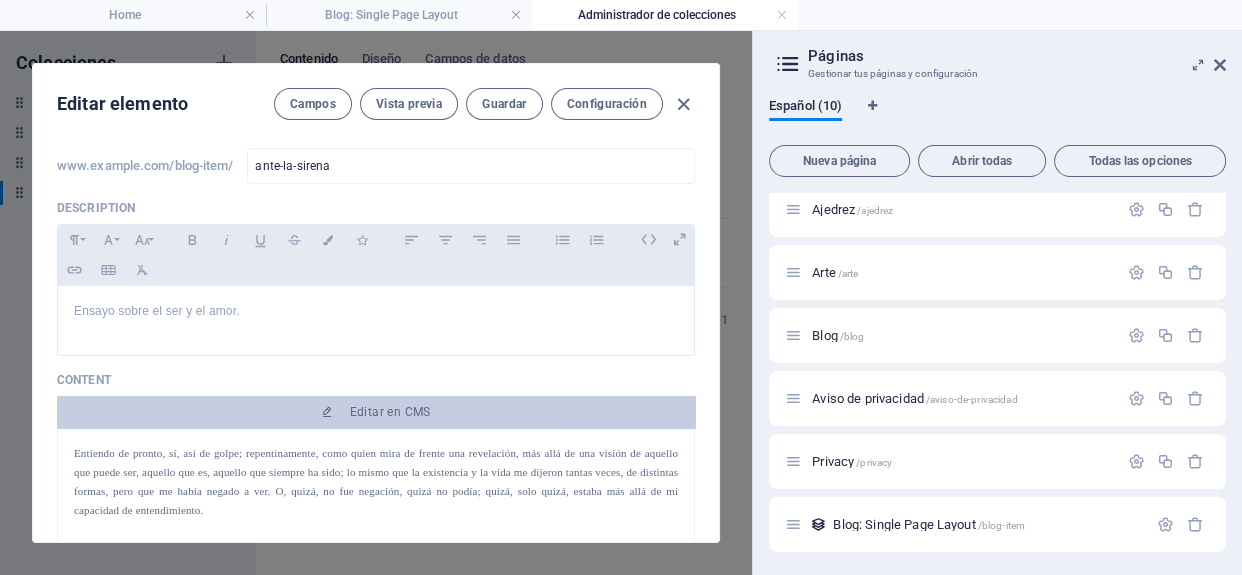 scroll, scrollTop: 181, scrollLeft: 0, axis: vertical 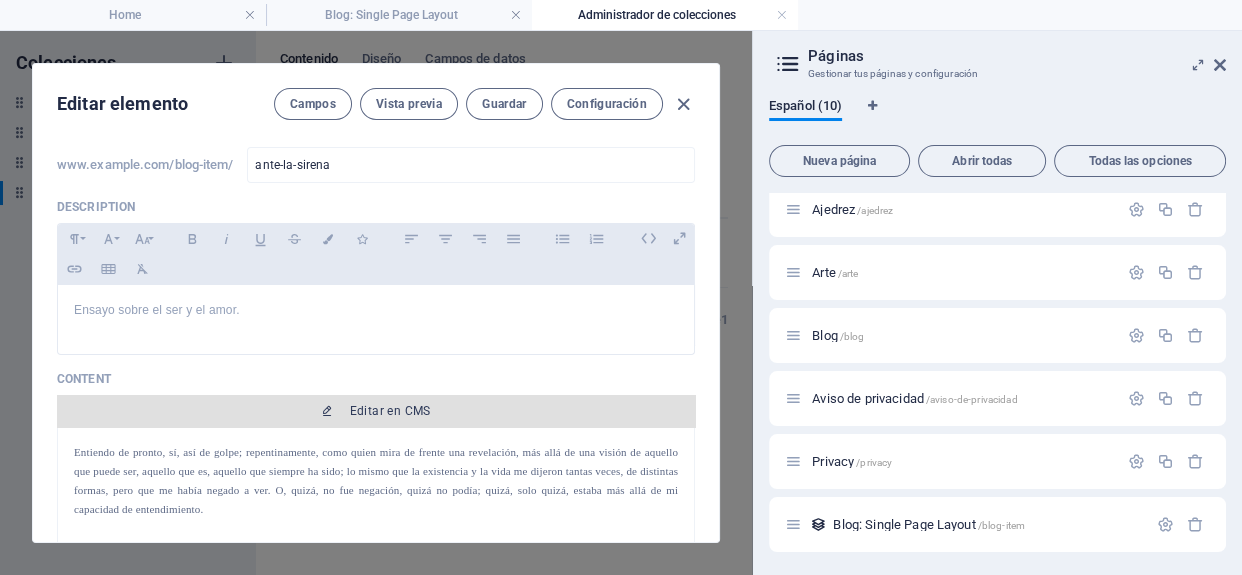 click on "Editar en CMS" at bounding box center (390, 411) 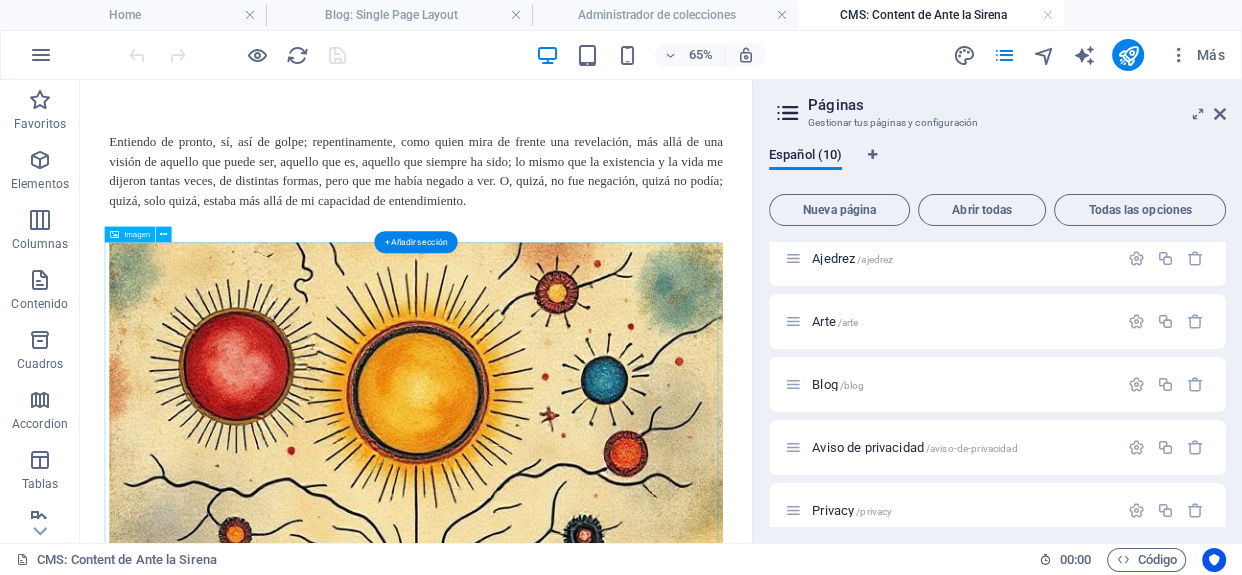 scroll, scrollTop: 0, scrollLeft: 0, axis: both 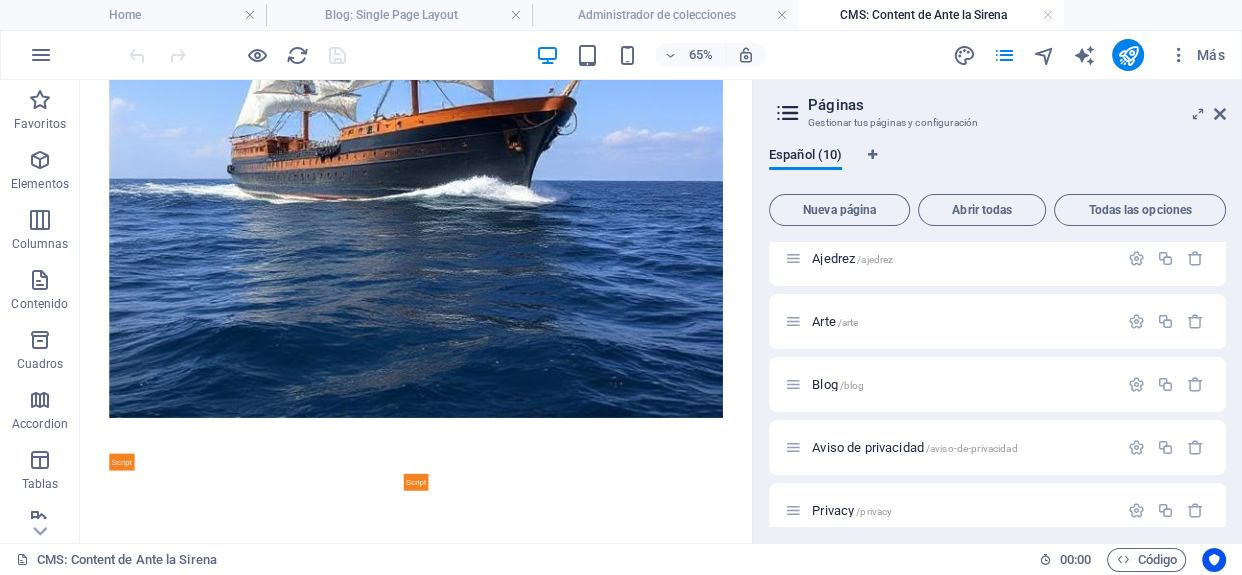drag, startPoint x: 1107, startPoint y: 119, endPoint x: 833, endPoint y: 611, distance: 563.15186 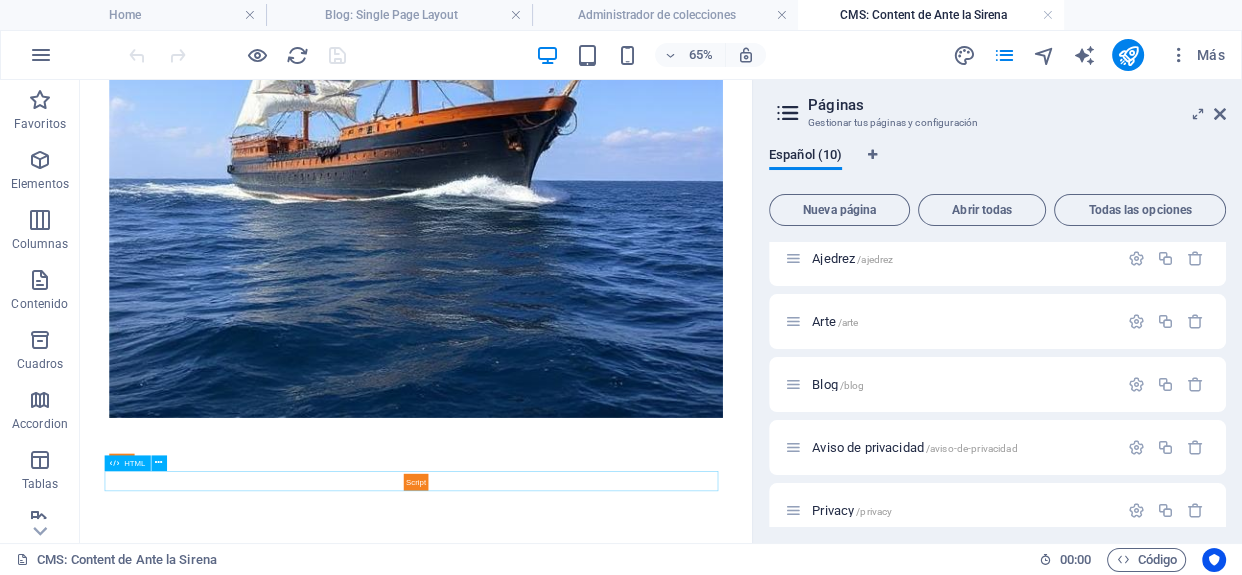 click at bounding box center [597, 696] 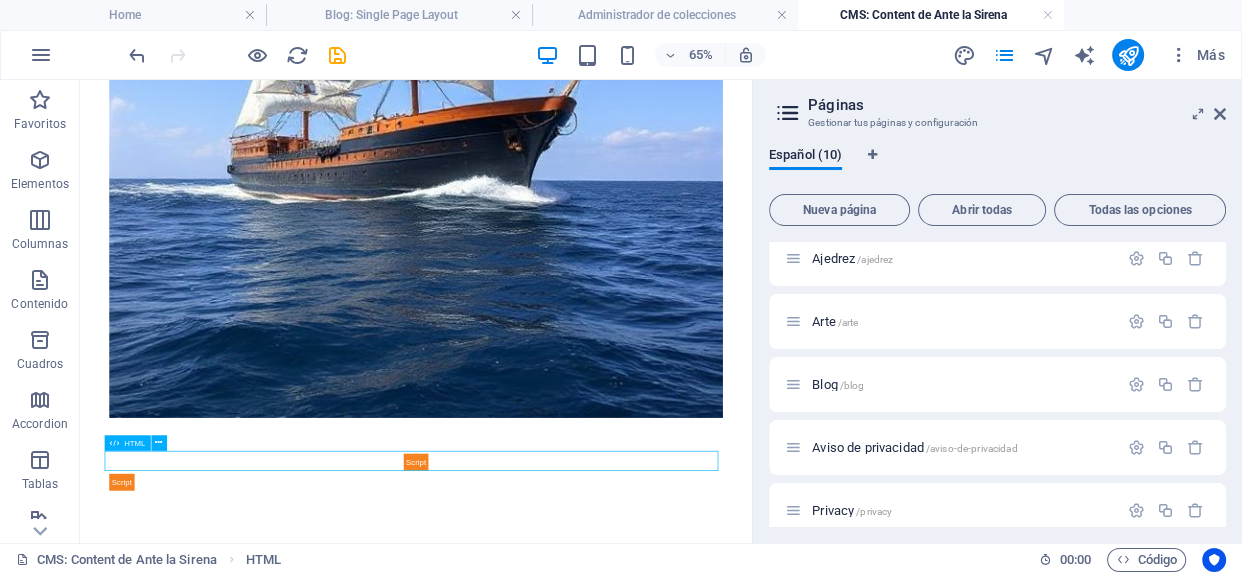 click at bounding box center [597, 665] 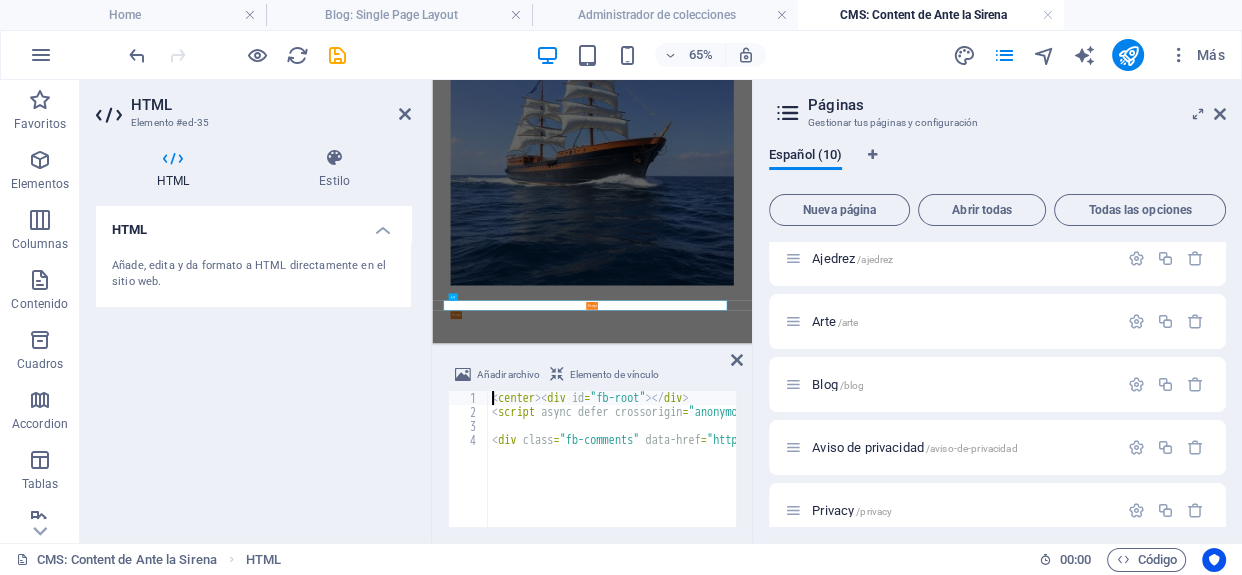 scroll, scrollTop: 8400, scrollLeft: 0, axis: vertical 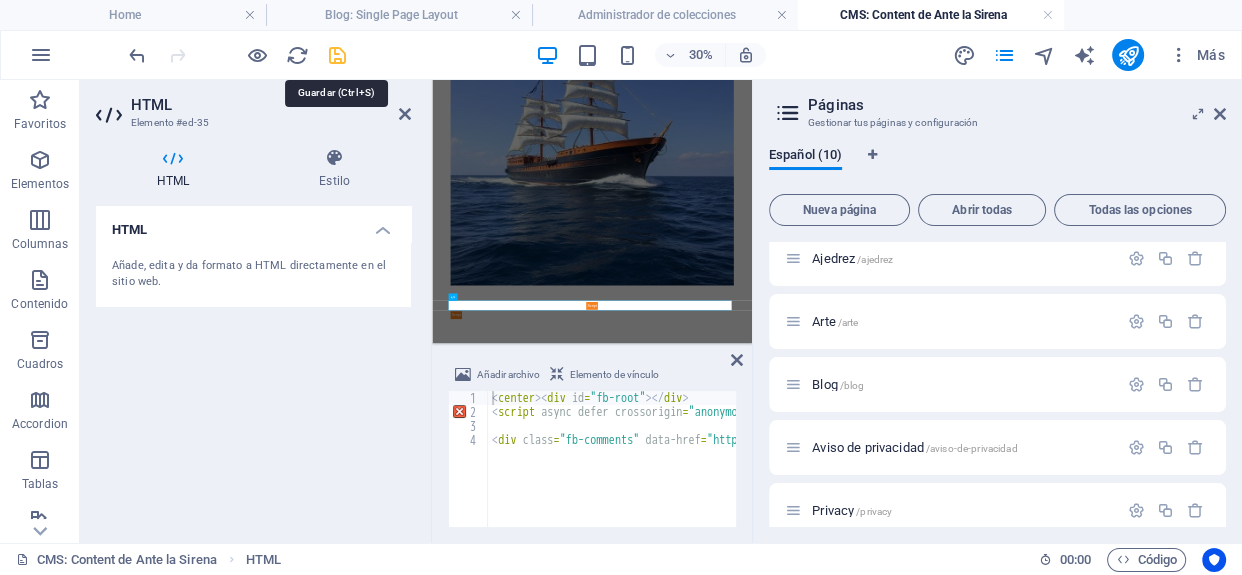 click at bounding box center (337, 55) 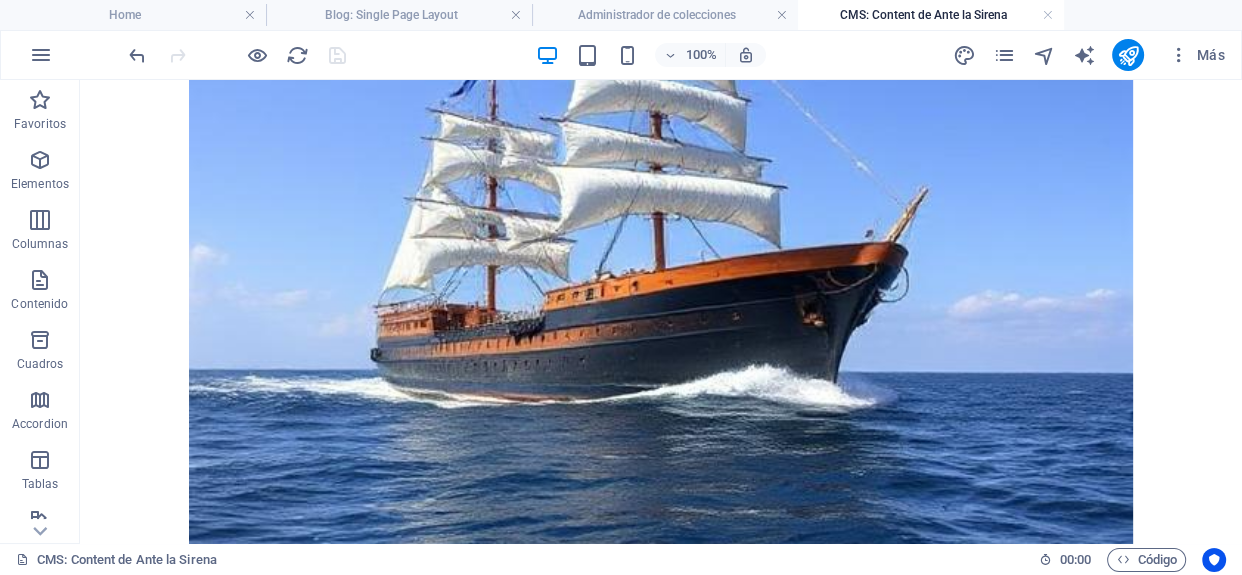 scroll, scrollTop: 8566, scrollLeft: 0, axis: vertical 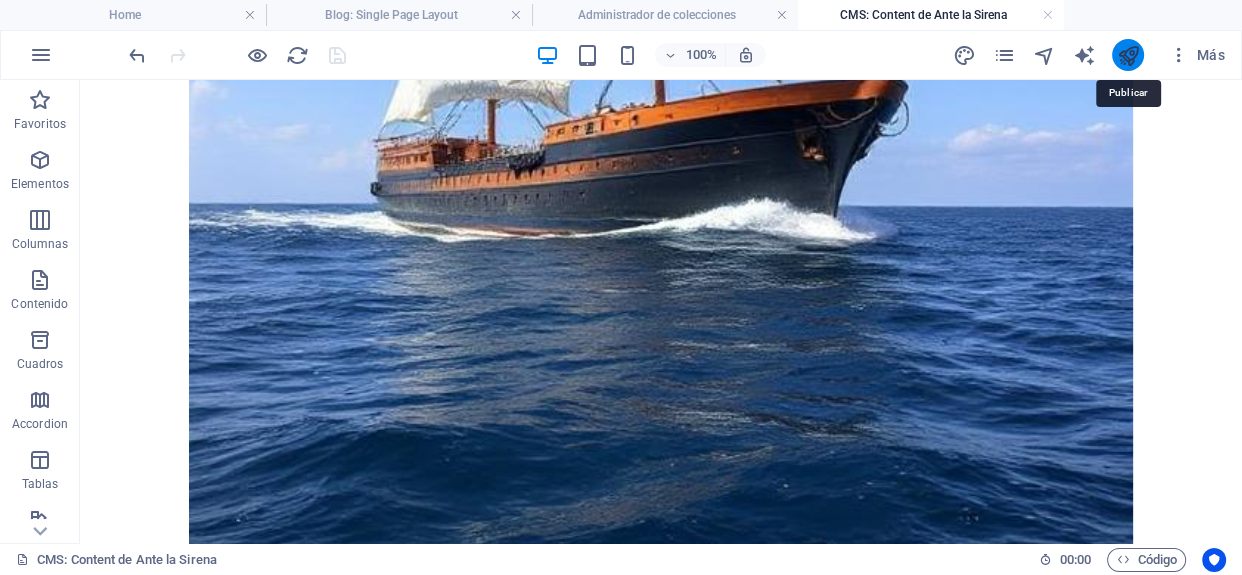 click at bounding box center [1128, 55] 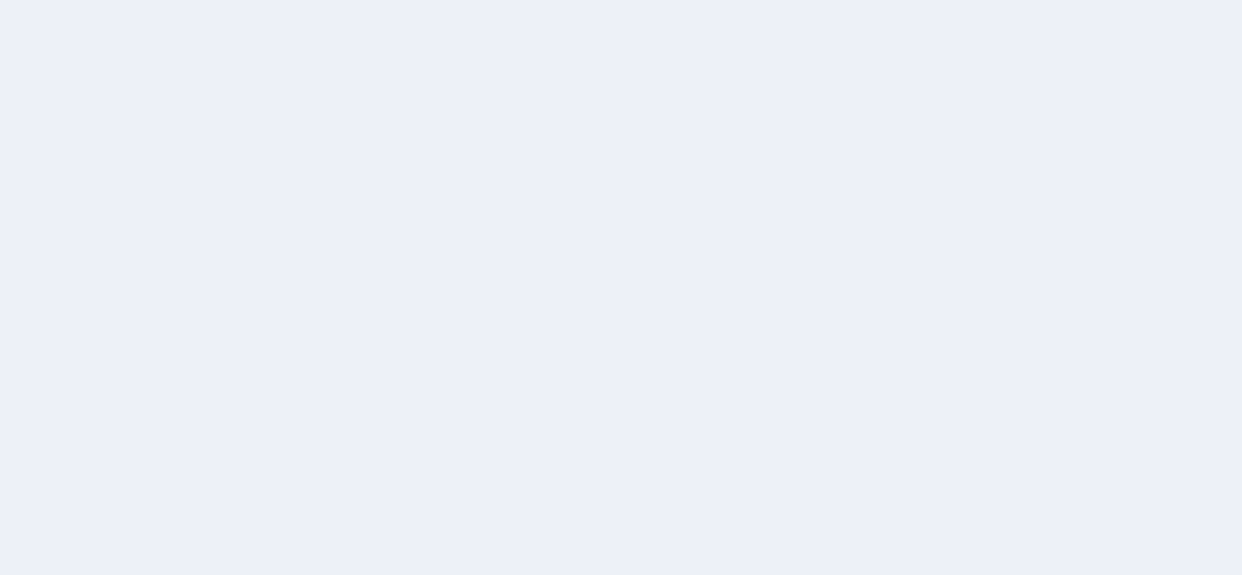 scroll, scrollTop: 0, scrollLeft: 0, axis: both 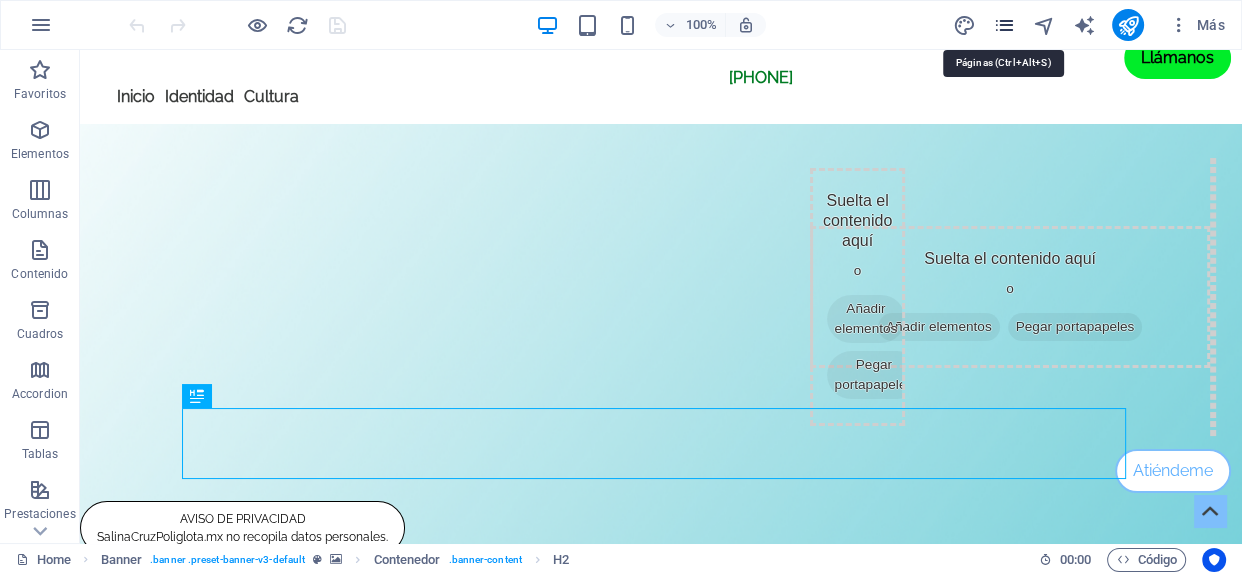 click at bounding box center (1004, 25) 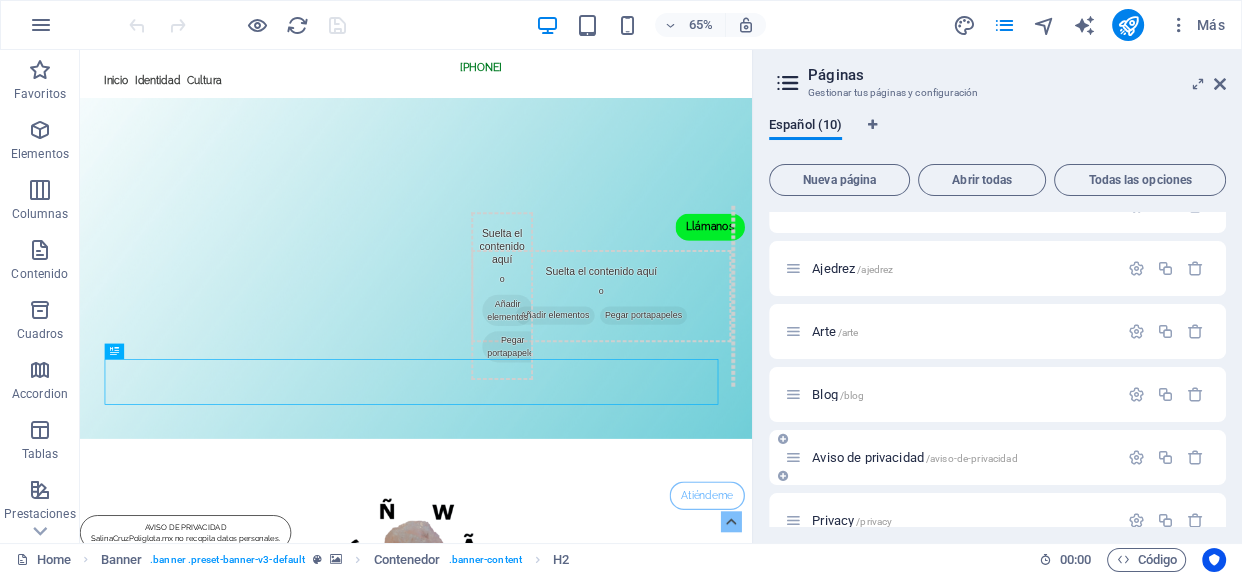 scroll, scrollTop: 314, scrollLeft: 0, axis: vertical 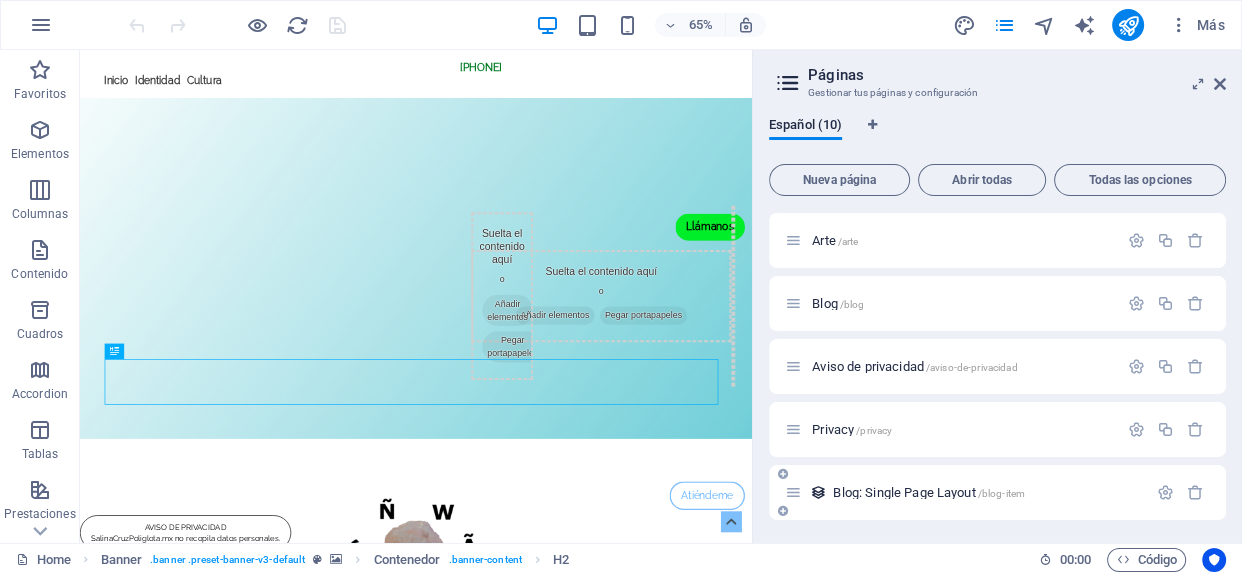 click on "Blog: Single Page Layout /blog-item" at bounding box center [929, 492] 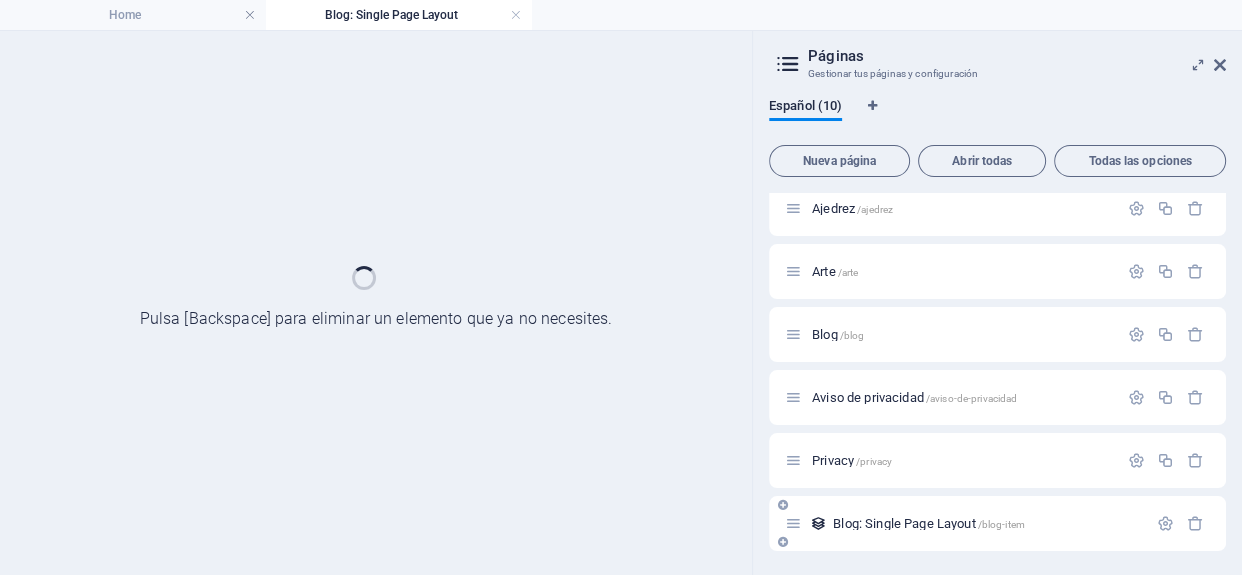 scroll, scrollTop: 263, scrollLeft: 0, axis: vertical 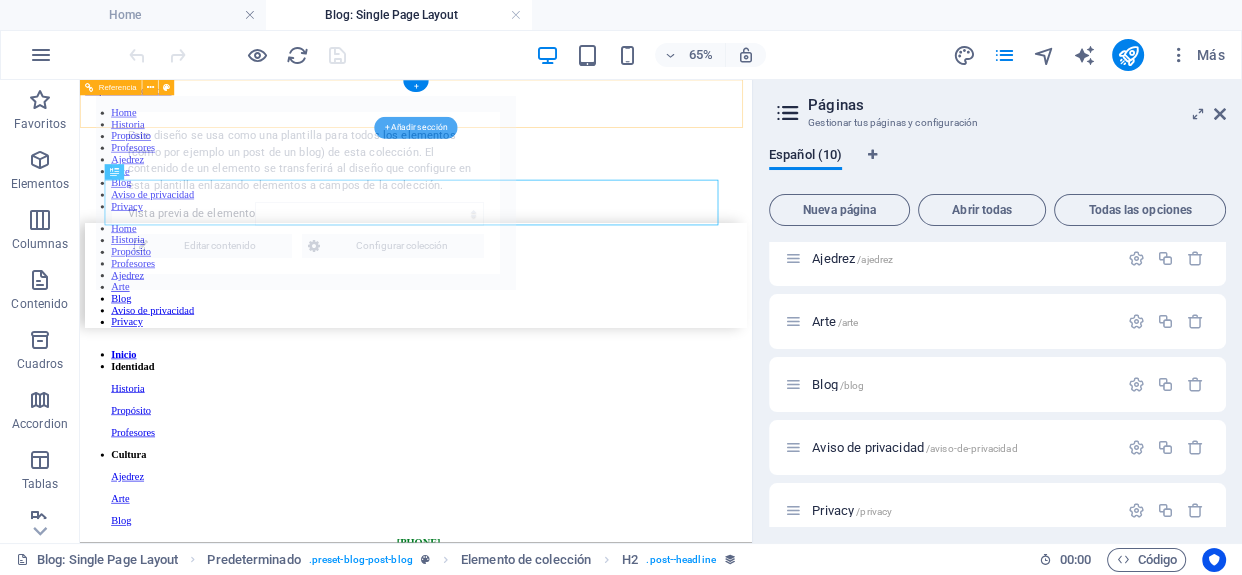 select on "688b03fa756f4ea4ef0d721e" 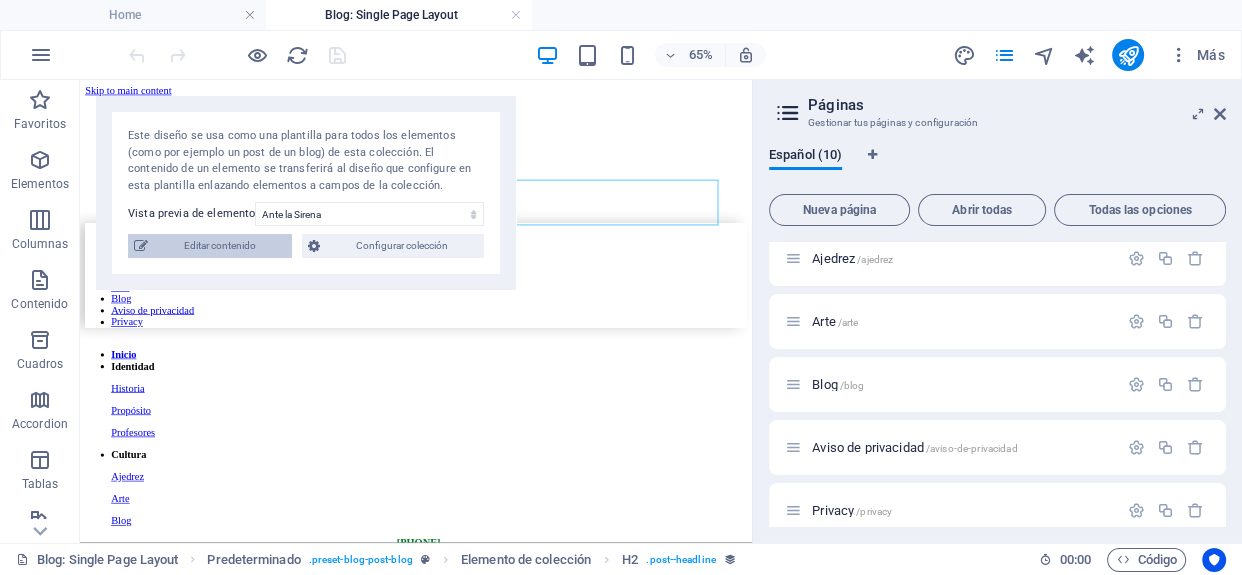 click on "Editar contenido" at bounding box center [220, 246] 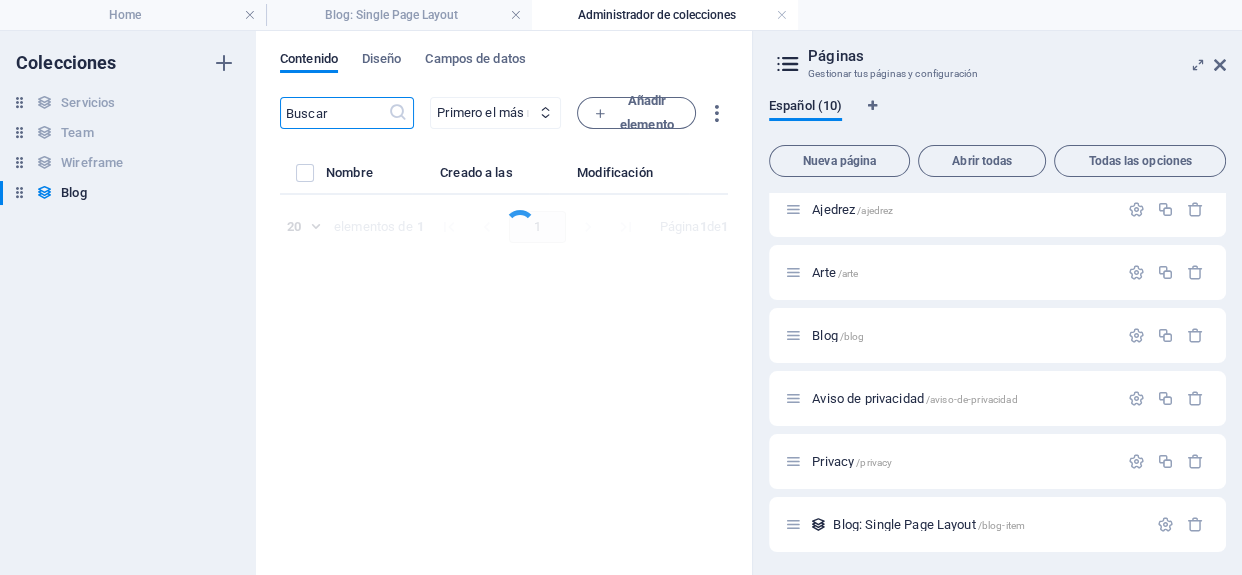 select on "AMOR" 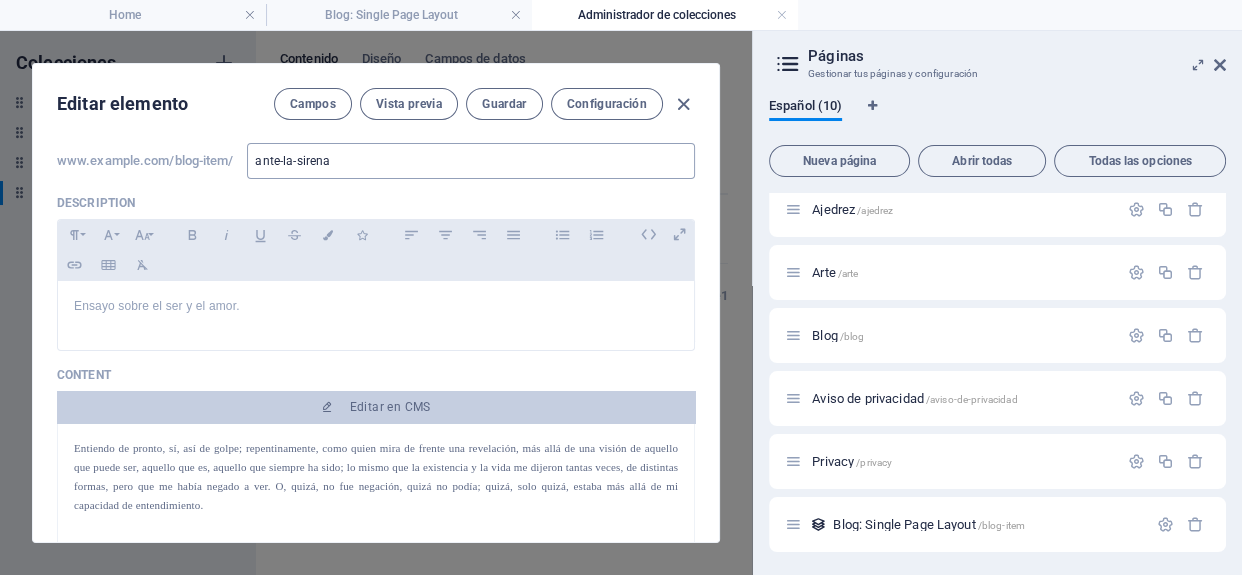 scroll, scrollTop: 272, scrollLeft: 0, axis: vertical 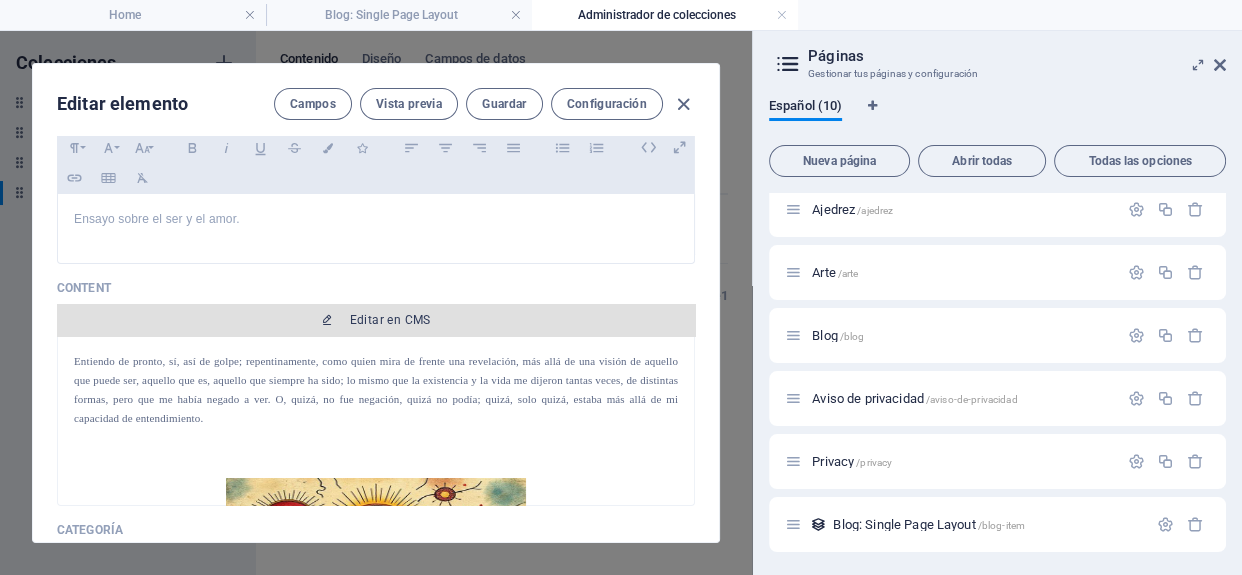click on "Editar en CMS" at bounding box center (390, 320) 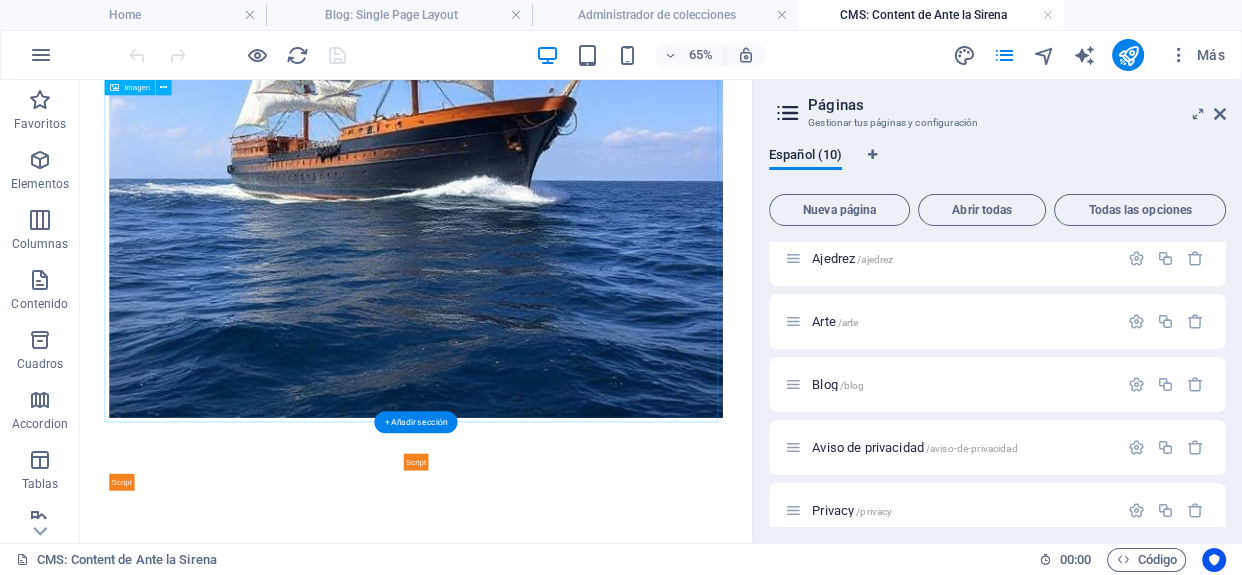 scroll, scrollTop: 8566, scrollLeft: 0, axis: vertical 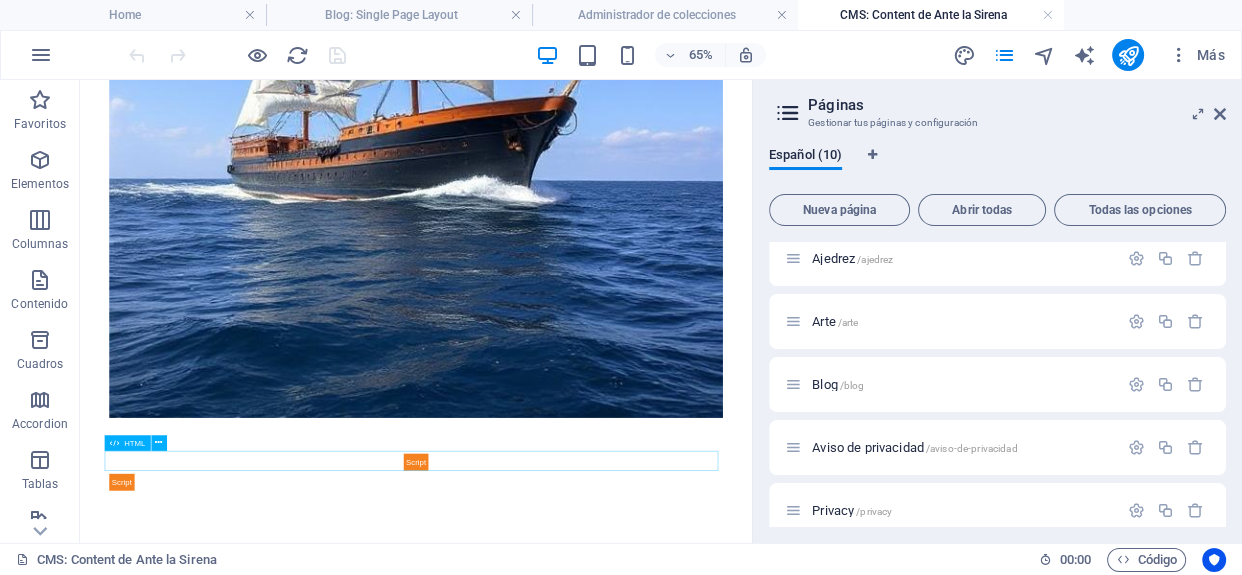 click at bounding box center [597, 665] 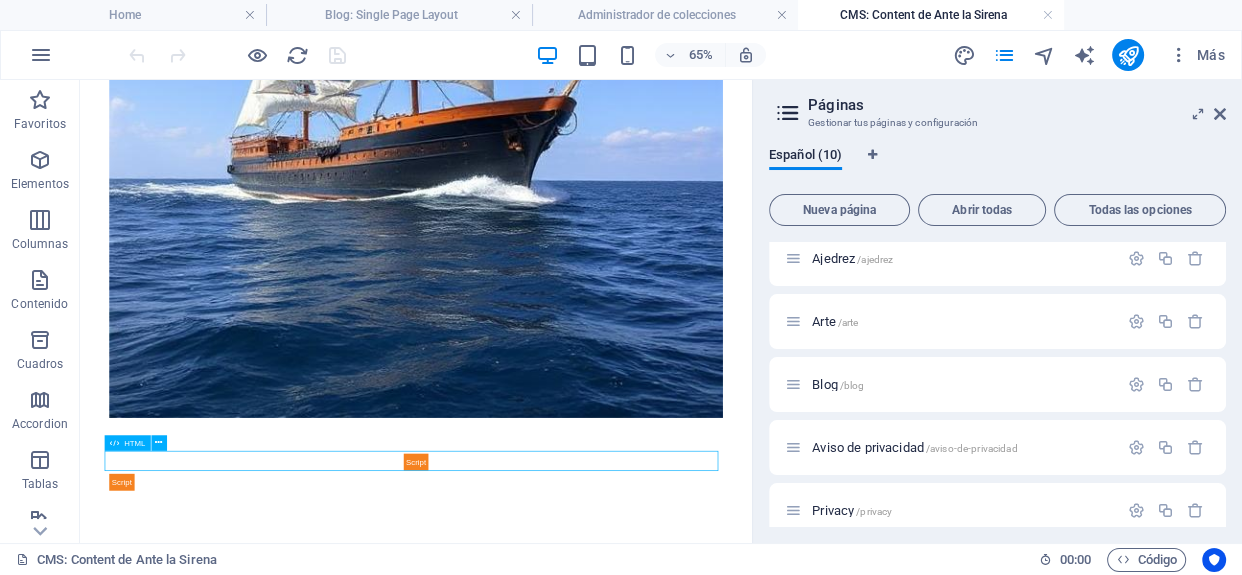 click at bounding box center (597, 665) 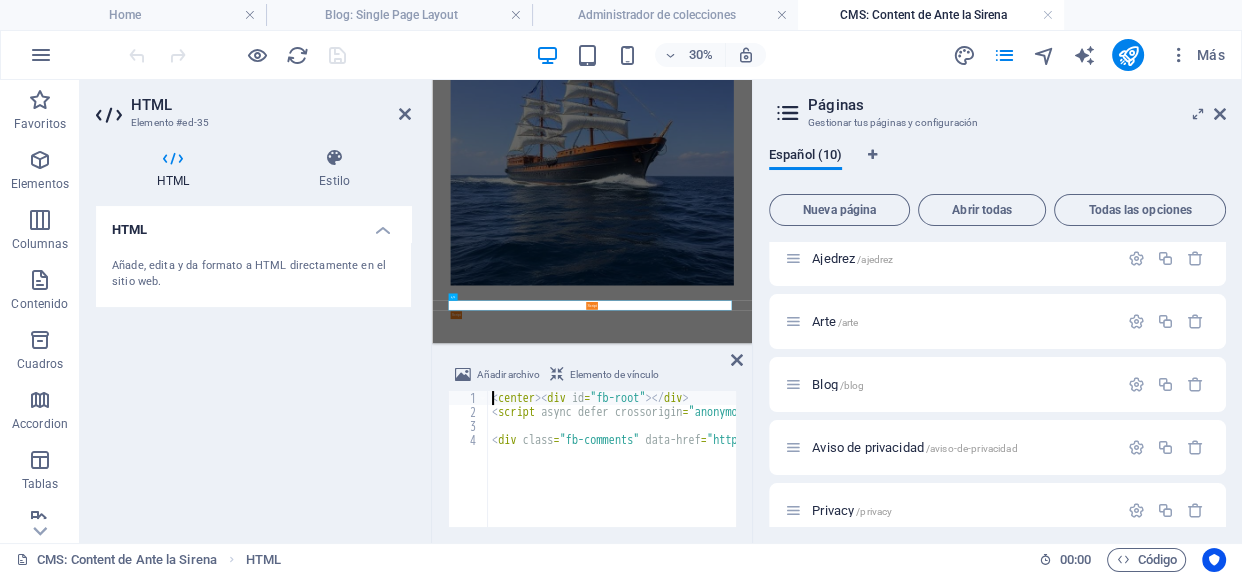 scroll, scrollTop: 8400, scrollLeft: 0, axis: vertical 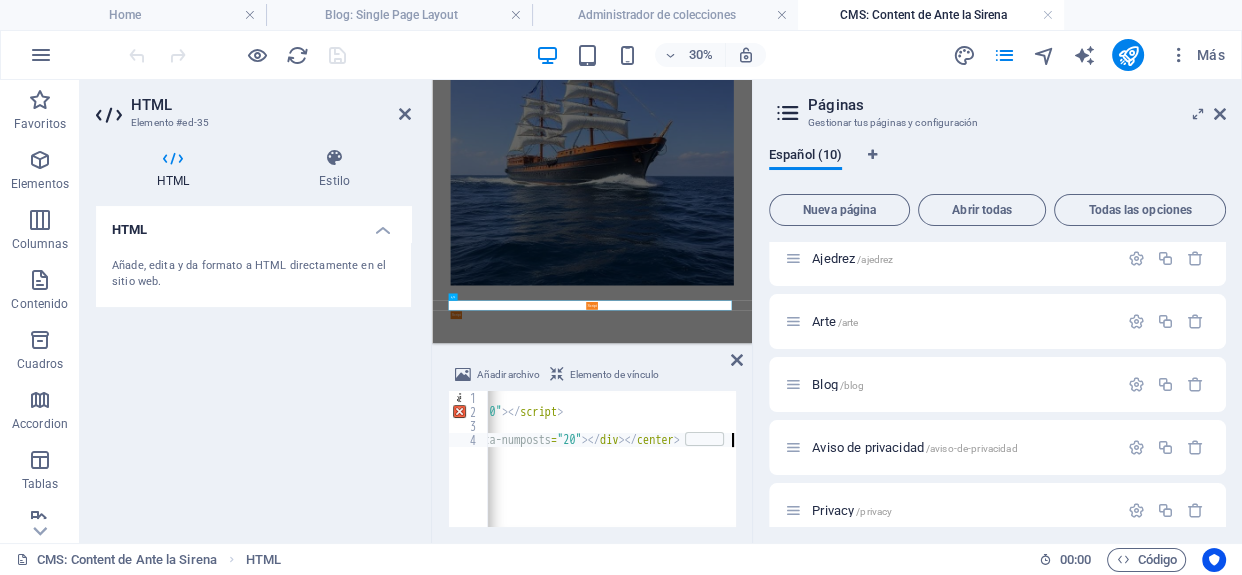 click on "< center > < div   id = "fb-root" > </ div > < script   async   defer   crossorigin = "anonymous"   src = "https://connect.facebook.net/es_LA/sdk.js#xfbml=1&version=v23.0" > </ script > < div   class = "fb-comments"   data-href = "https://salinacruzpoliglota.mx/blog-item/ante-la-sirena/"   data-width = ""   data-numposts = "20" > </ div > </ center >" at bounding box center (270, 471) 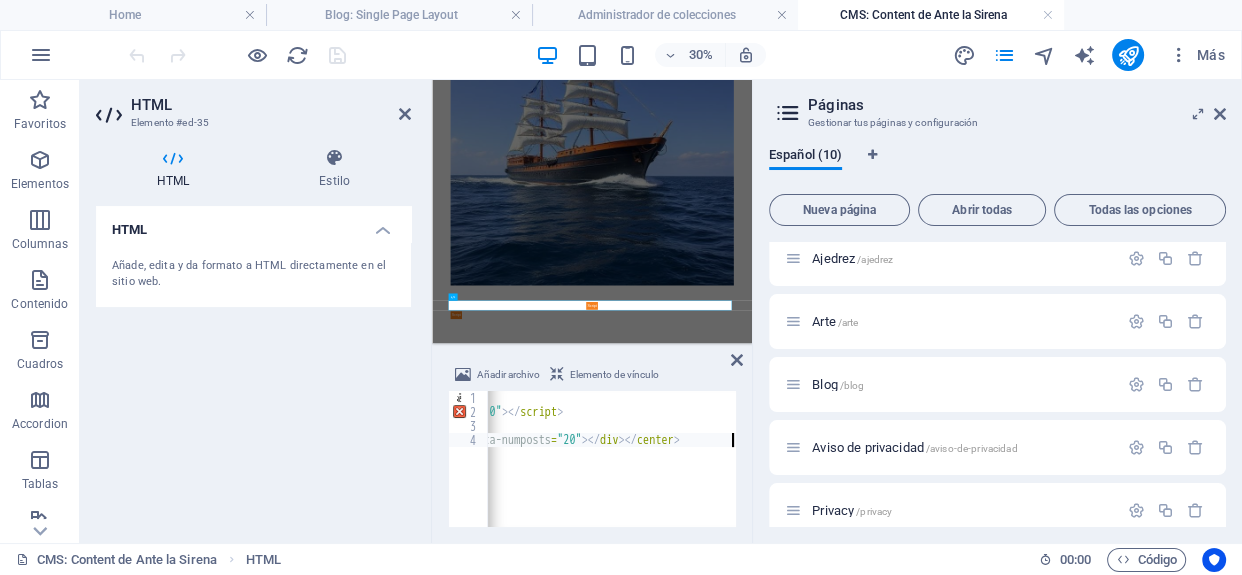 scroll, scrollTop: 0, scrollLeft: 129, axis: horizontal 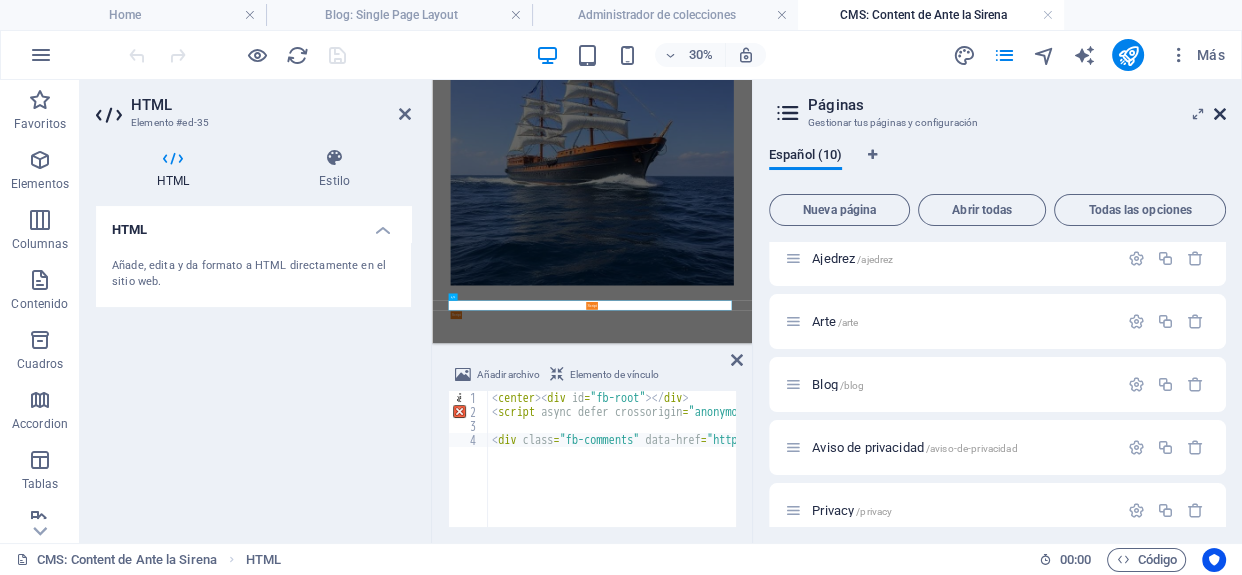type on "<div class="fb-comments" data-href="https://salinacruzpoliglota.mx/blog-item/ante-la-sirena/" data-width="" data-numposts="20"></div></center><br><br><br><br>" 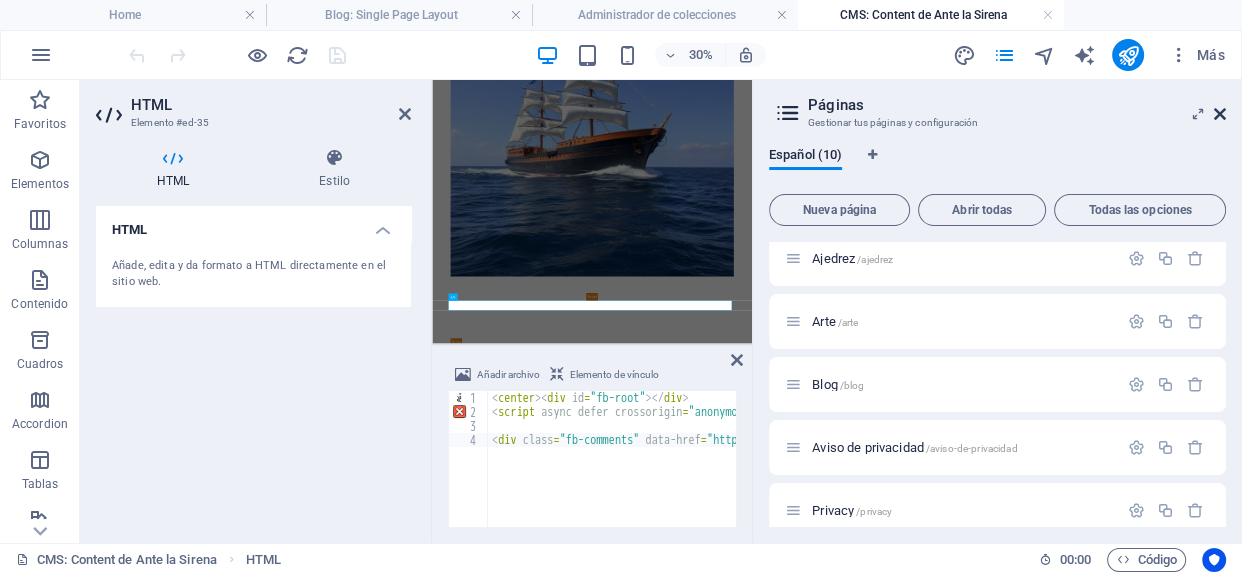 click at bounding box center (1220, 114) 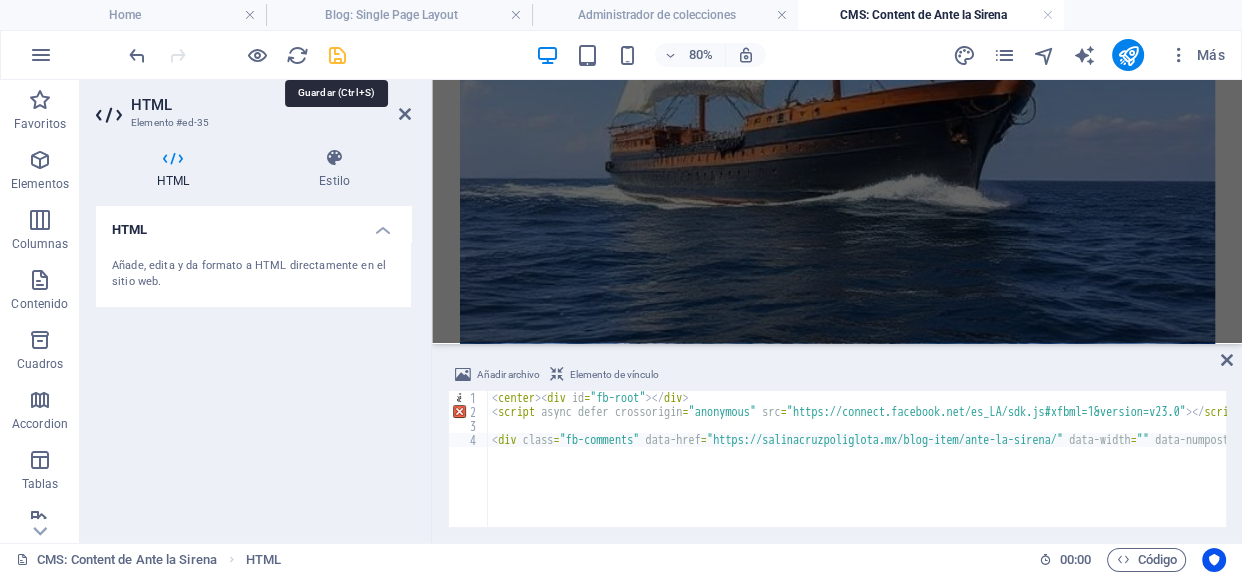 click at bounding box center (337, 55) 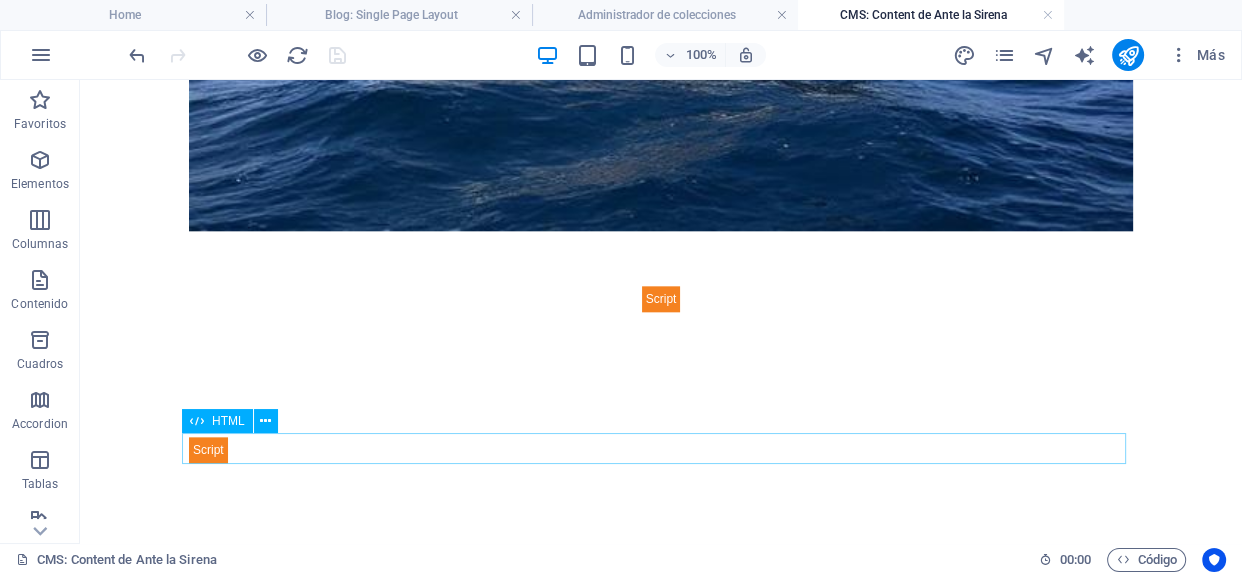 click at bounding box center (661, 447) 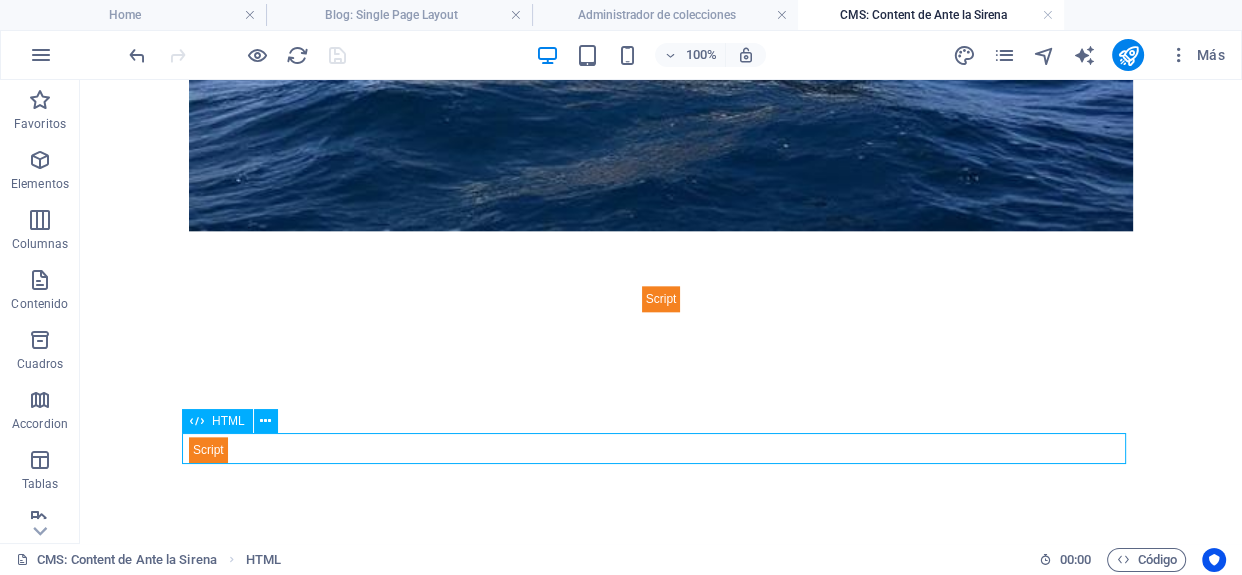 click at bounding box center [661, 447] 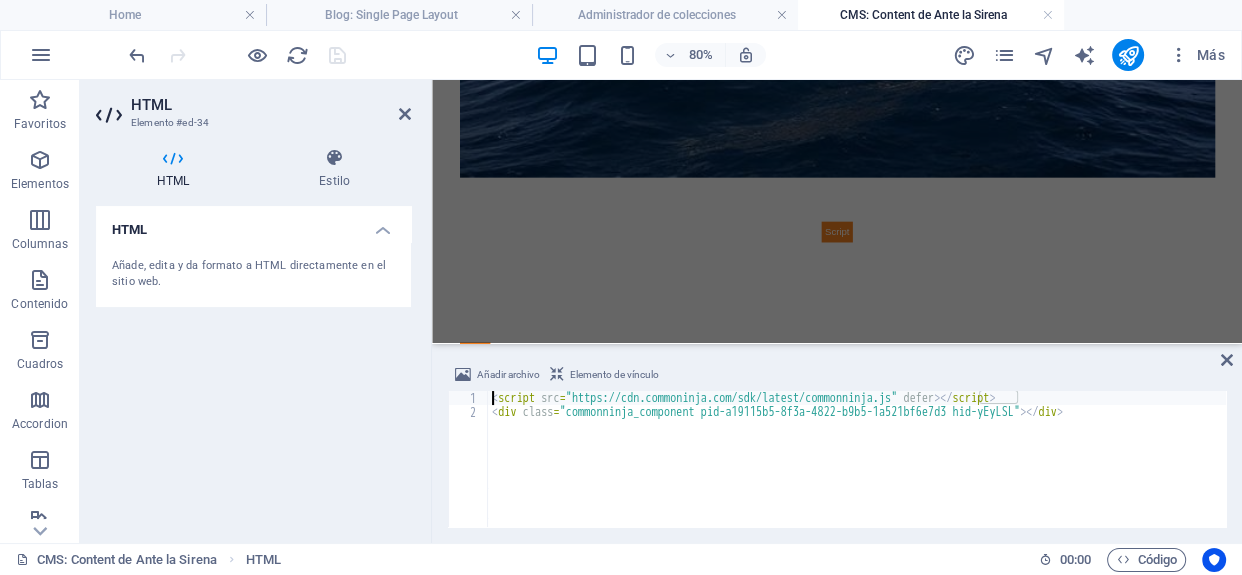 click on "< script   src = "https://cdn.commoninja.com/sdk/latest/commonninja.js"   defer > </ script > < div   class = "commonninja_component pid-a19115b5-8f3a-4822-b9b5-1a521bf6e7d3 hid-yEyLSL" > </ div >" at bounding box center [857, 473] 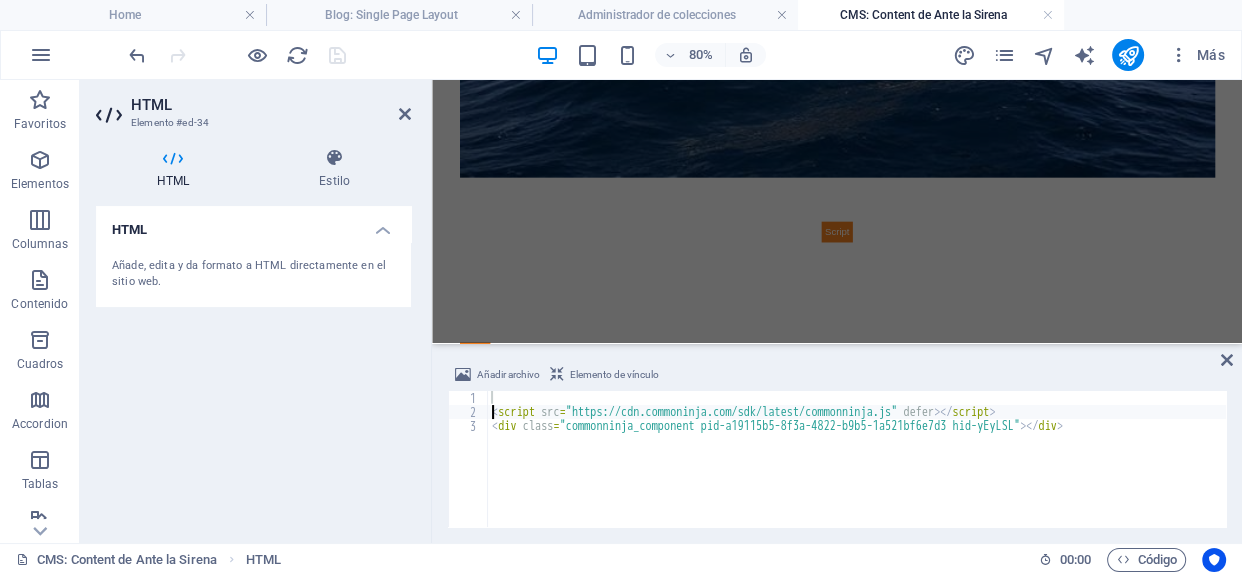 type on "<script src="https://cdn.commoninja.com/sdk/latest/commonninja.js" defer></script>" 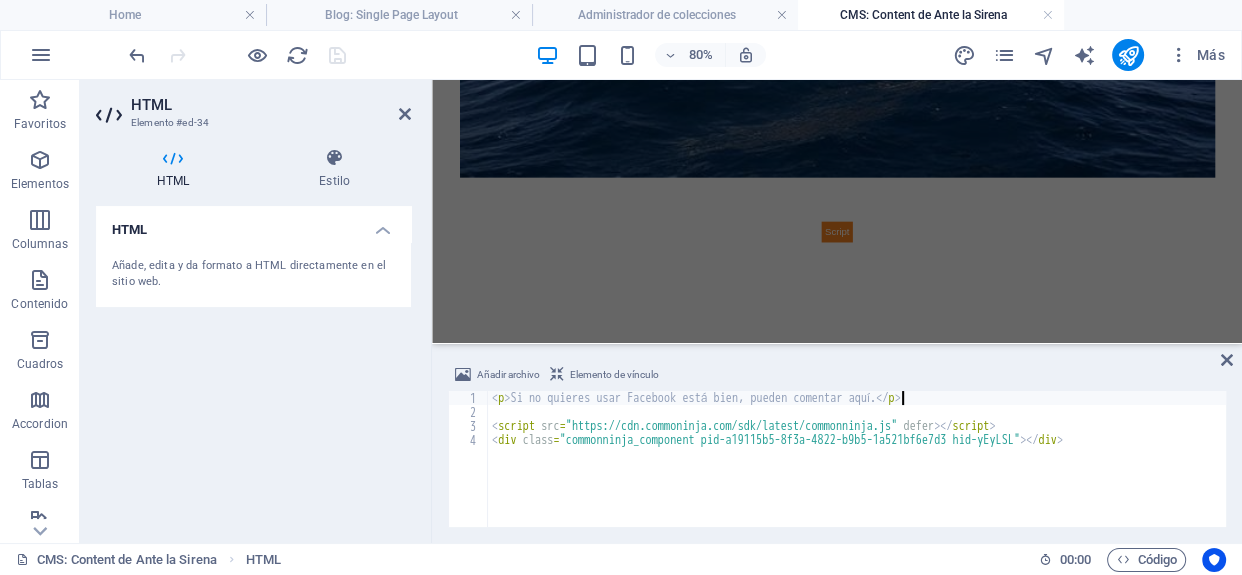 scroll, scrollTop: 0, scrollLeft: 59, axis: horizontal 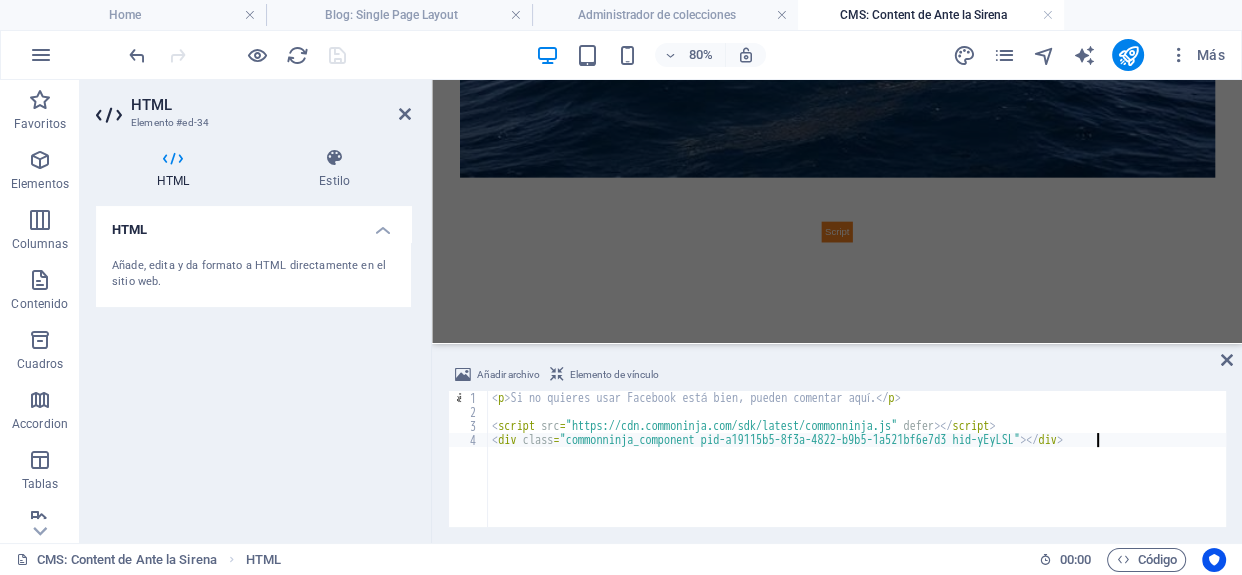 type on "<div class="commonninja_component pid-a19115b5-8f3a-4822-b9b5-1a521bf6e7d3 hid-yEyLSL"></div>" 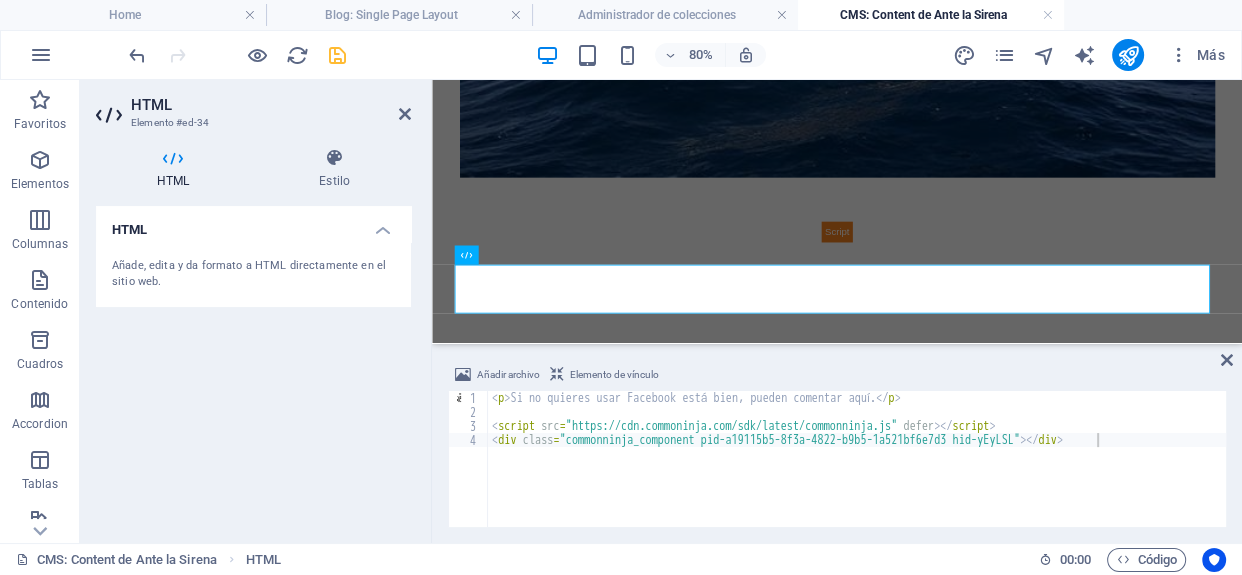 scroll, scrollTop: 9100, scrollLeft: 0, axis: vertical 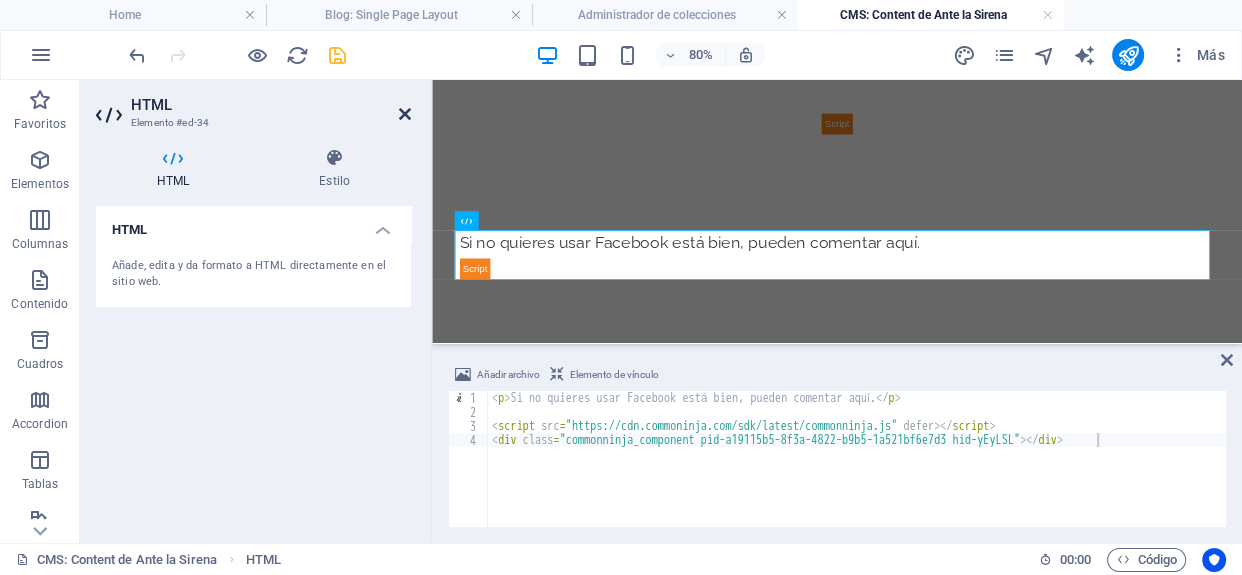 click at bounding box center [405, 114] 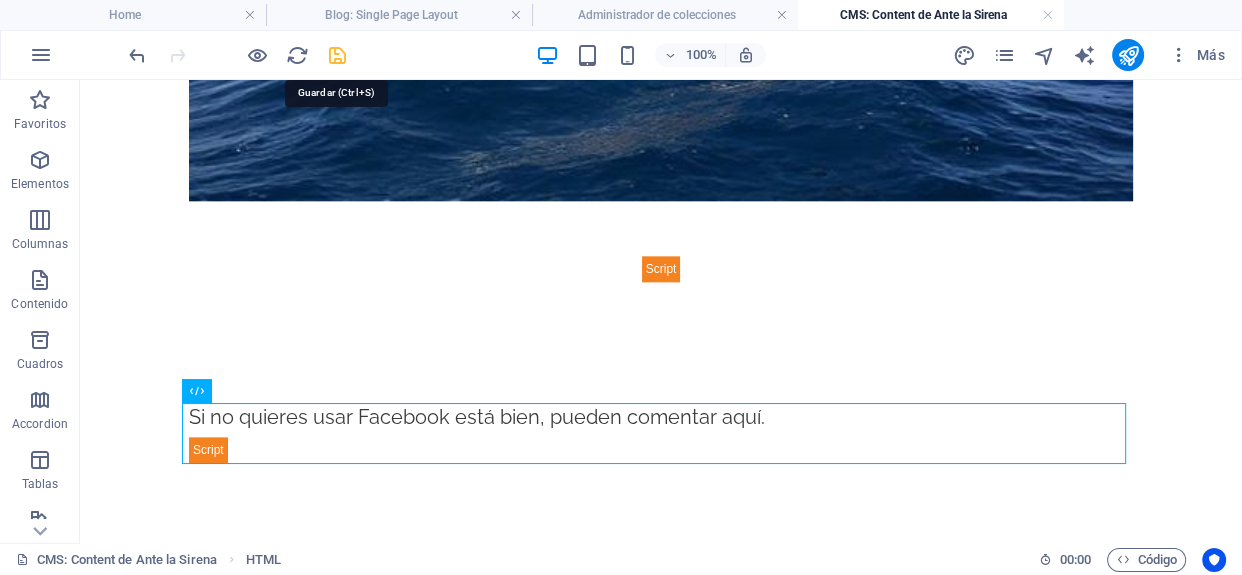 click at bounding box center (337, 55) 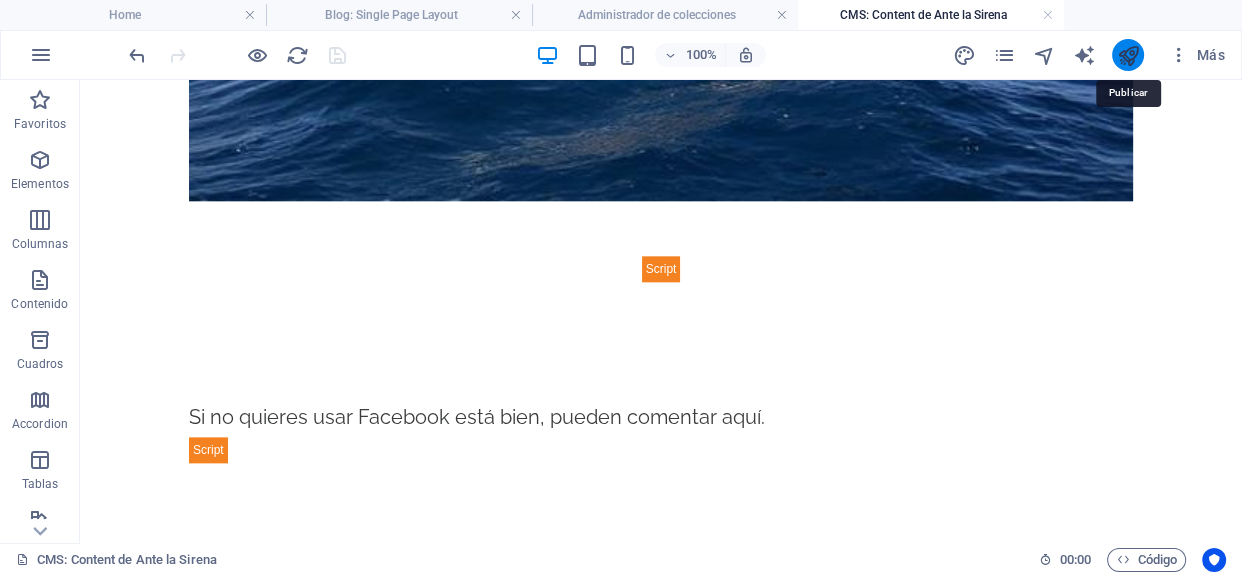 click at bounding box center [1128, 55] 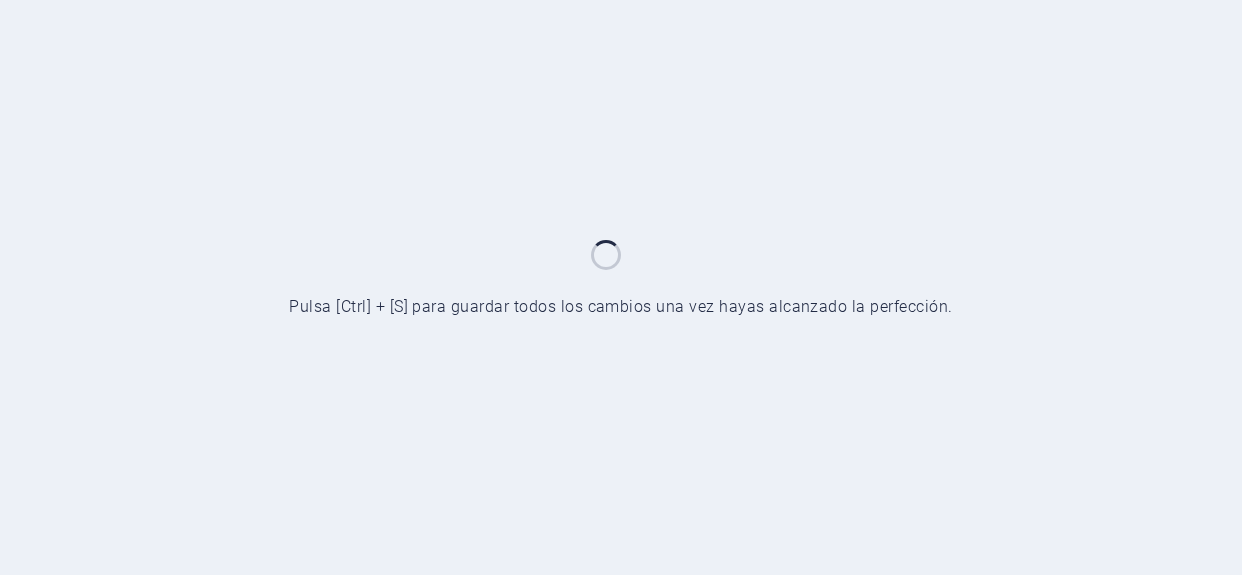 scroll, scrollTop: 0, scrollLeft: 0, axis: both 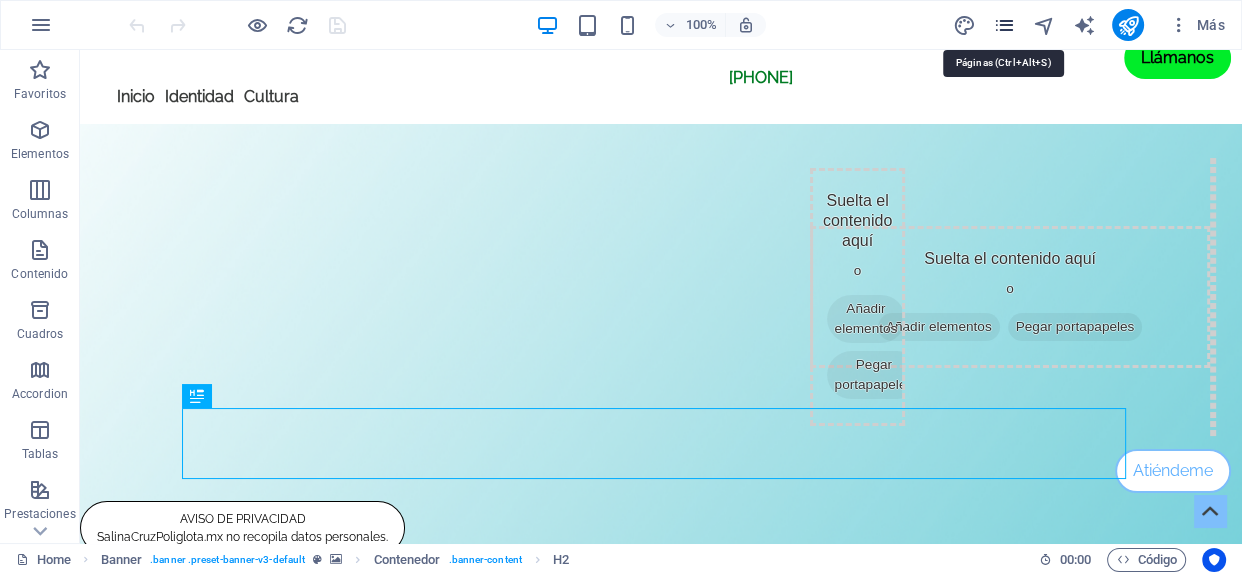 click at bounding box center (1004, 25) 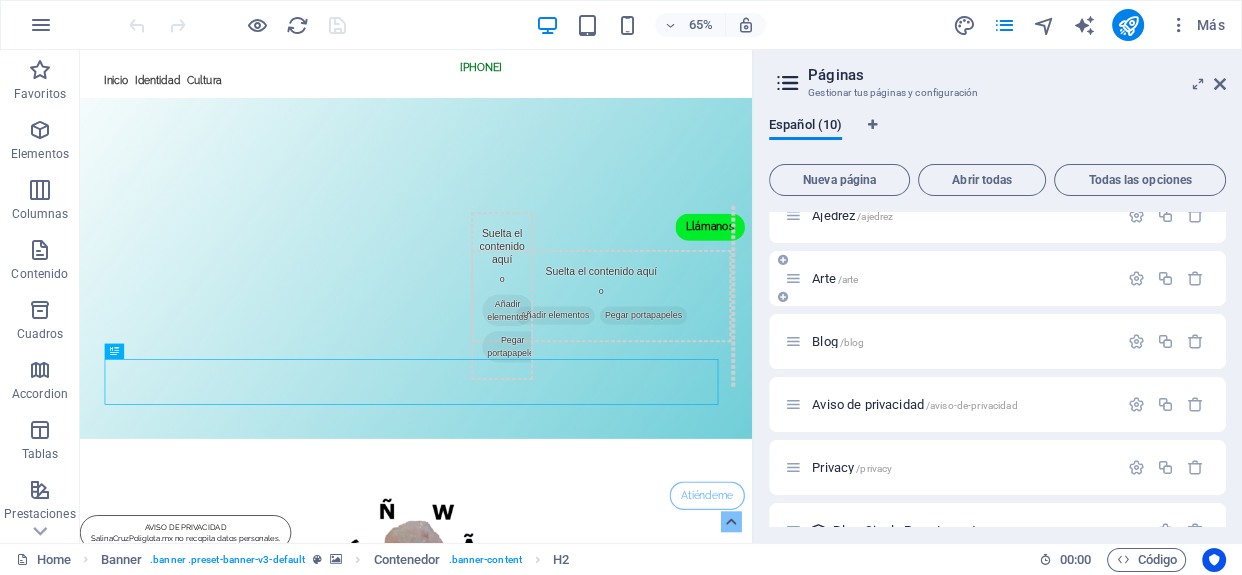 scroll, scrollTop: 314, scrollLeft: 0, axis: vertical 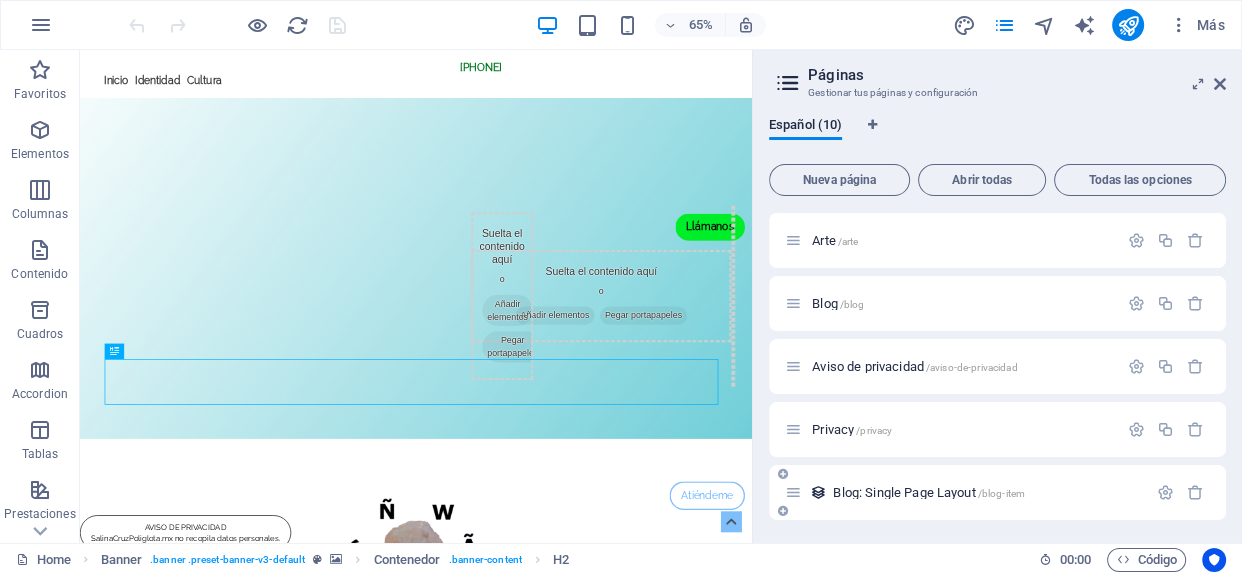 click on "Blog: Single Page Layout /blog-item" at bounding box center (929, 492) 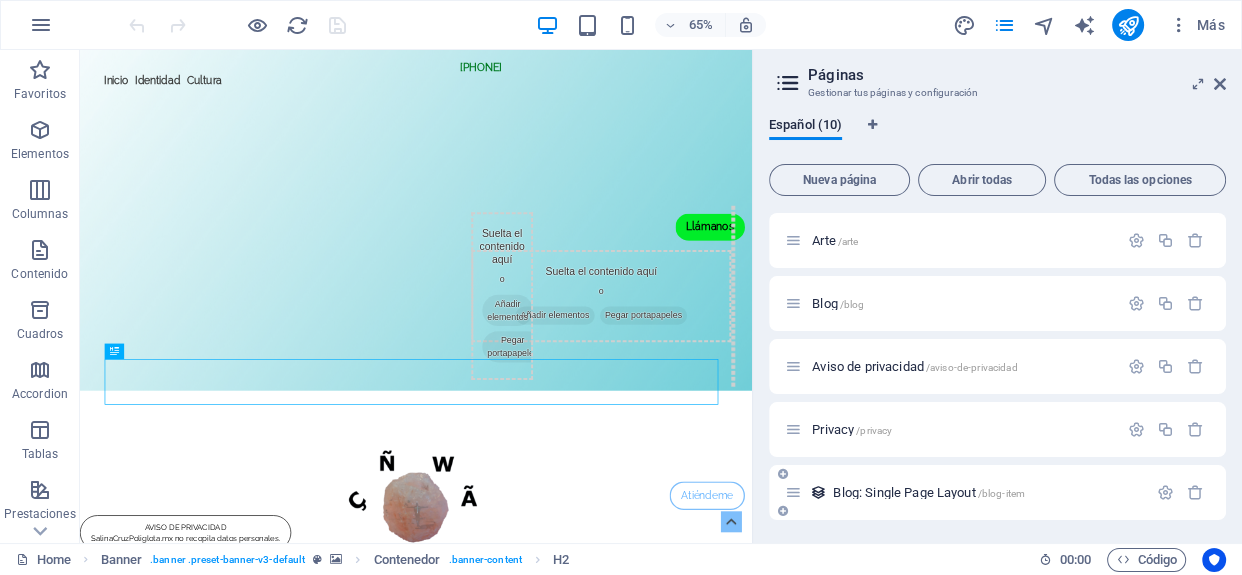 scroll, scrollTop: 263, scrollLeft: 0, axis: vertical 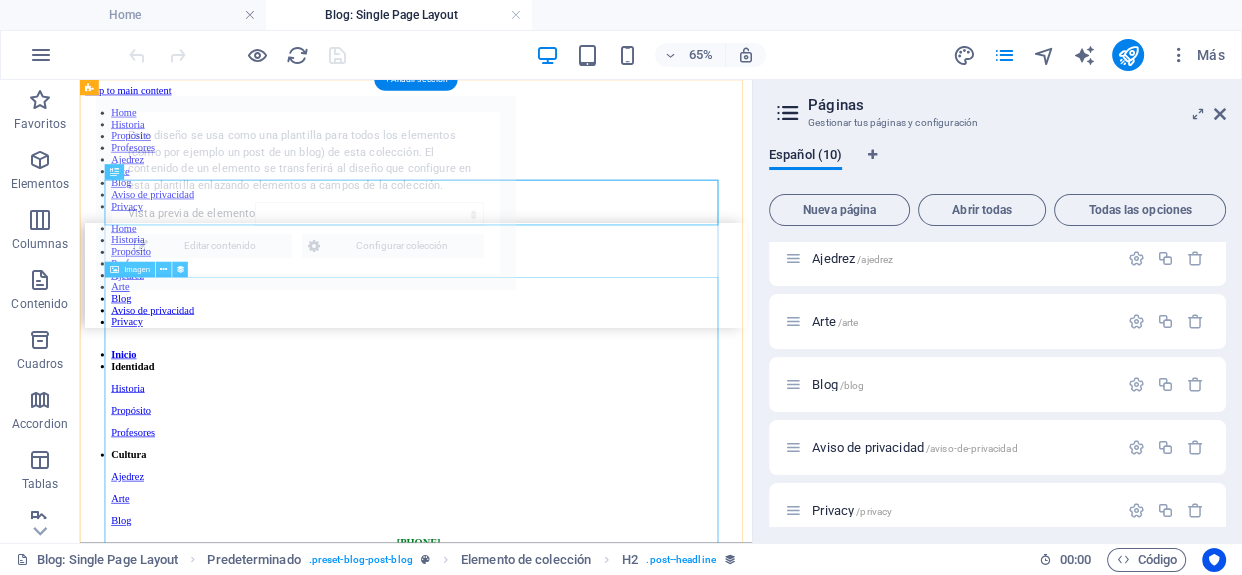 select on "688b03fa756f4ea4ef0d721e" 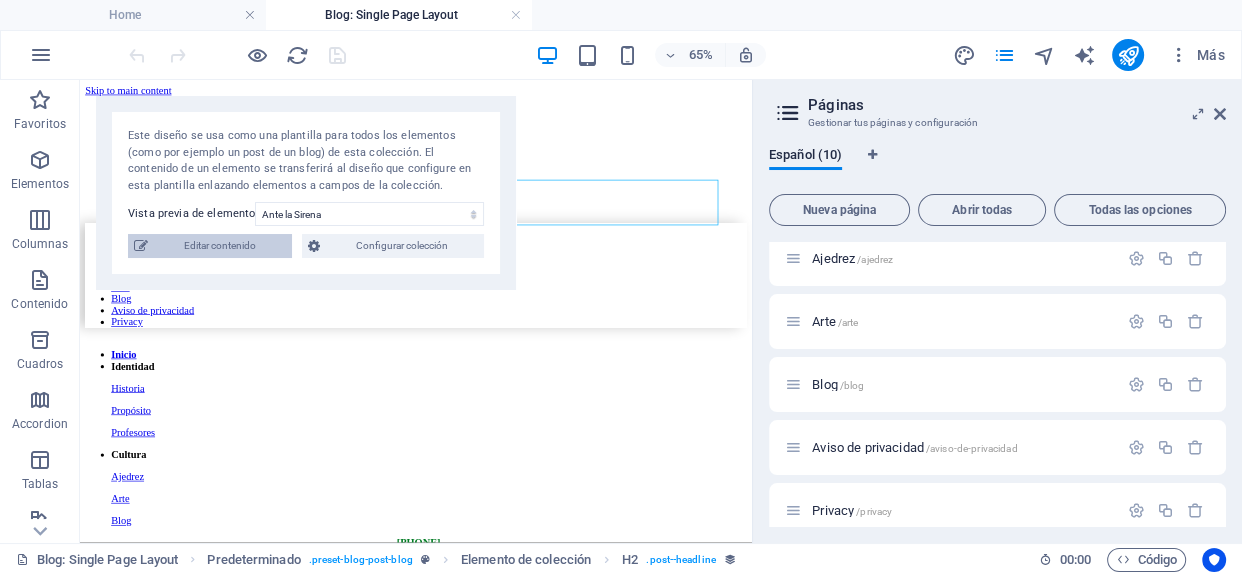 click on "Editar contenido" at bounding box center [220, 246] 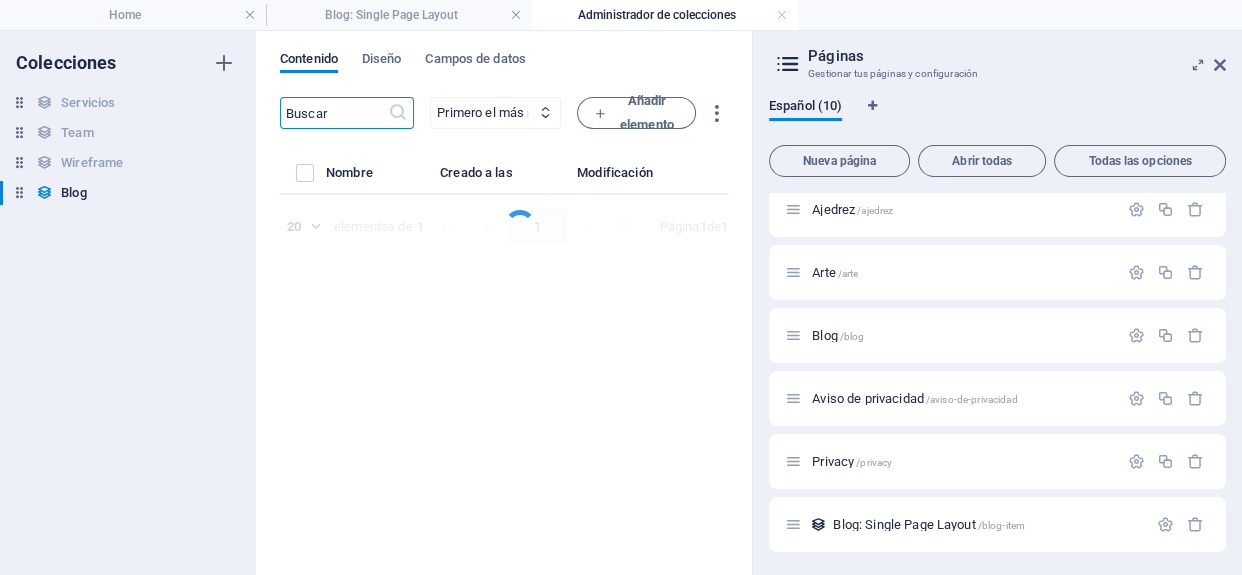 select on "AMOR" 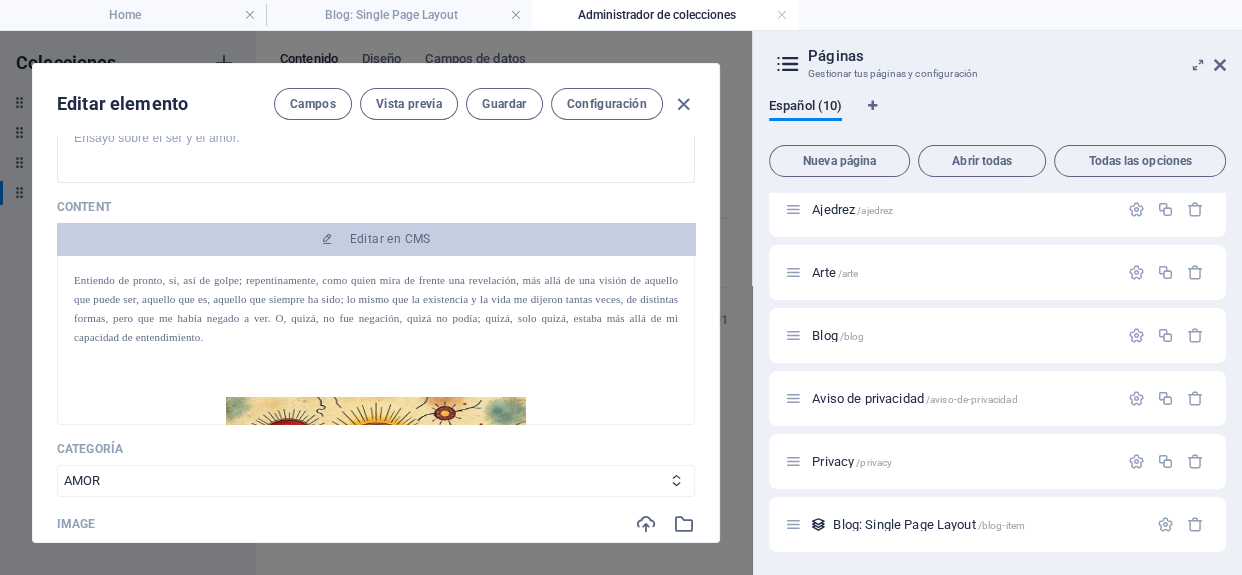scroll, scrollTop: 363, scrollLeft: 0, axis: vertical 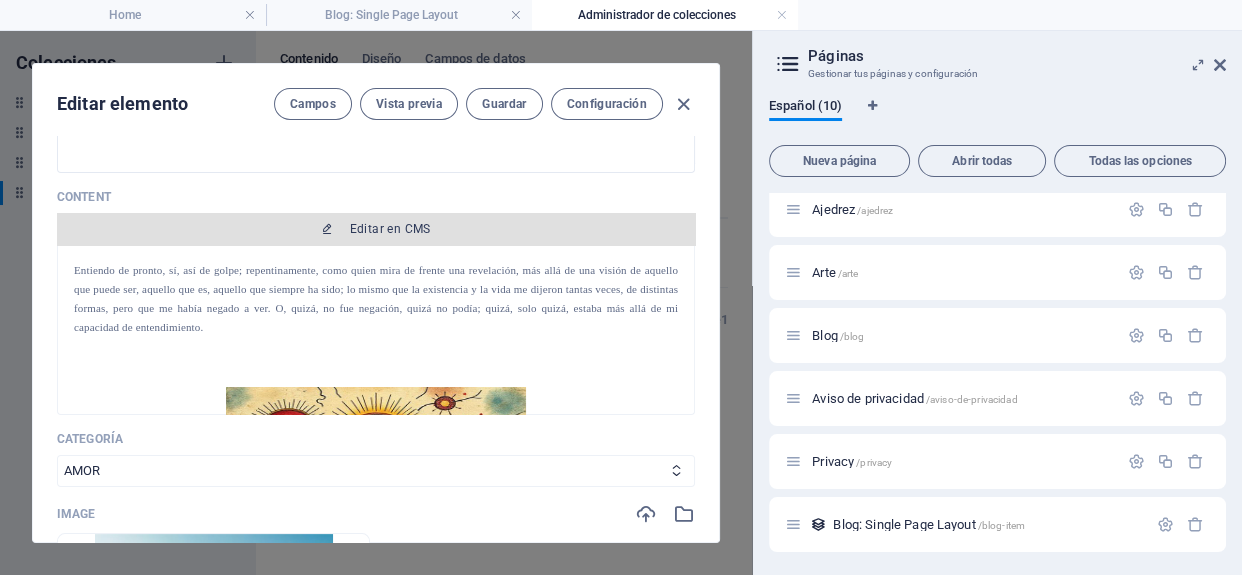 click on "Editar en CMS" at bounding box center (390, 229) 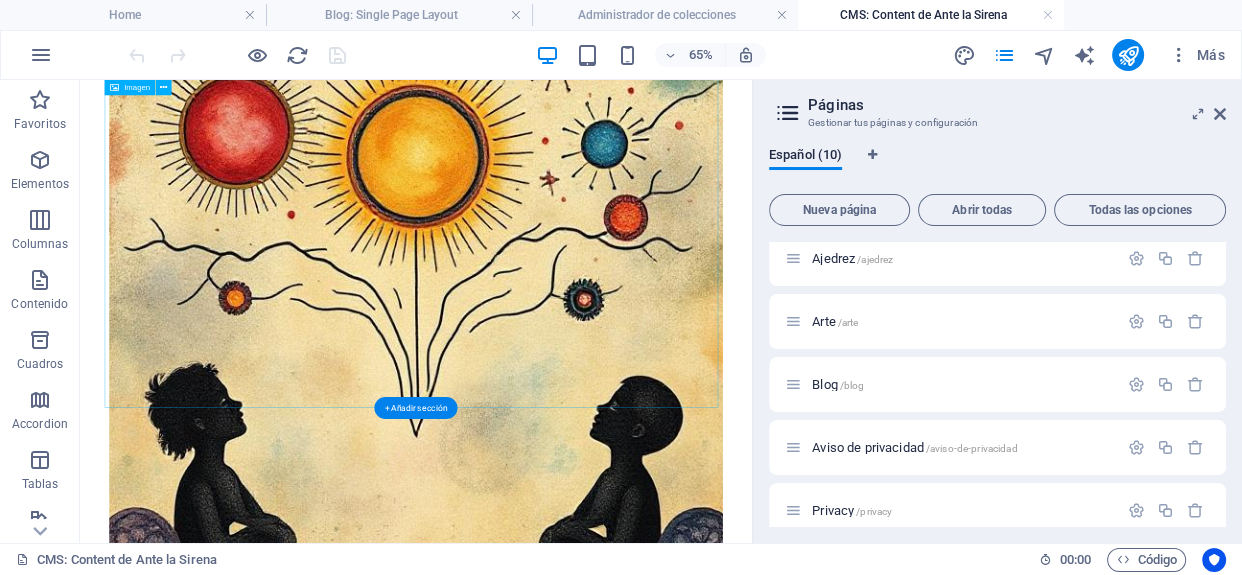 scroll, scrollTop: 1090, scrollLeft: 0, axis: vertical 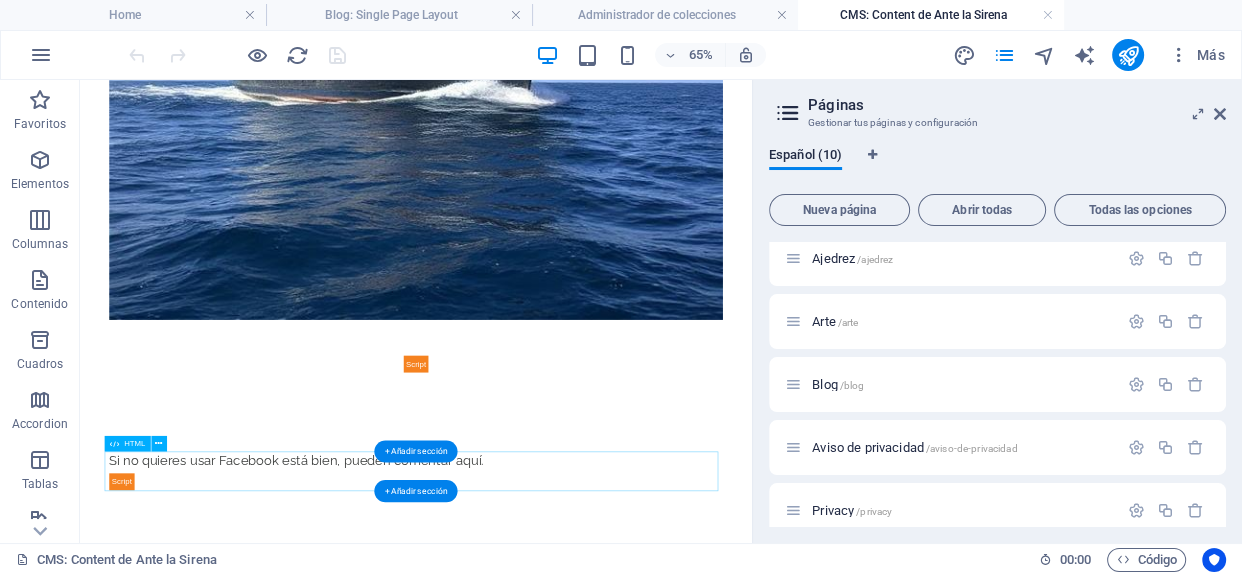 click on "Si no quieres usar Facebook está bien, pueden comentar aquí." at bounding box center [597, 681] 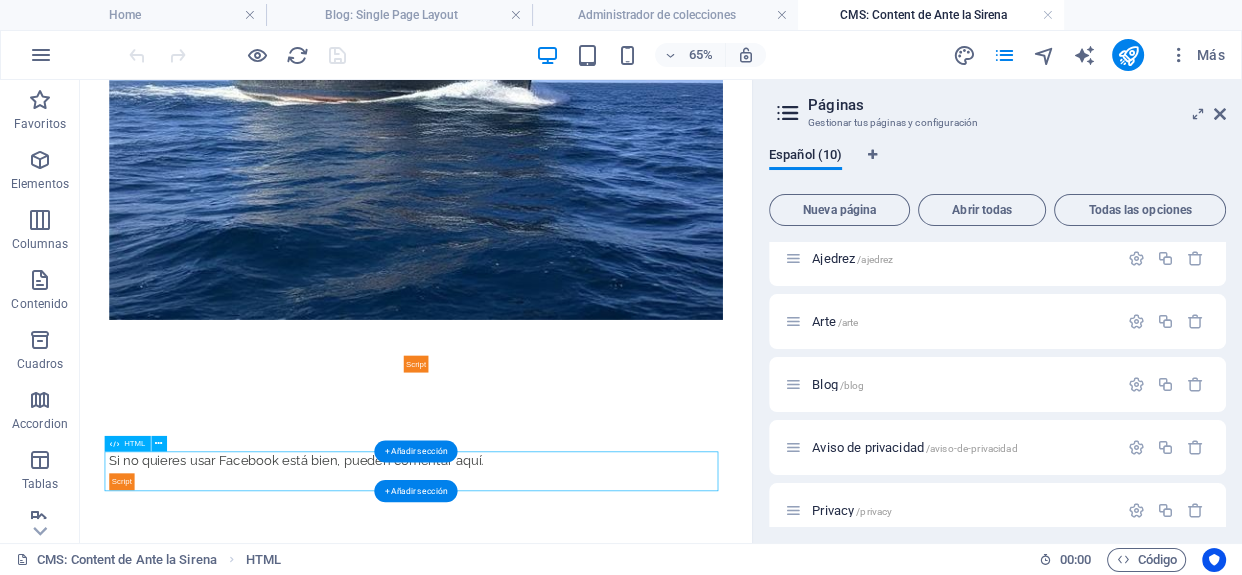 click on "Si no quieres usar Facebook está bien, pueden comentar aquí." at bounding box center [597, 681] 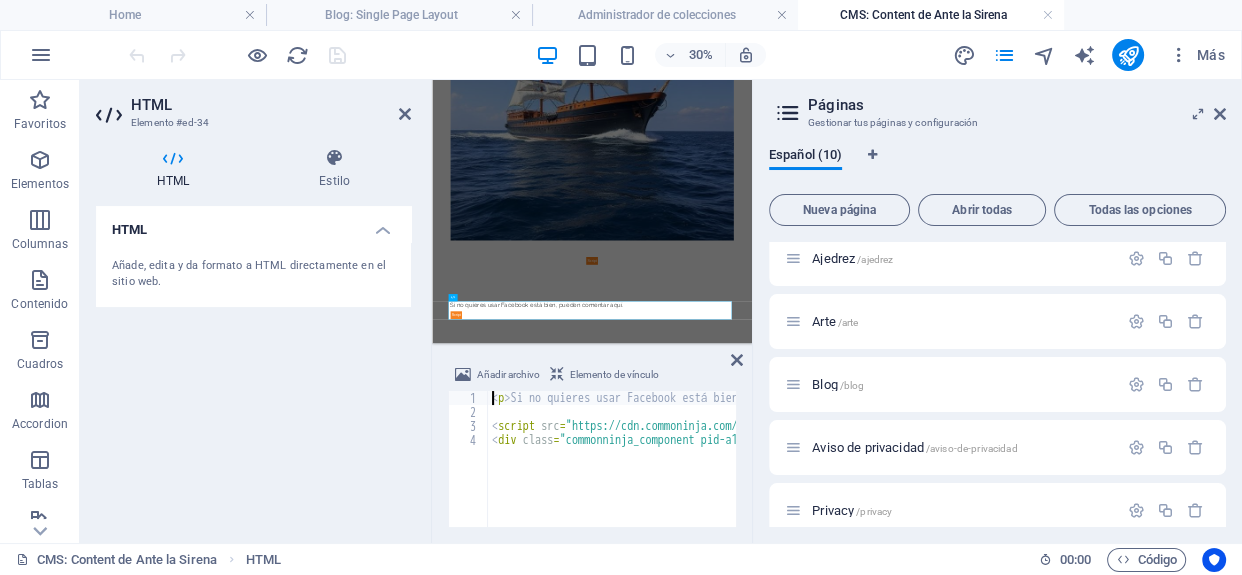 scroll, scrollTop: 8550, scrollLeft: 0, axis: vertical 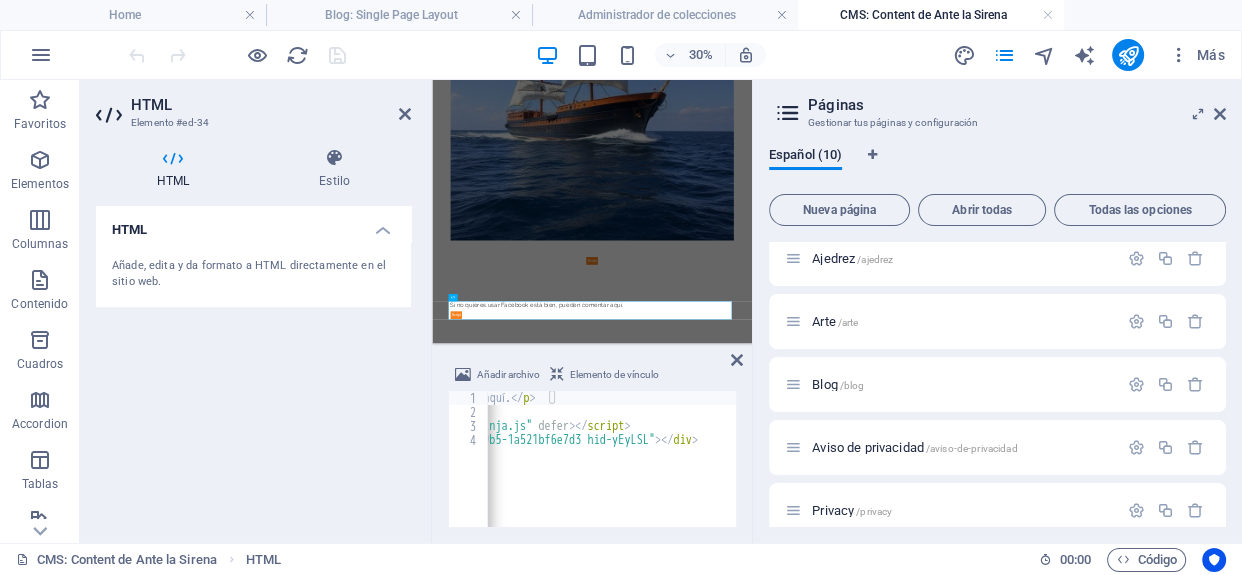 click on "< p > Si no quieres usar Facebook está bien, pueden comentar aquí. </ p > < script   src = "https://cdn.commoninja.com/sdk/latest/commonninja.js"   defer > </ script > < div   class = "commonninja_component pid-a19115b5-8f3a-4822-b9b5-1a521bf6e7d3 hid-yEyLSL" > </ div >" at bounding box center (429, 471) 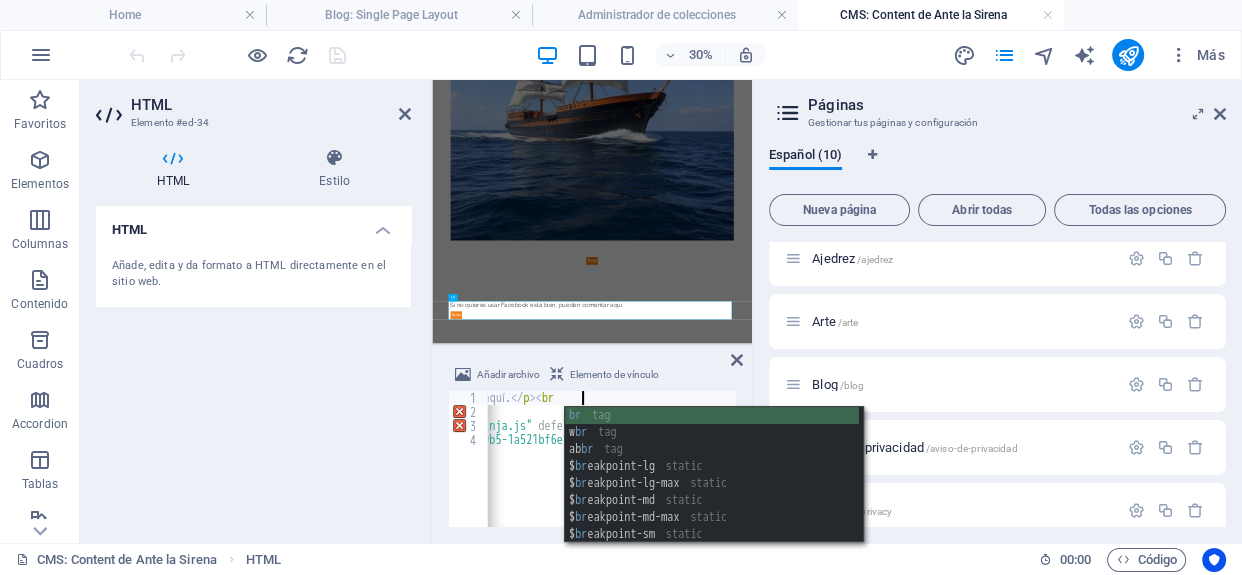 scroll, scrollTop: 0, scrollLeft: 63, axis: horizontal 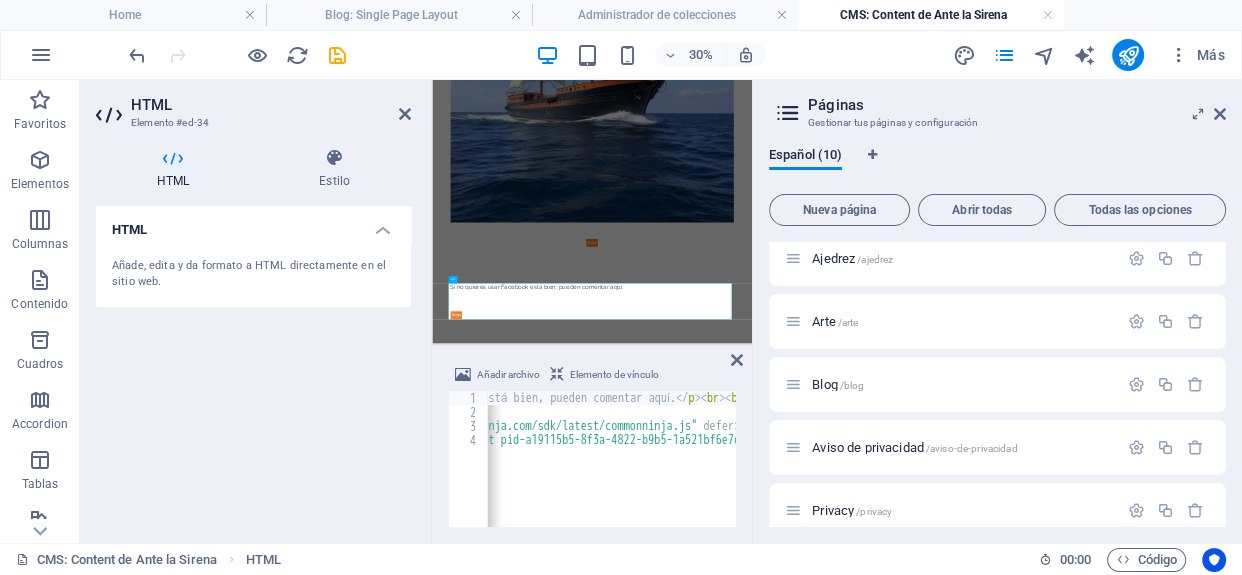 click on "< p > Si no quieres usar Facebook está bien, pueden comentar aquí. </ p > < br > < br > < script   src = "https://cdn.commoninja.com/sdk/latest/commonninja.js"   defer > </ script > < div   class = "commonninja_component pid-a19115b5-8f3a-4822-b9b5-1a521bf6e7d3 hid-yEyLSL" > </ div >" at bounding box center [594, 471] 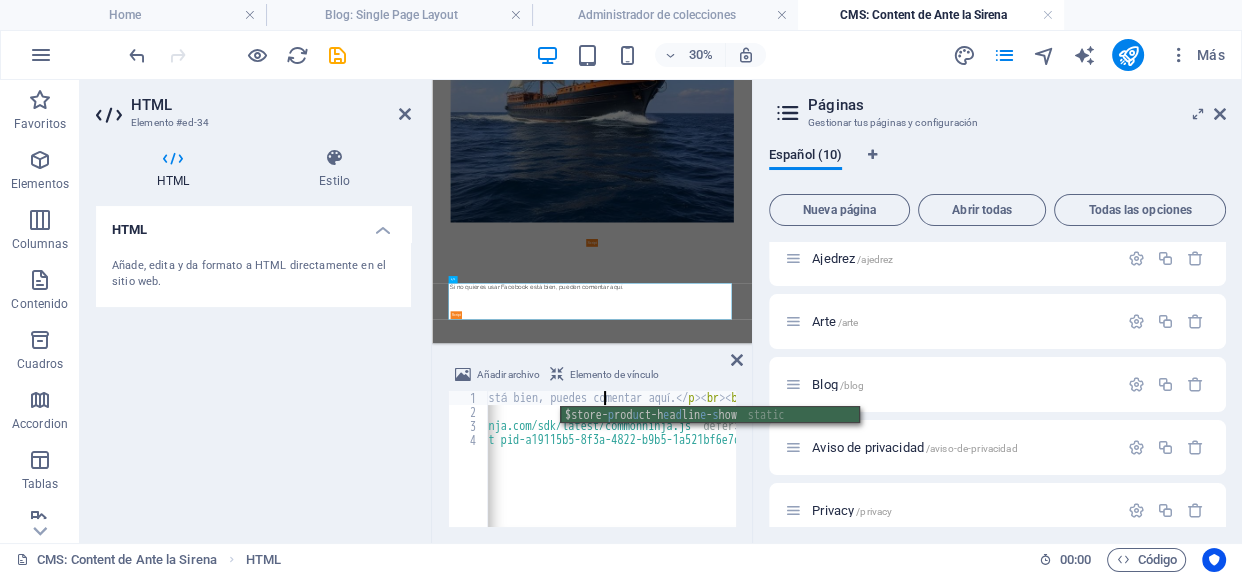 scroll, scrollTop: 0, scrollLeft: 43, axis: horizontal 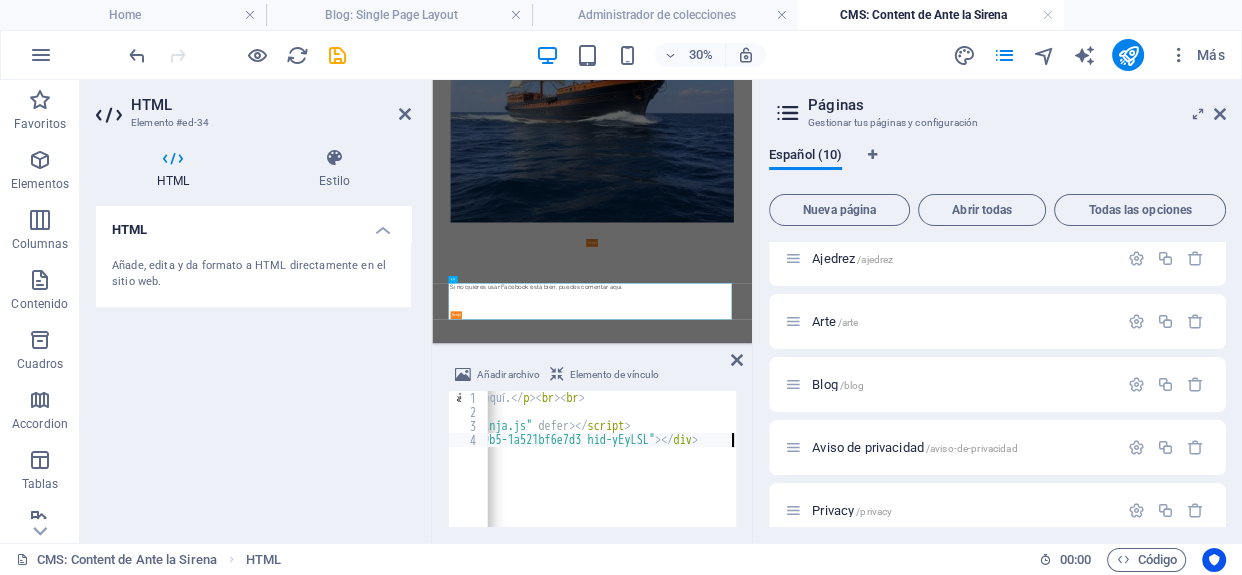 drag, startPoint x: 698, startPoint y: 534, endPoint x: 720, endPoint y: 537, distance: 22.203604 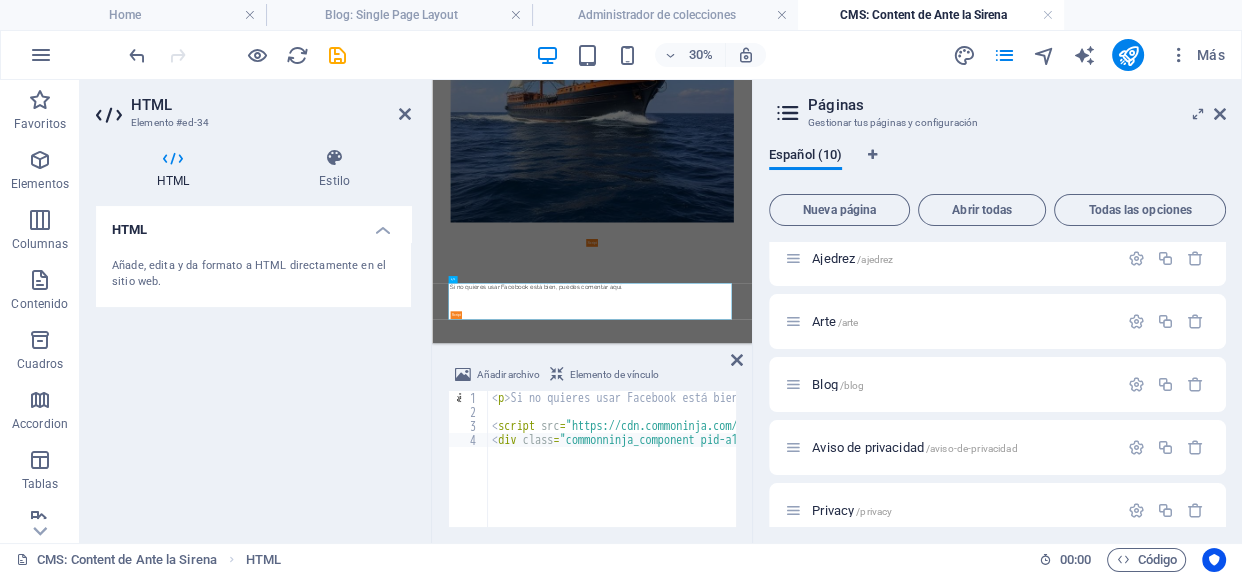 scroll, scrollTop: 0, scrollLeft: 0, axis: both 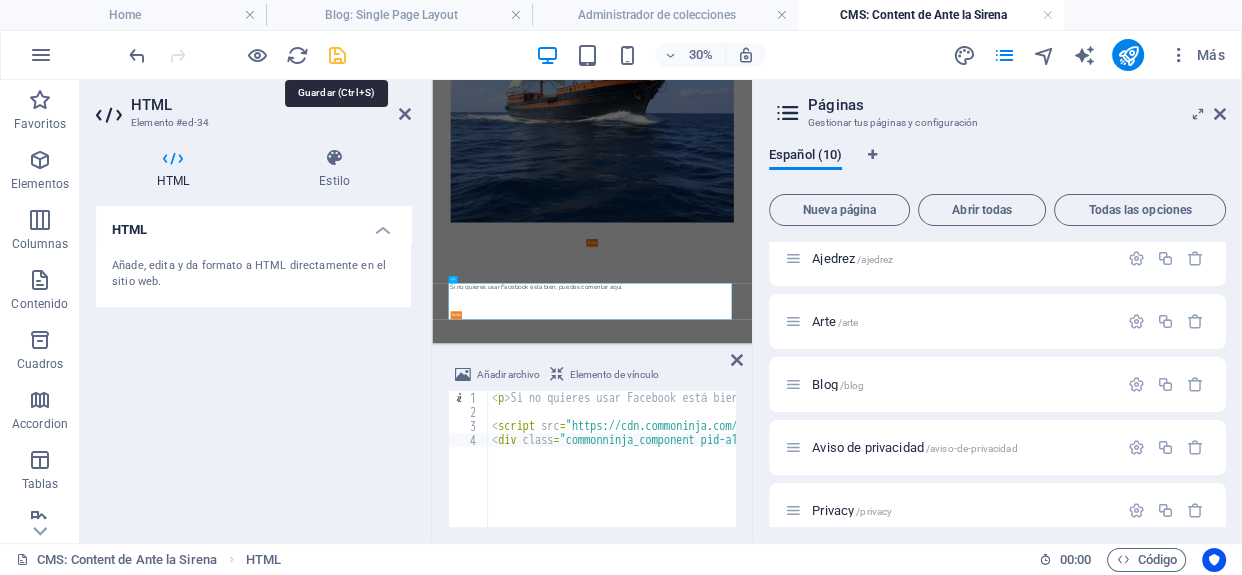 type on "<div class="commonninja_component pid-a19115b5-8f3a-4822-b9b5-1a521bf6e7d3 hid-yEyLSL"></div>" 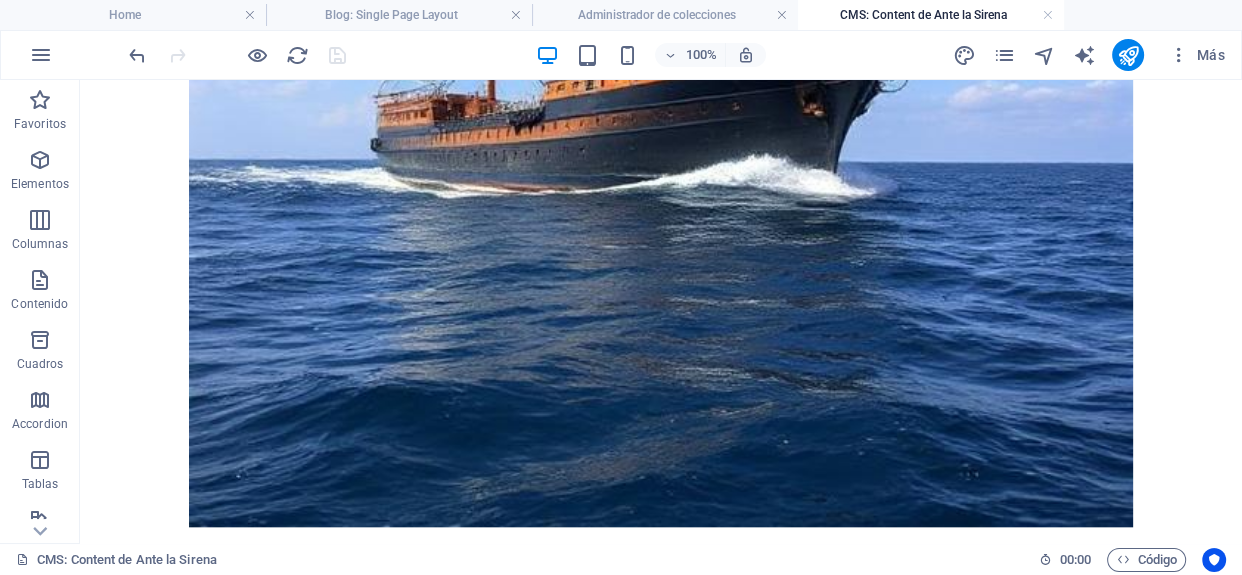 scroll, scrollTop: 8716, scrollLeft: 0, axis: vertical 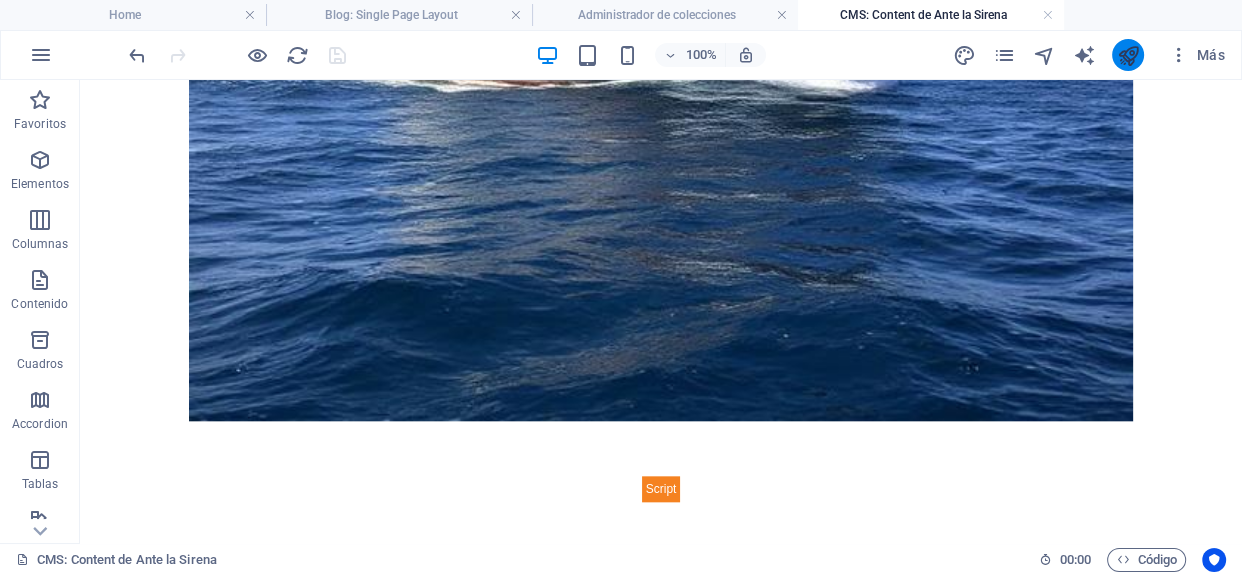 click at bounding box center [1128, 55] 